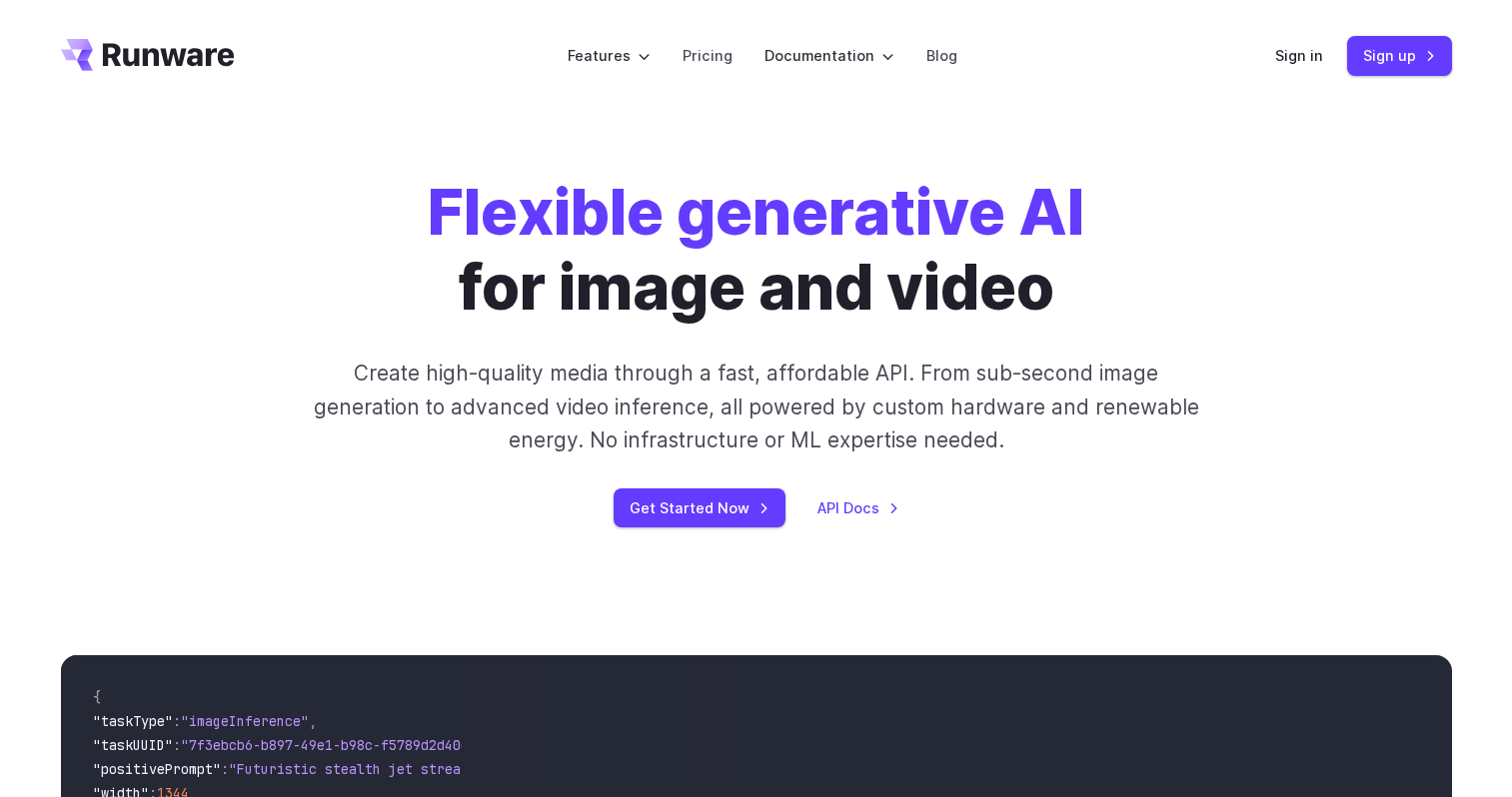 scroll, scrollTop: 0, scrollLeft: 0, axis: both 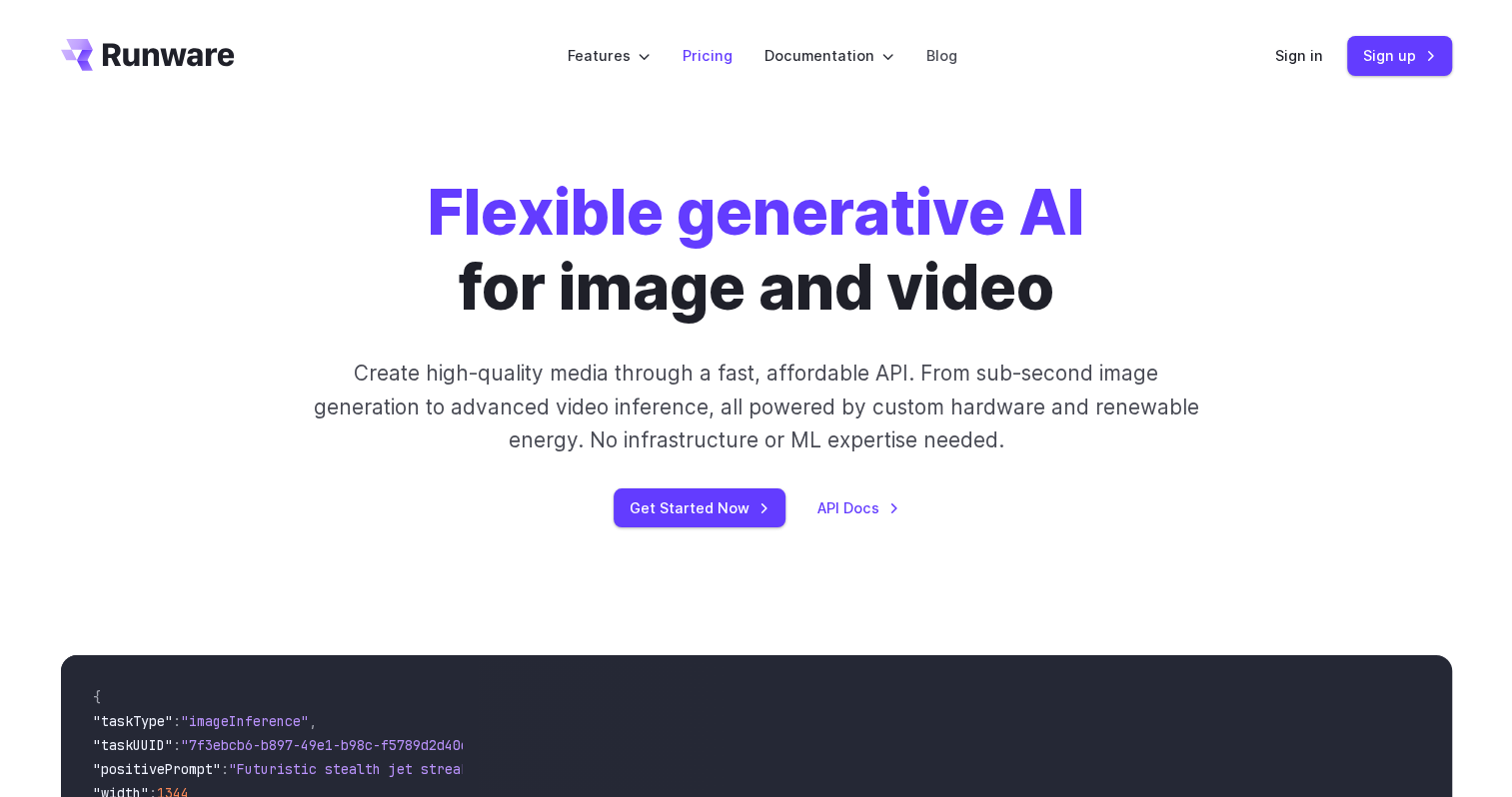 click on "Pricing" at bounding box center (708, 55) 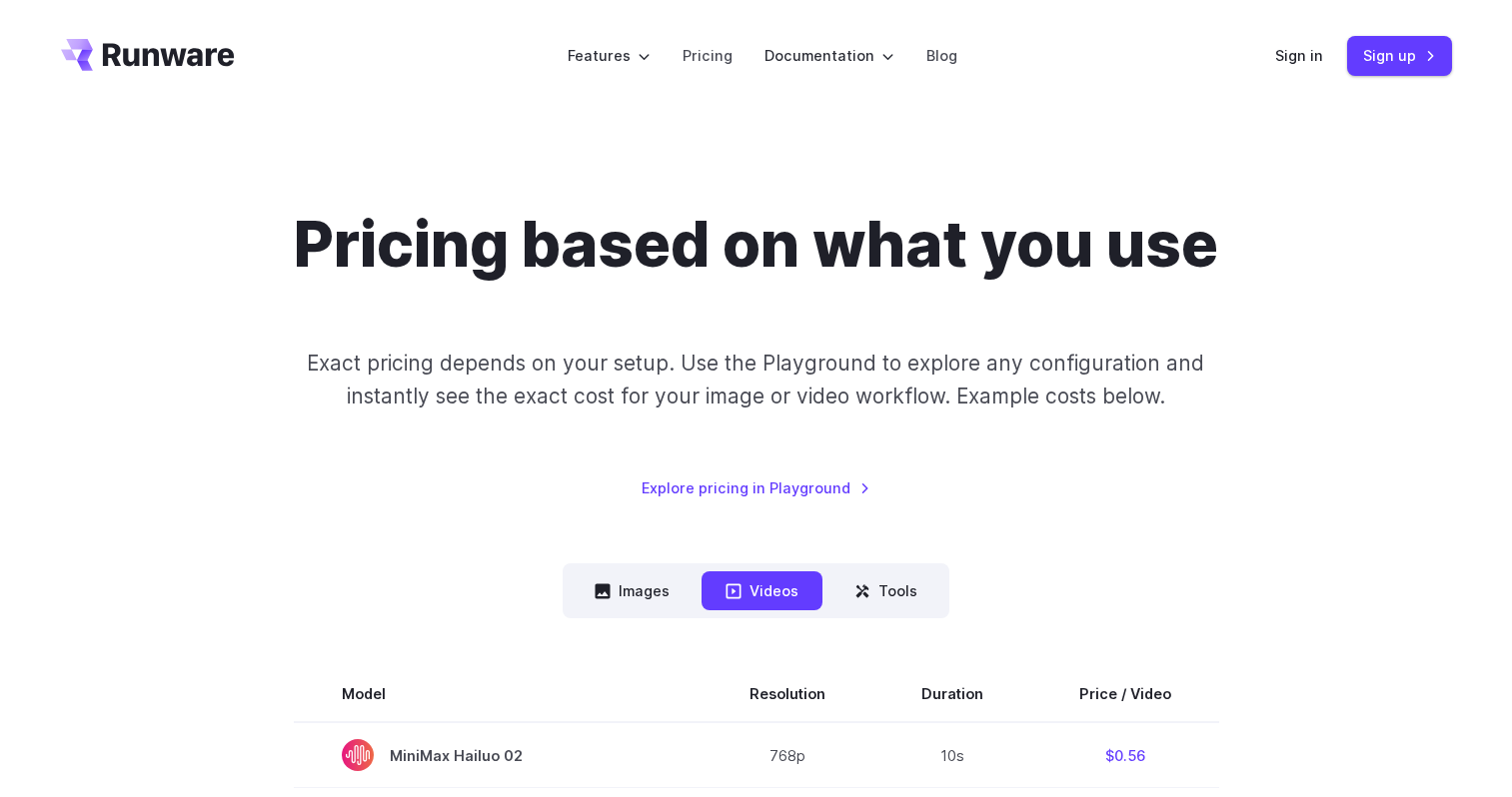 scroll, scrollTop: 0, scrollLeft: 0, axis: both 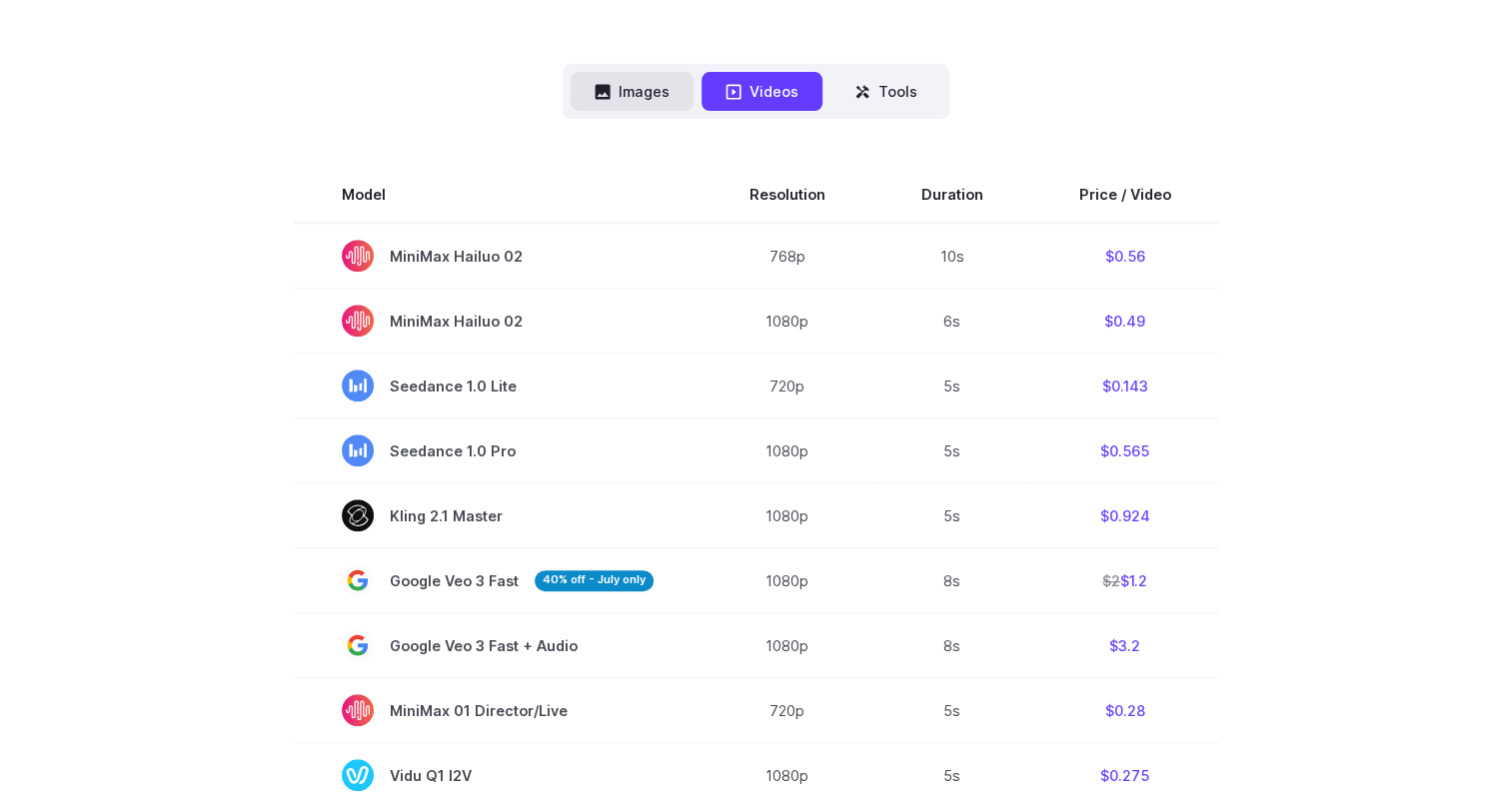click on "Images" at bounding box center [632, 91] 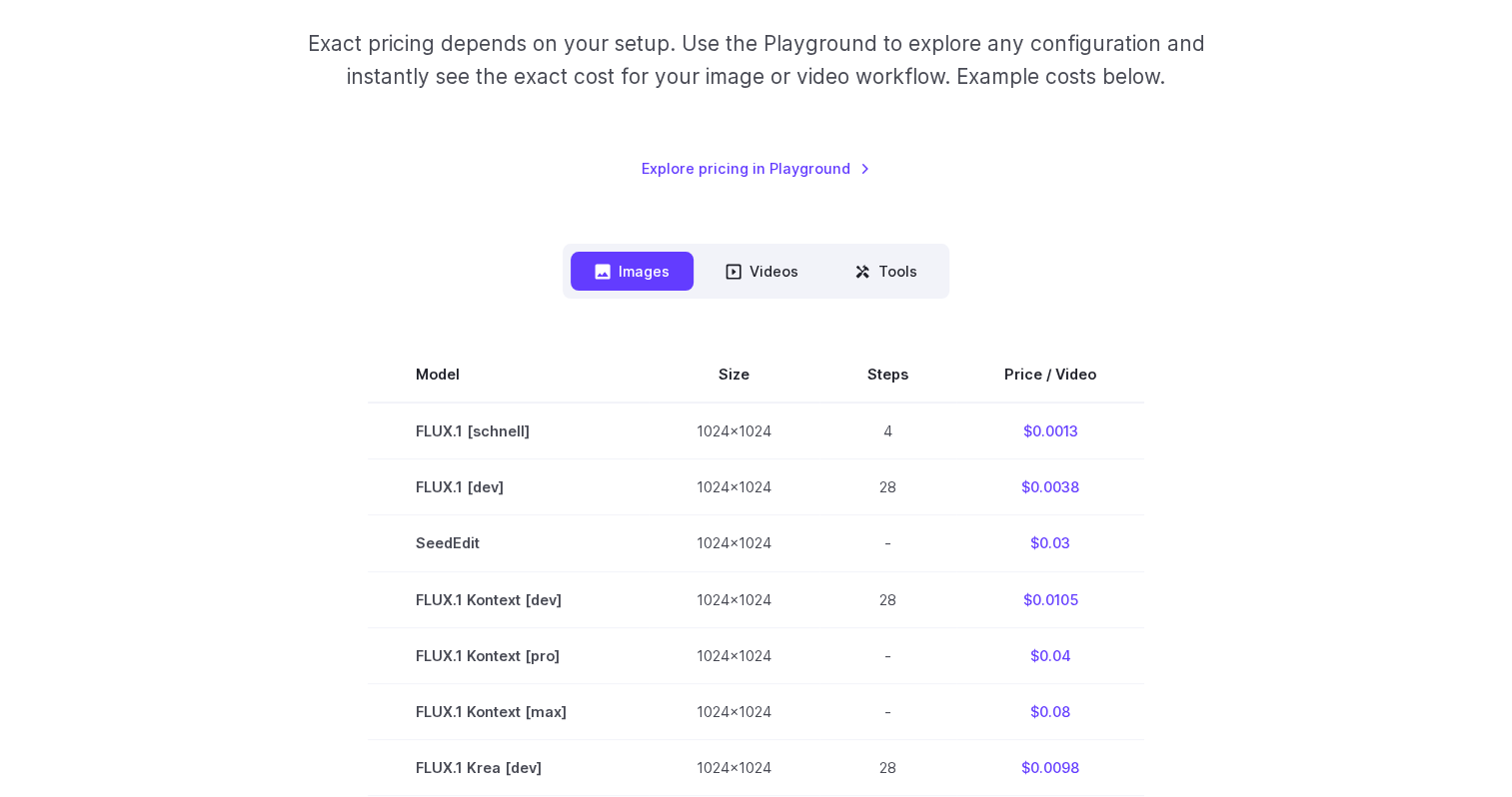 scroll, scrollTop: 300, scrollLeft: 0, axis: vertical 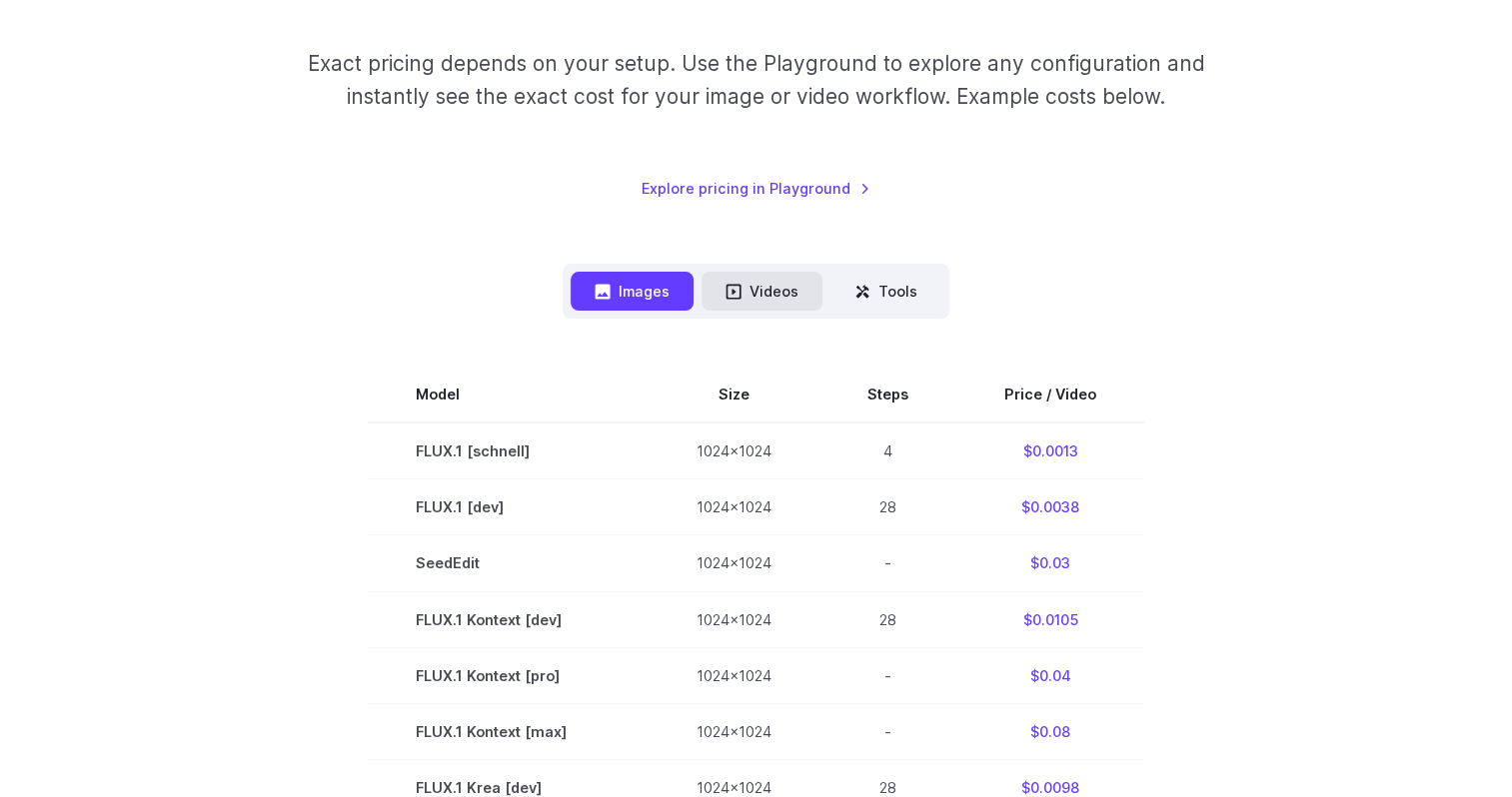 click on "Videos" at bounding box center (761, 291) 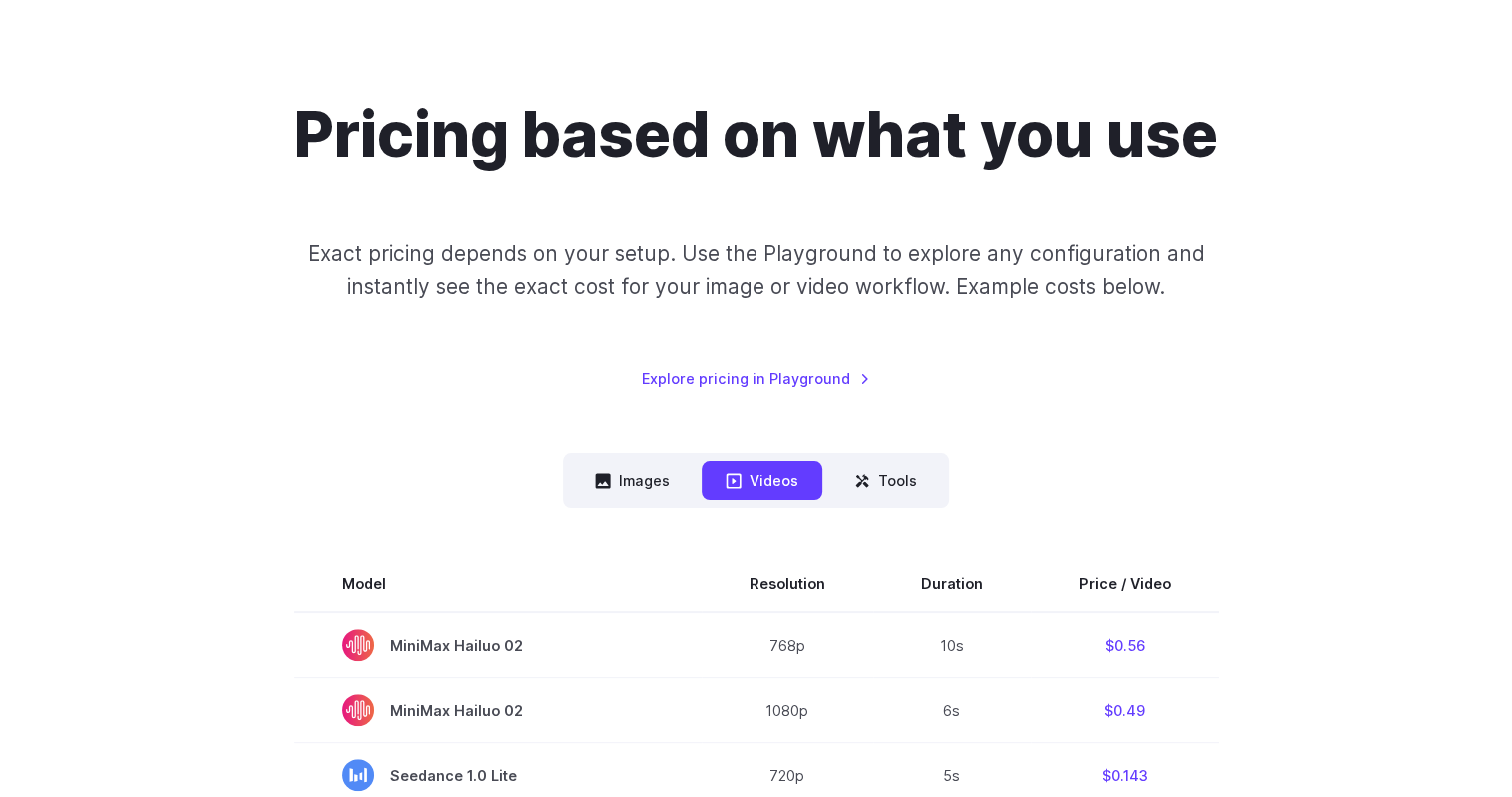 scroll, scrollTop: 0, scrollLeft: 0, axis: both 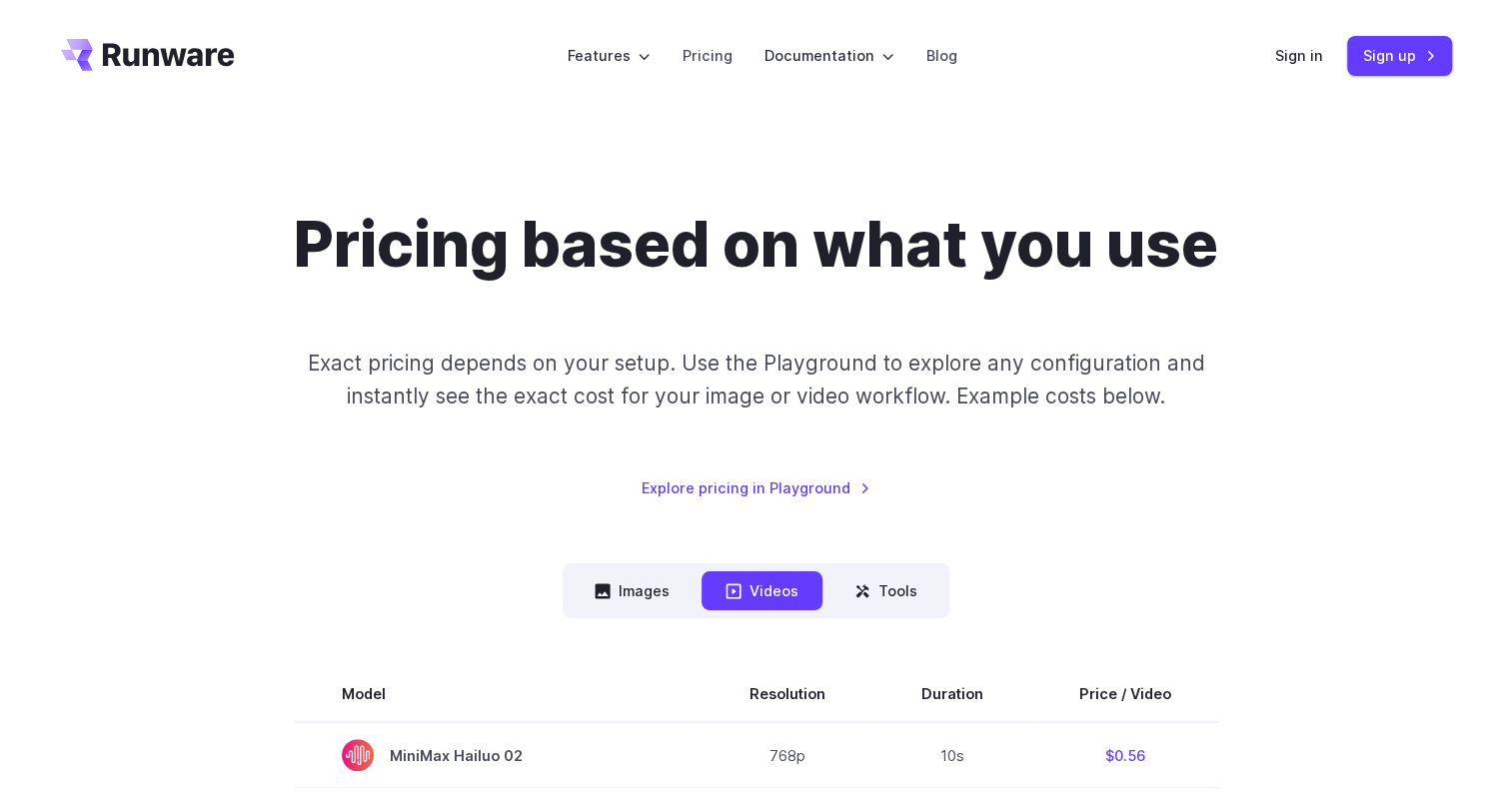 click on "Pricing based on what you use    Exact pricing depends on your setup. Use the Playground to explore any configuration and instantly see the exact cost for your image or video workflow. Example costs below.     Explore pricing in Playground" at bounding box center (756, 354) 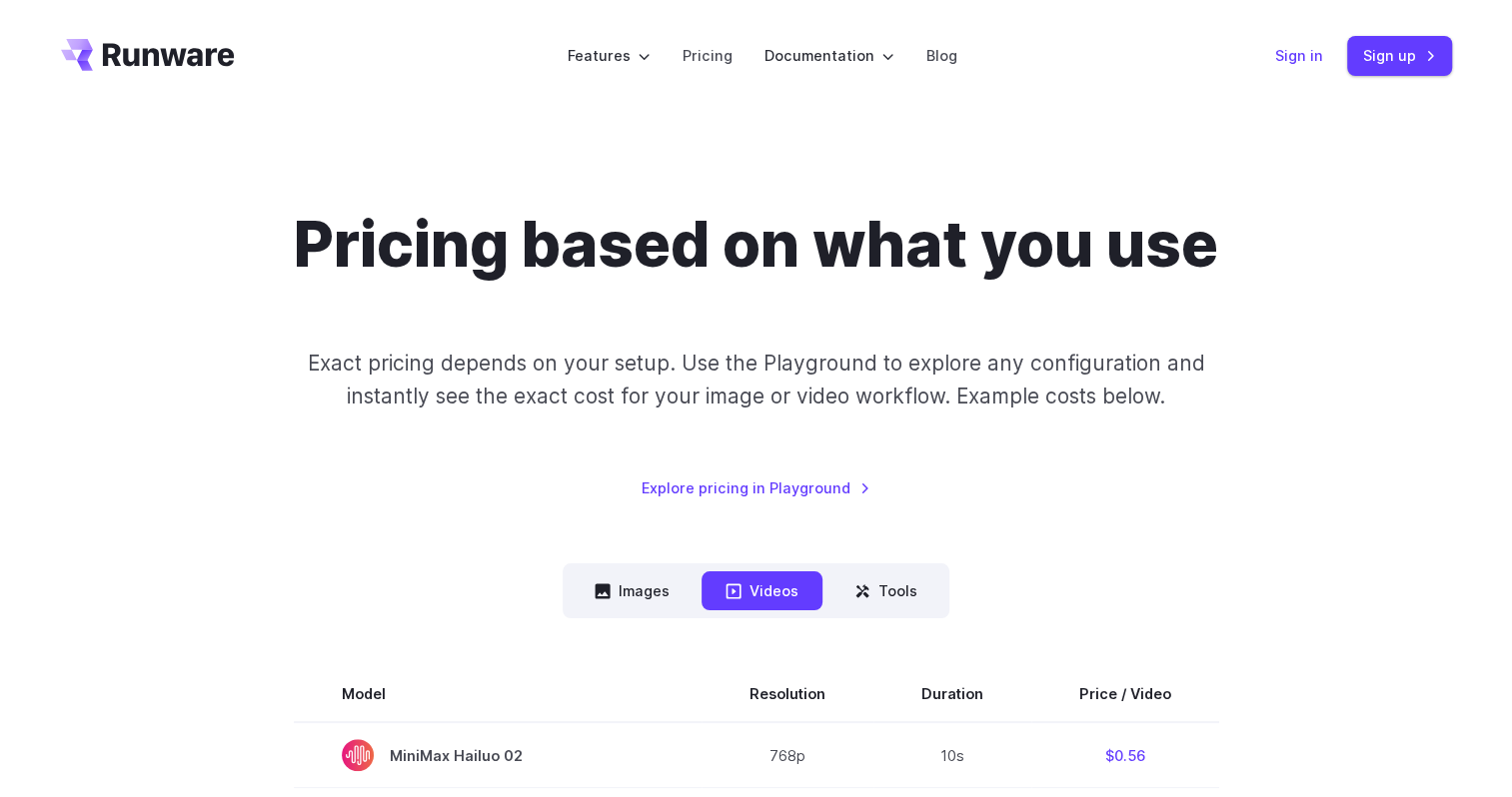 click on "Sign in" at bounding box center (1299, 55) 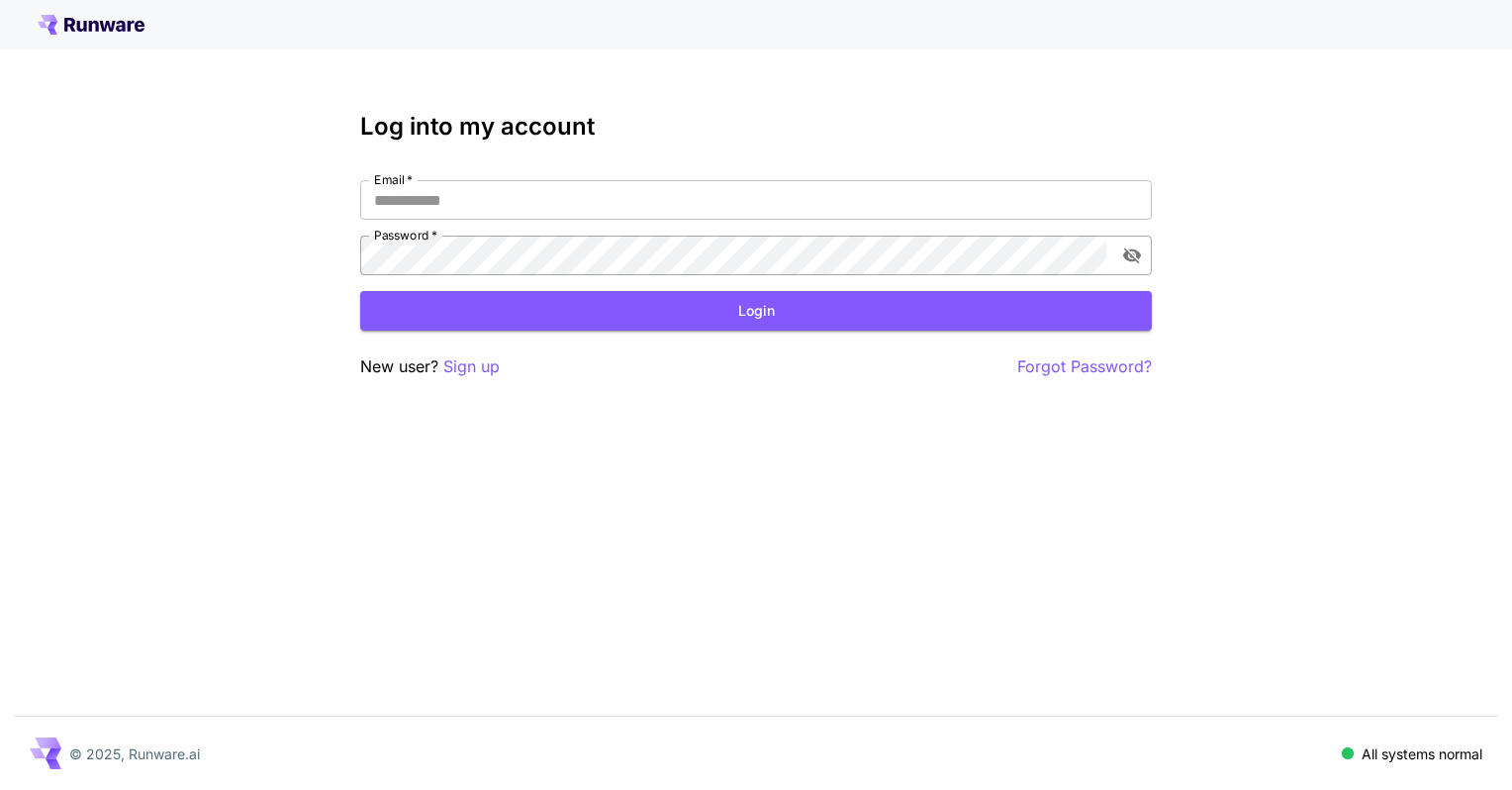 scroll, scrollTop: 0, scrollLeft: 0, axis: both 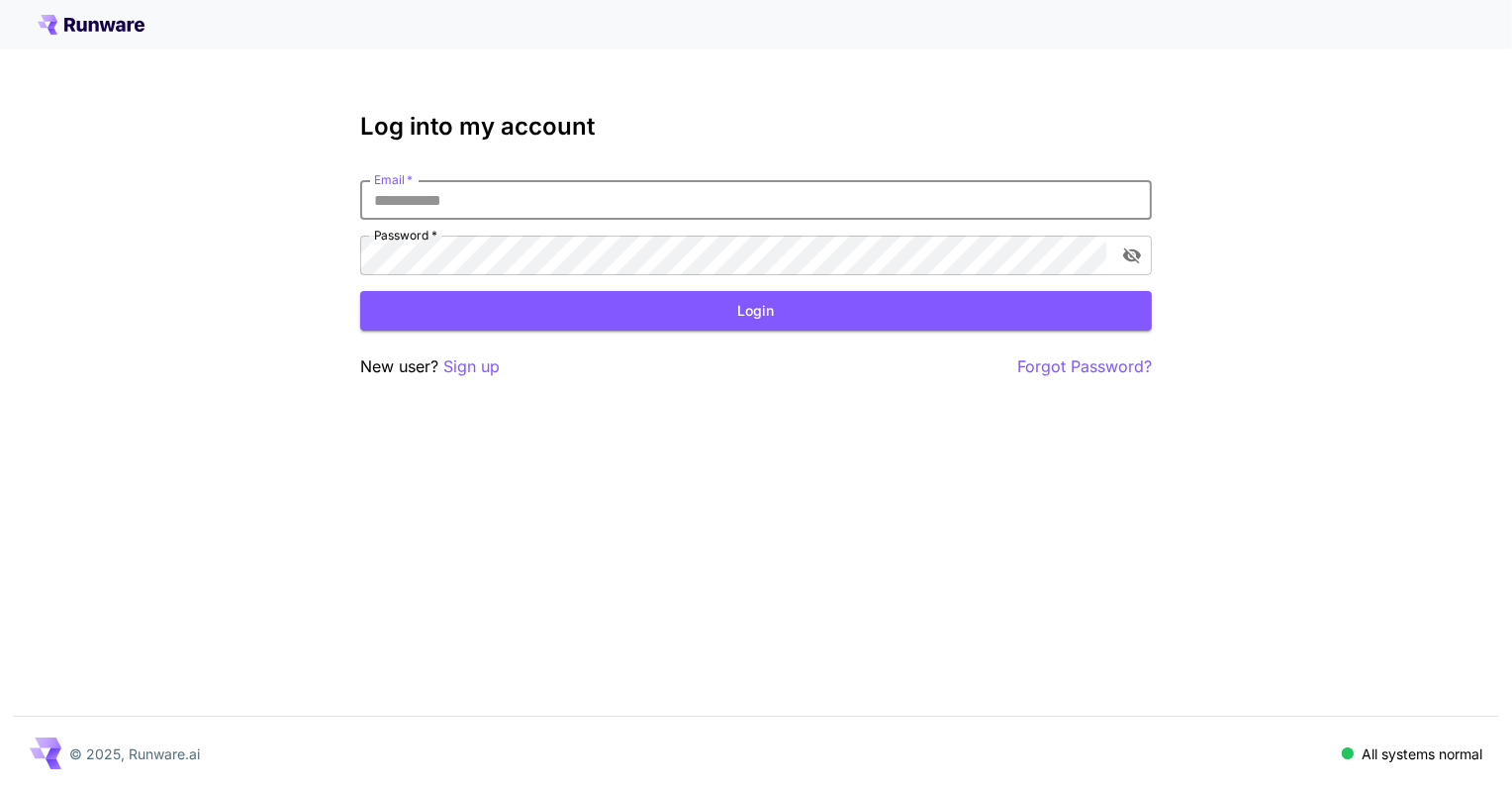 click on "Email   *" at bounding box center [756, 200] 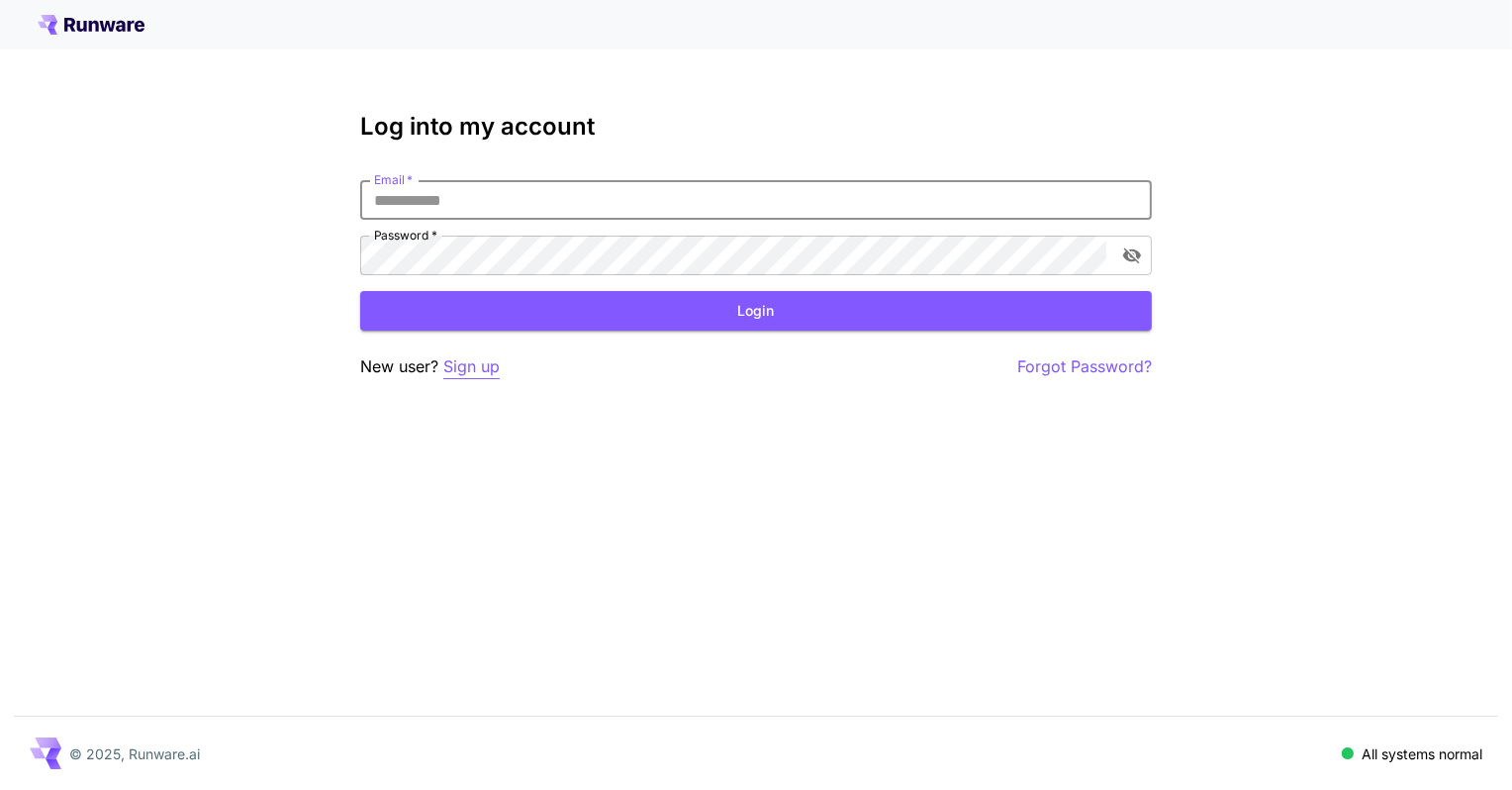 click on "Sign up" at bounding box center [471, 366] 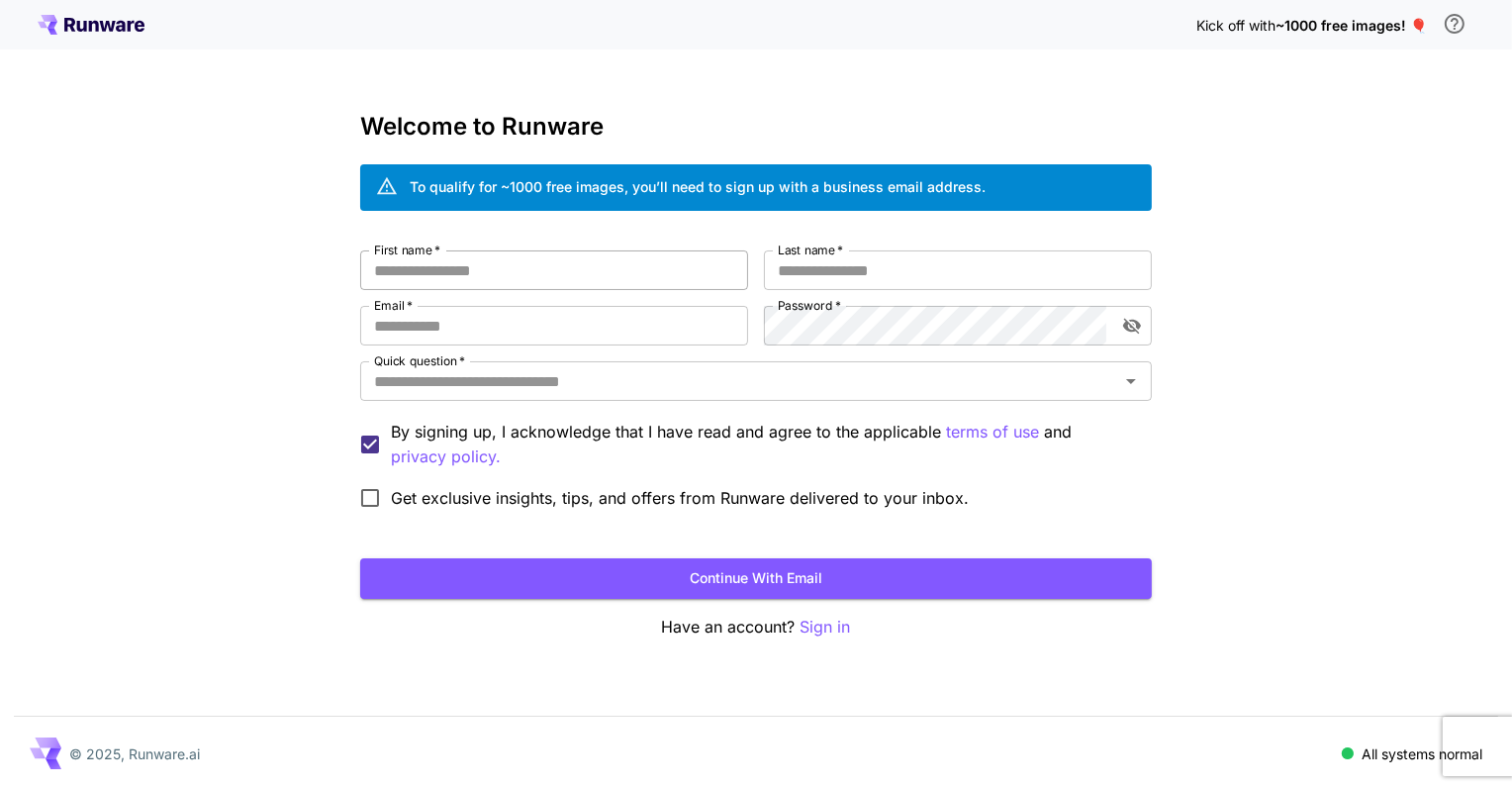 click on "First name   *" at bounding box center [554, 270] 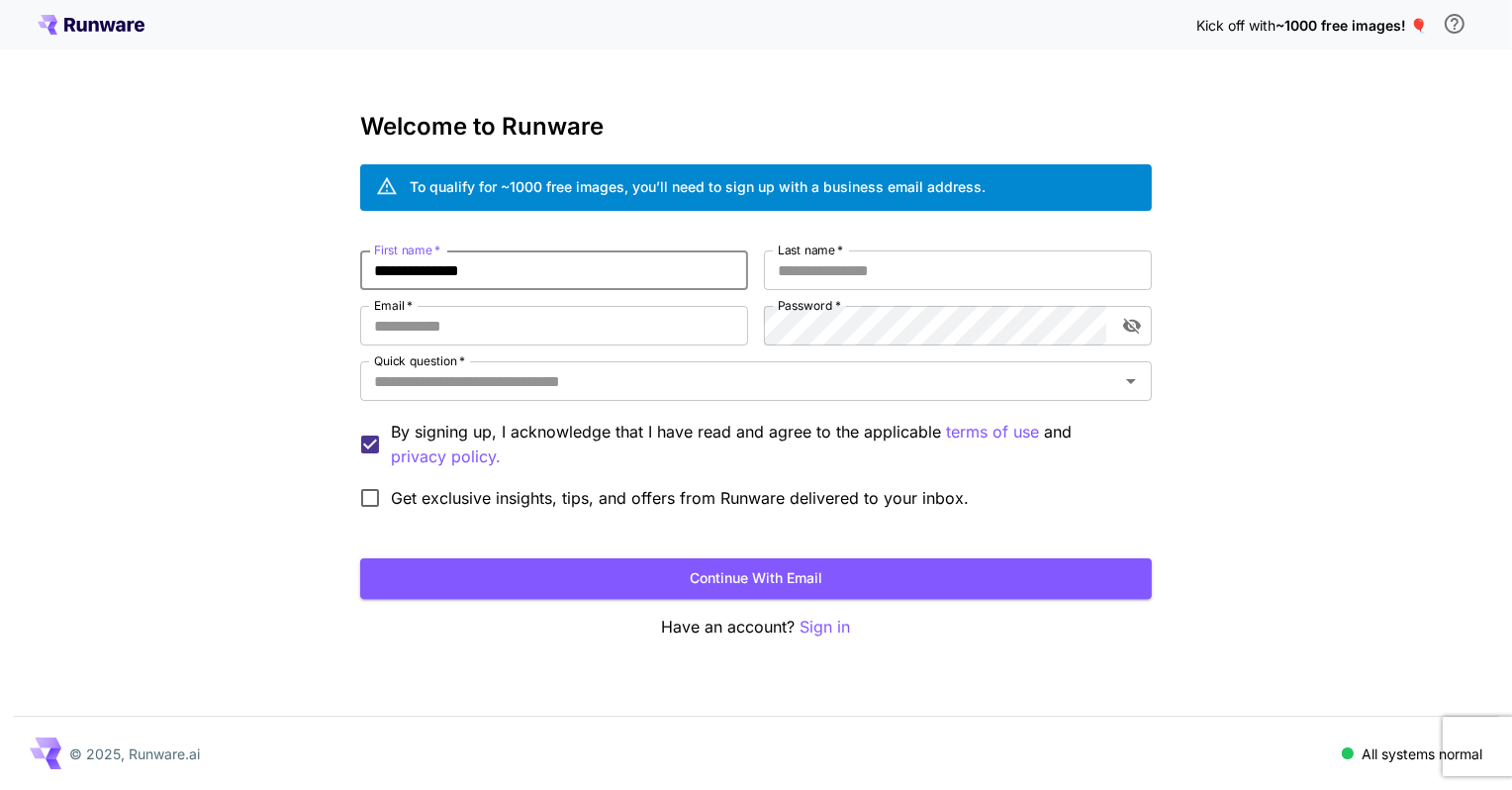 type on "**********" 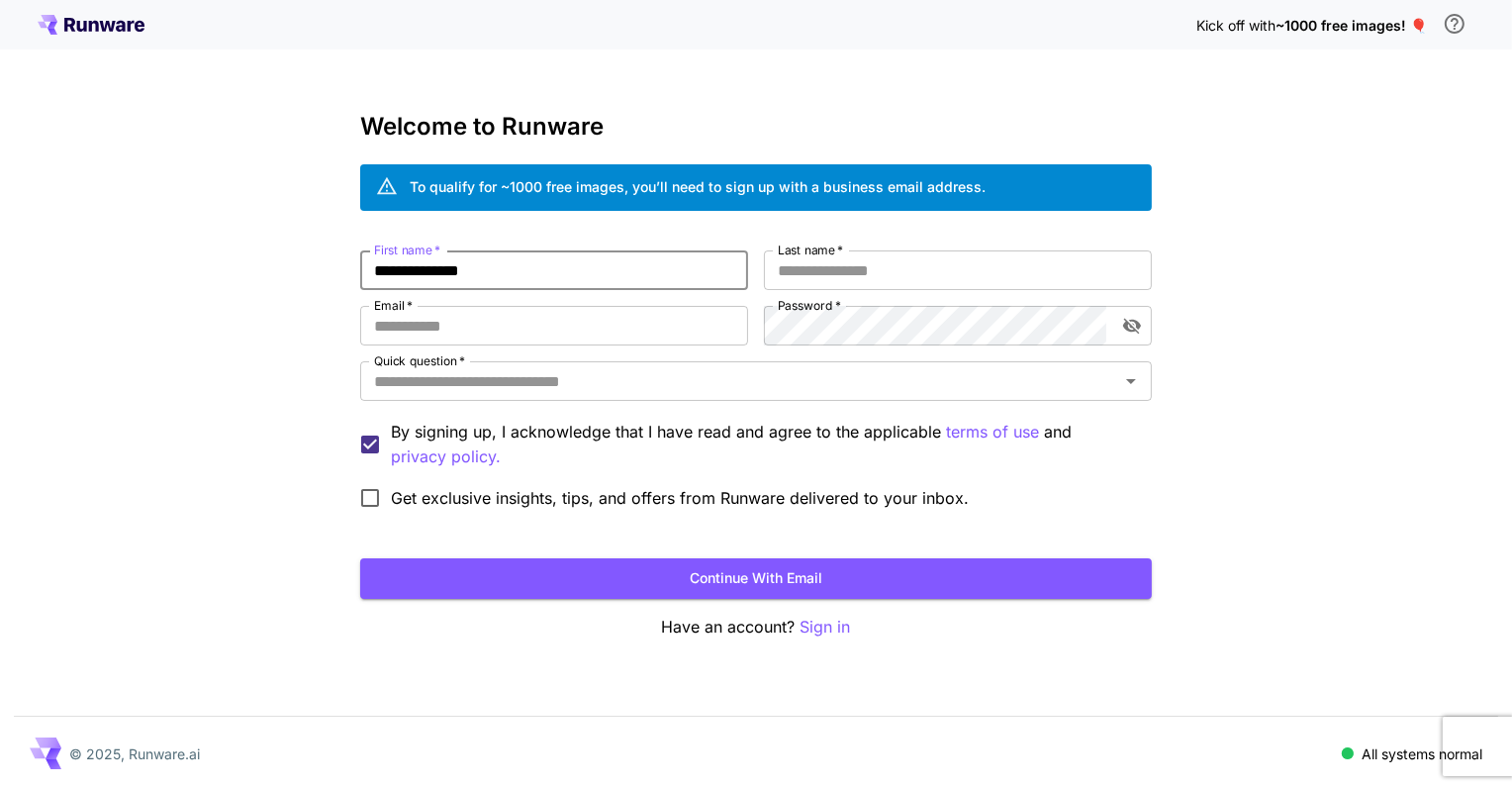 drag, startPoint x: 552, startPoint y: 266, endPoint x: 361, endPoint y: 271, distance: 191.06543 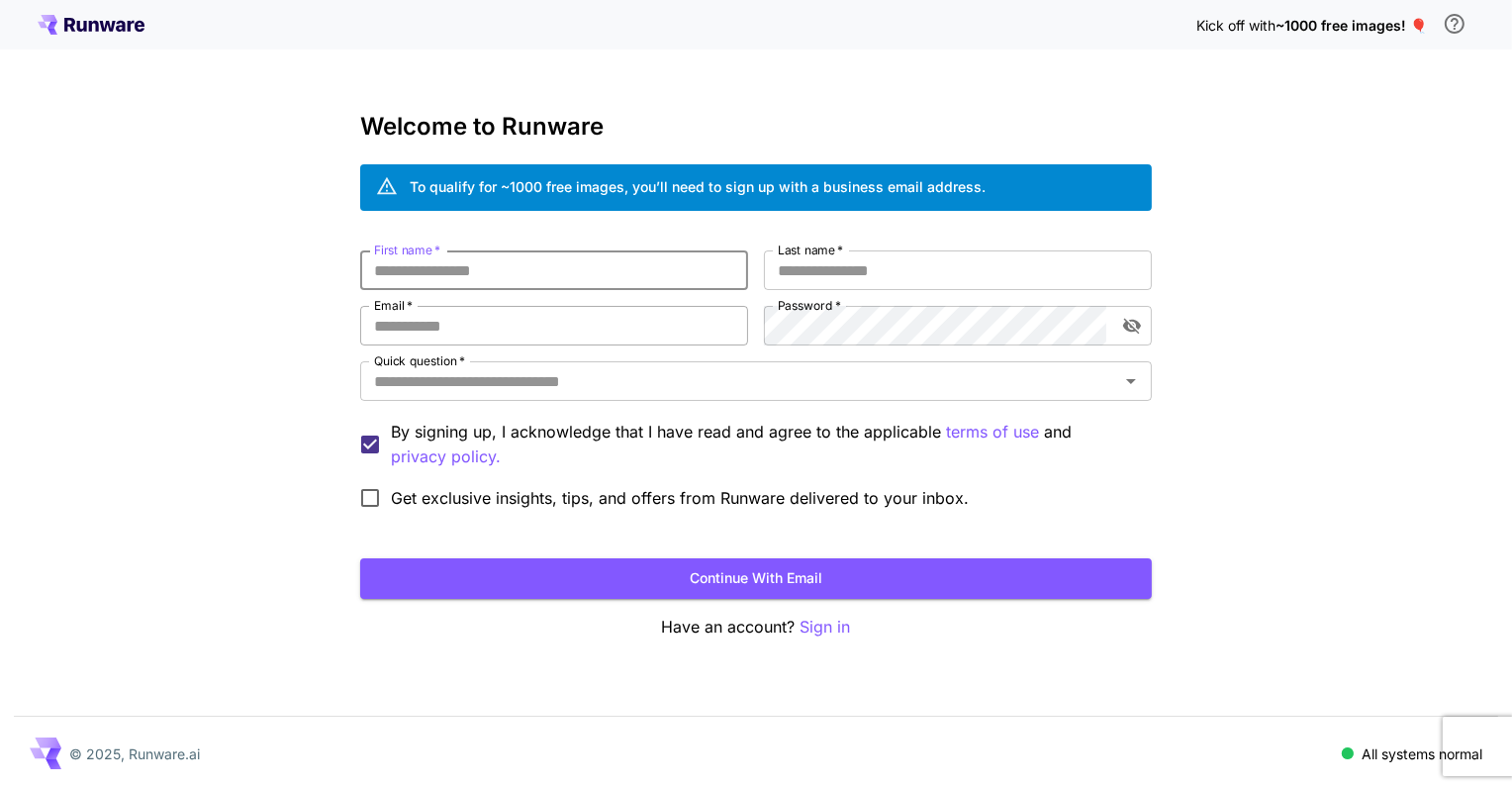 type 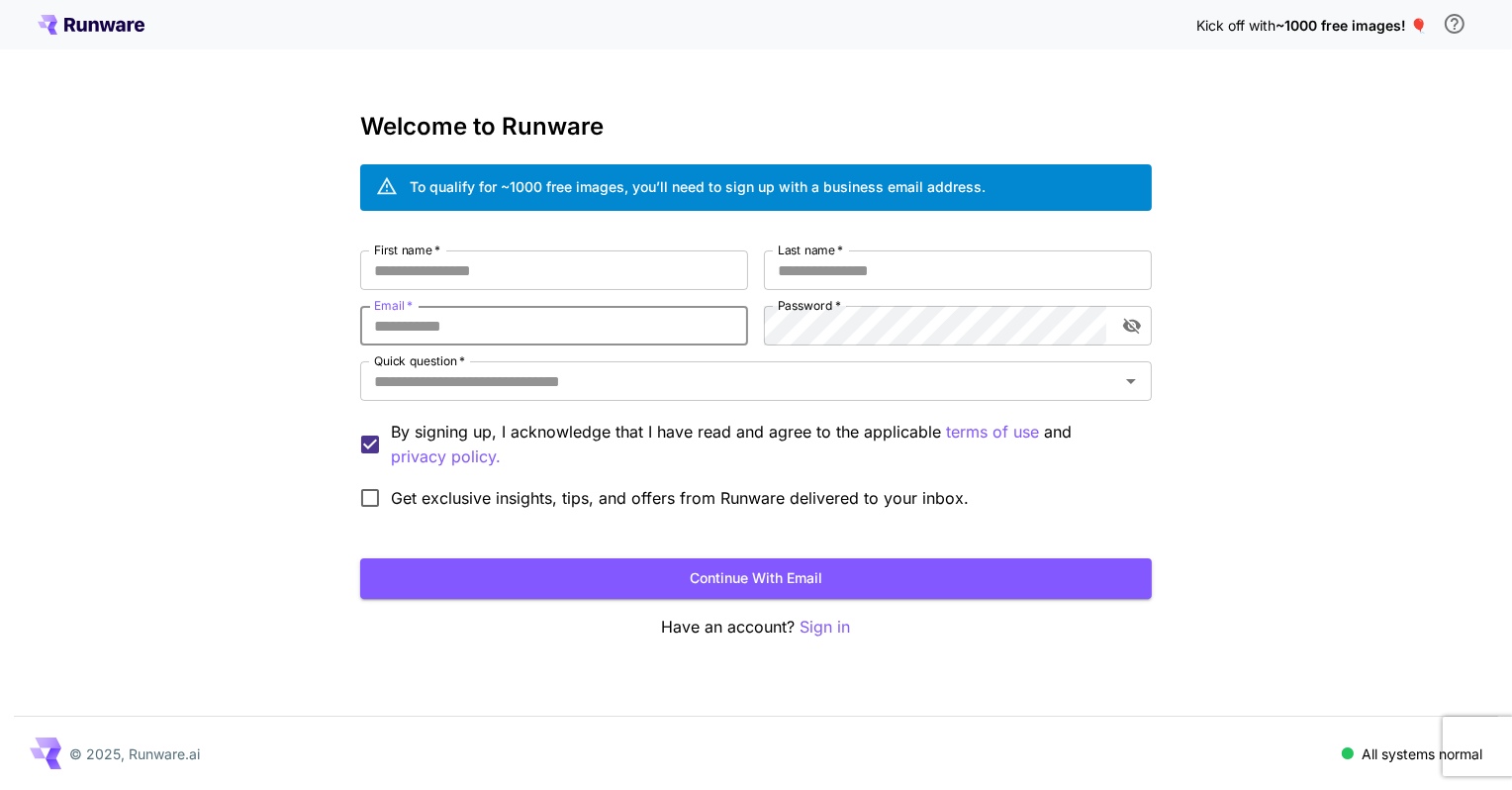 paste on "**********" 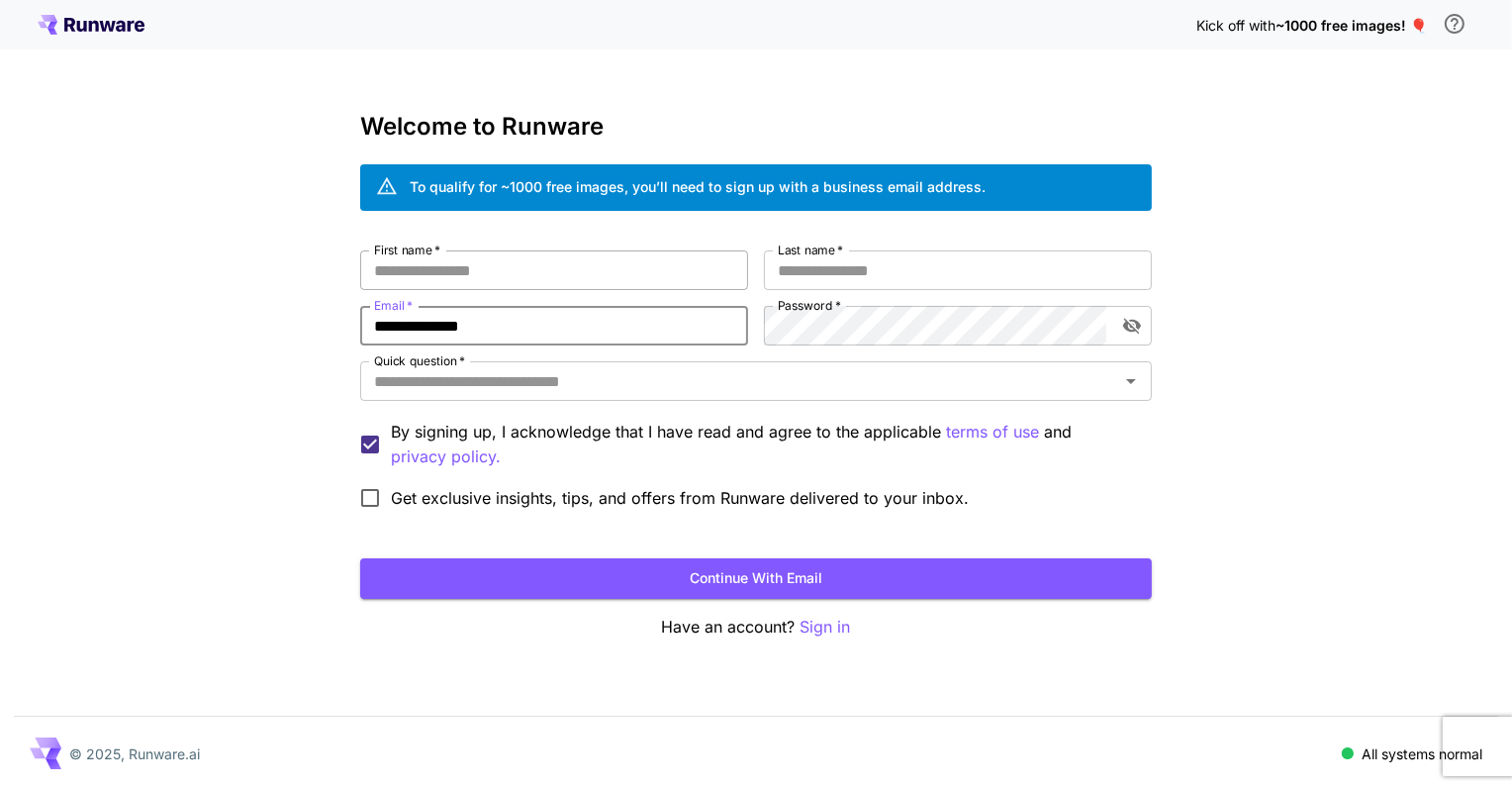 type on "**********" 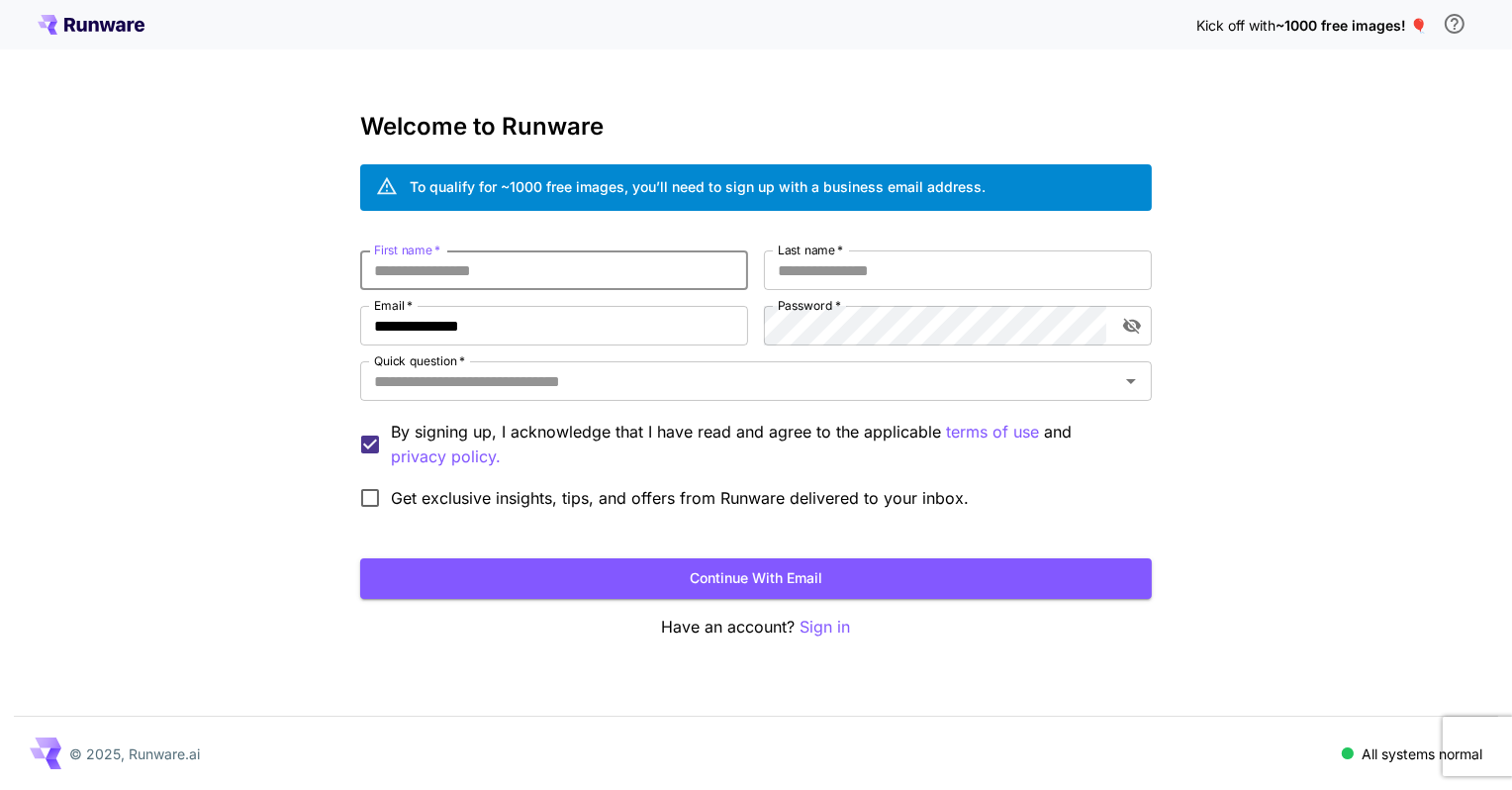 click on "First name   *" at bounding box center (554, 270) 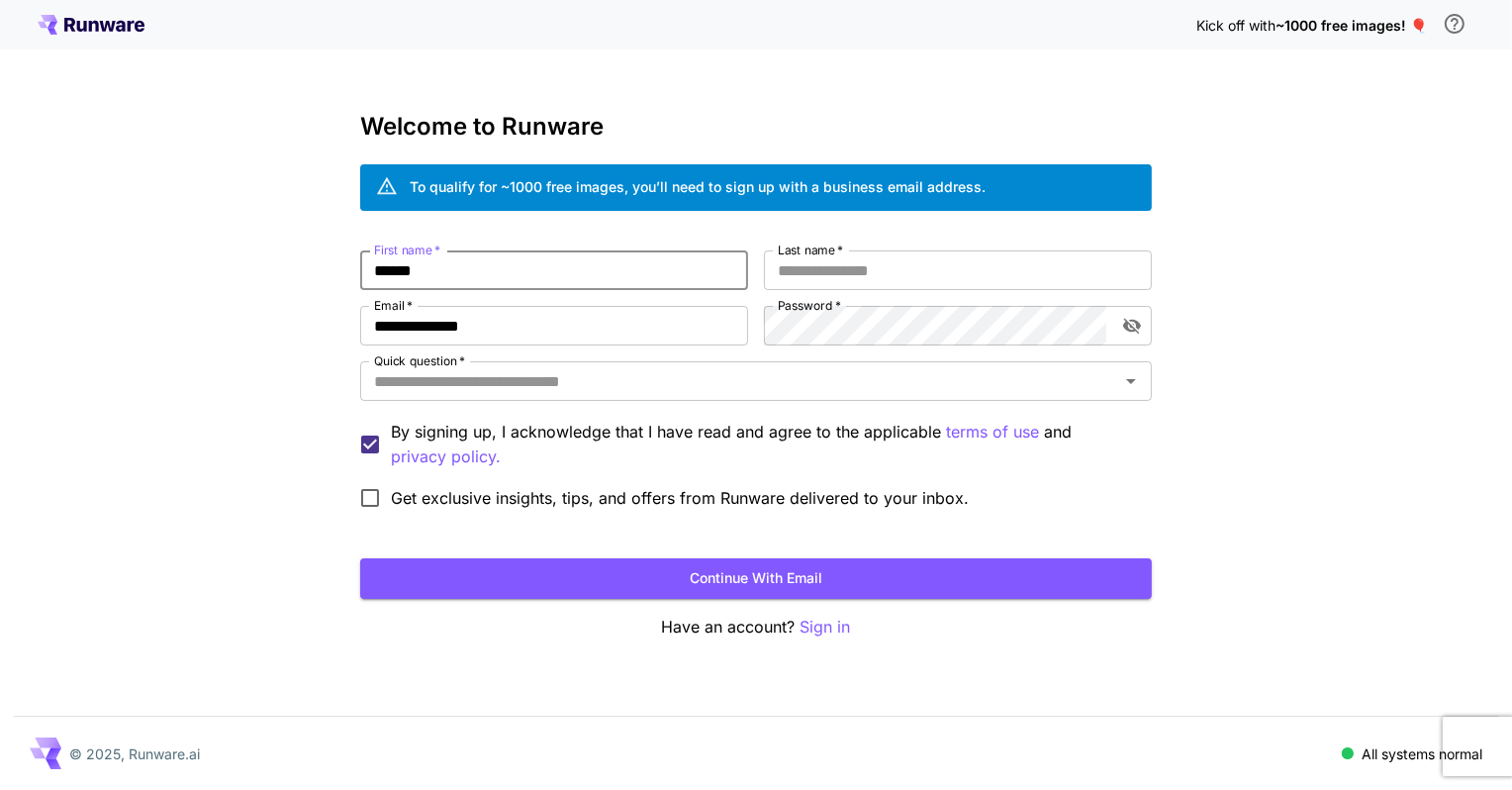 type on "******" 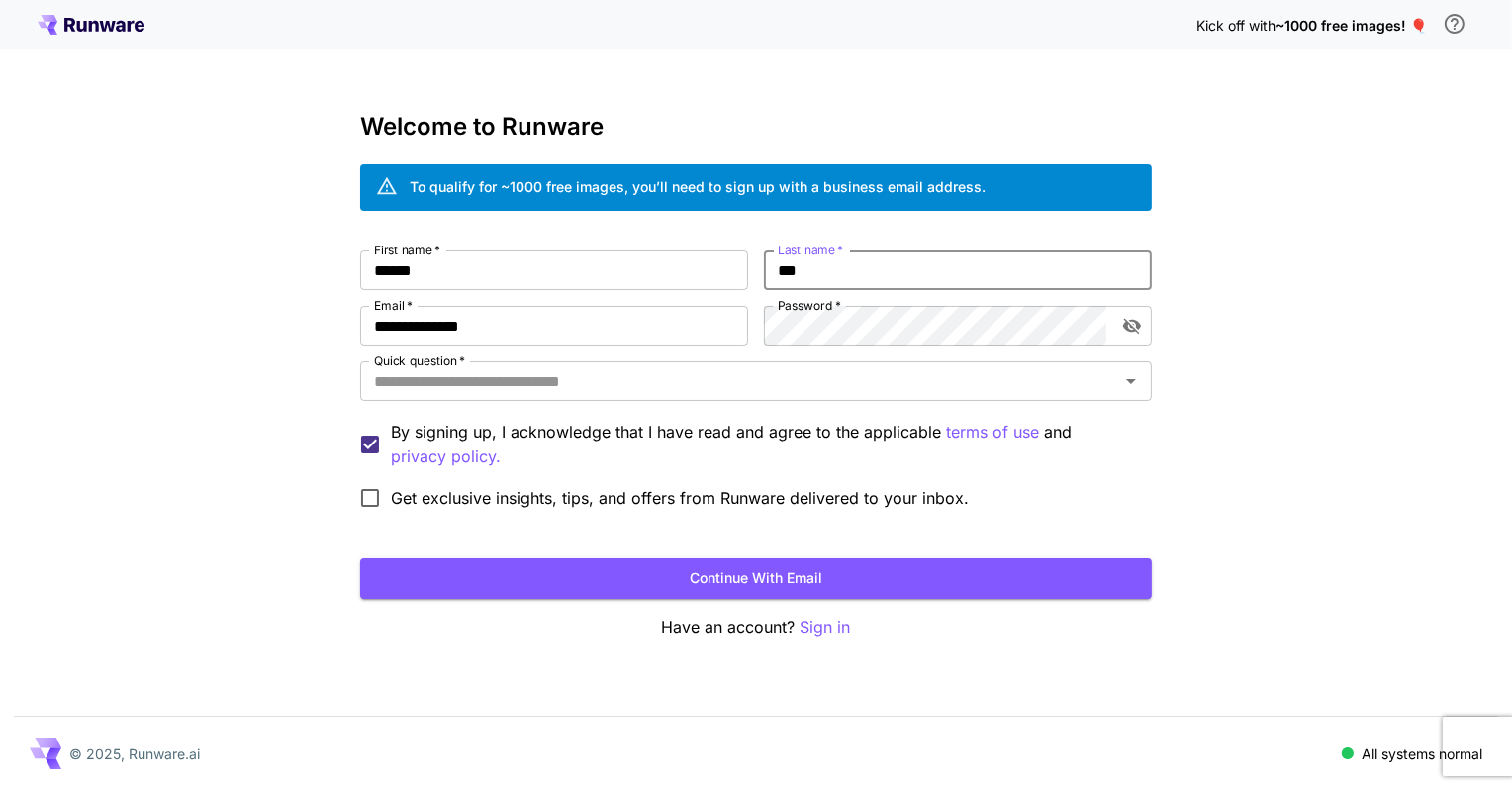 type on "***" 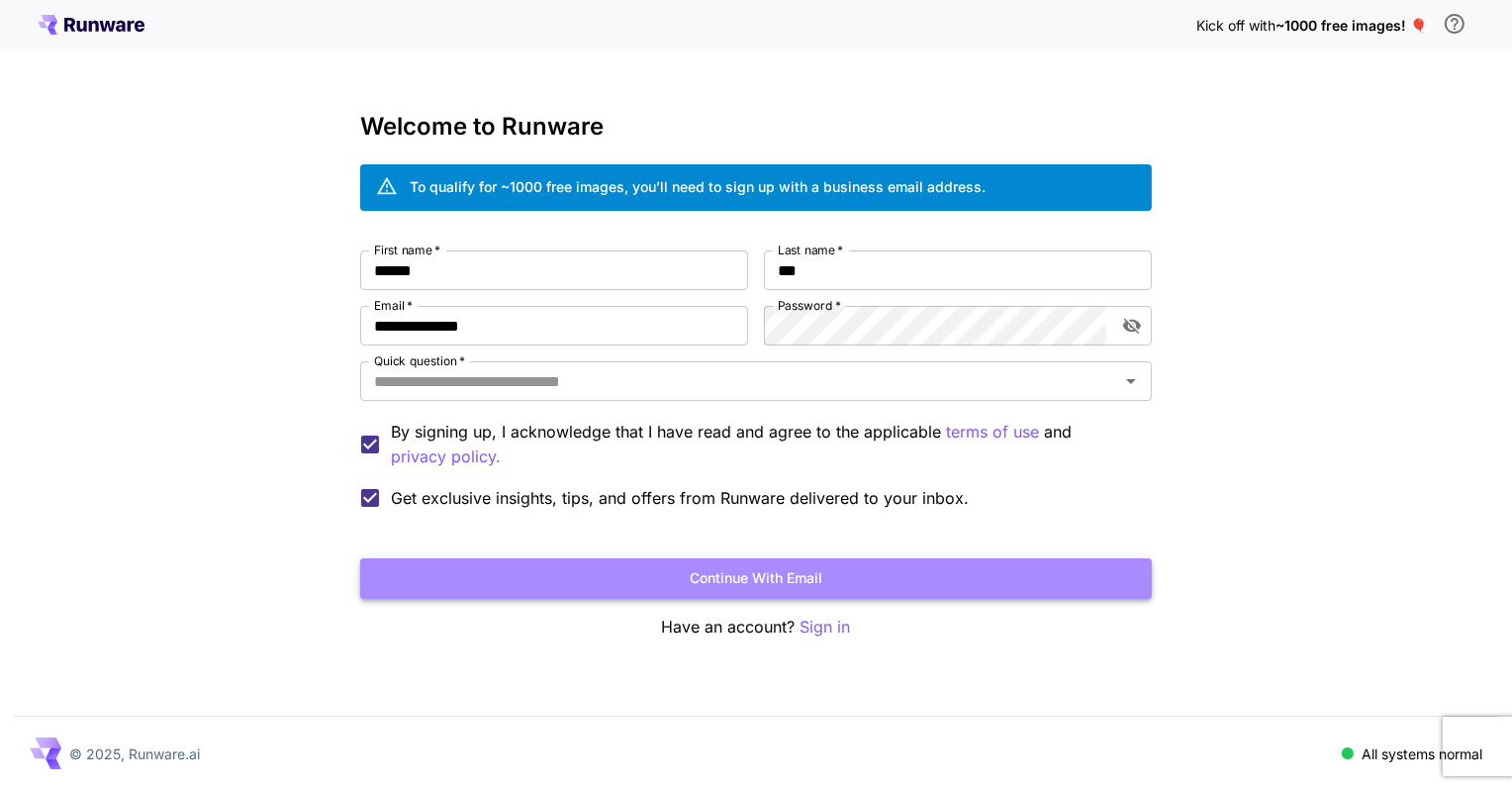 click on "Continue with email" at bounding box center (756, 578) 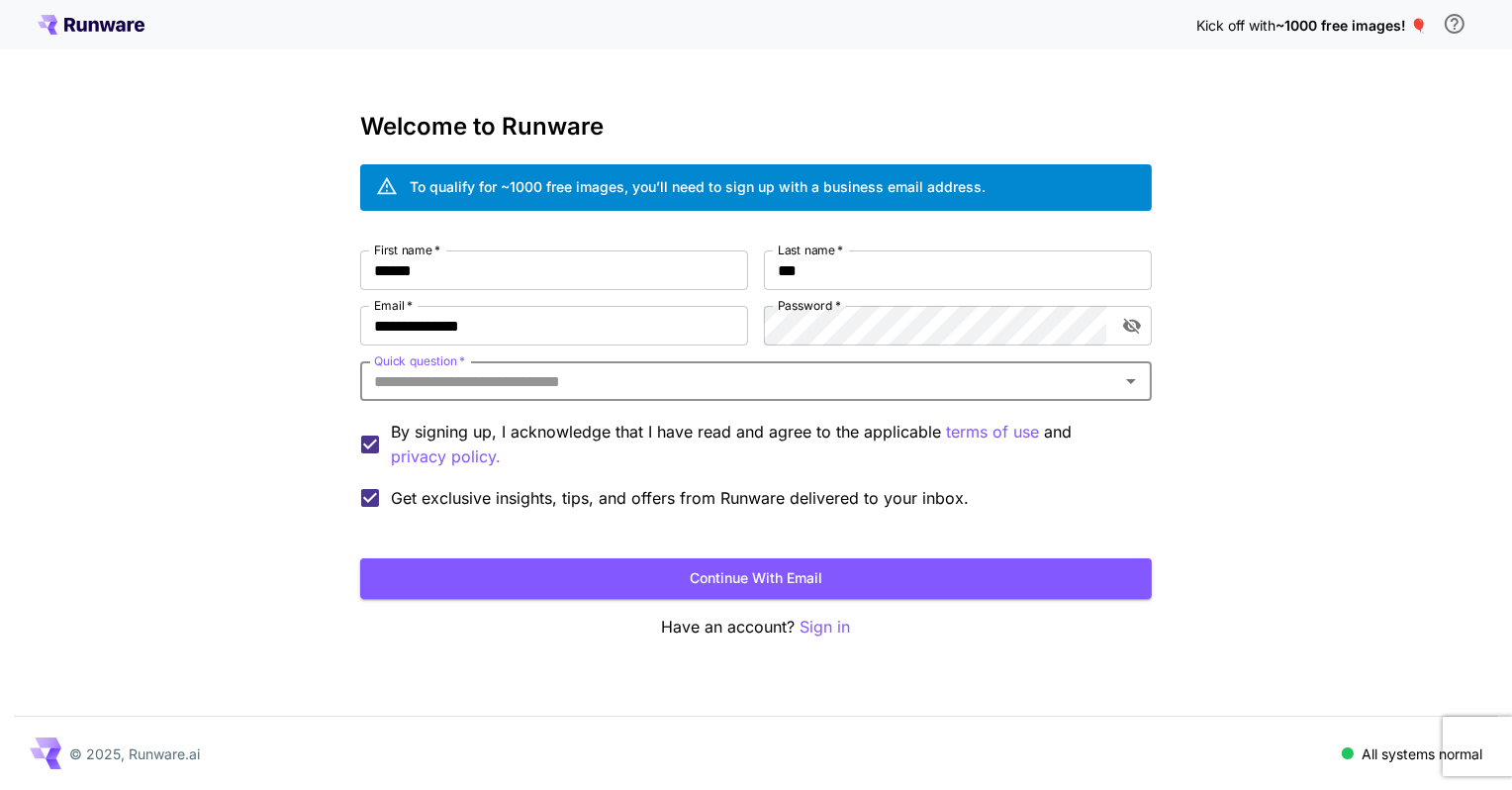 click on "Quick question   *" at bounding box center (739, 381) 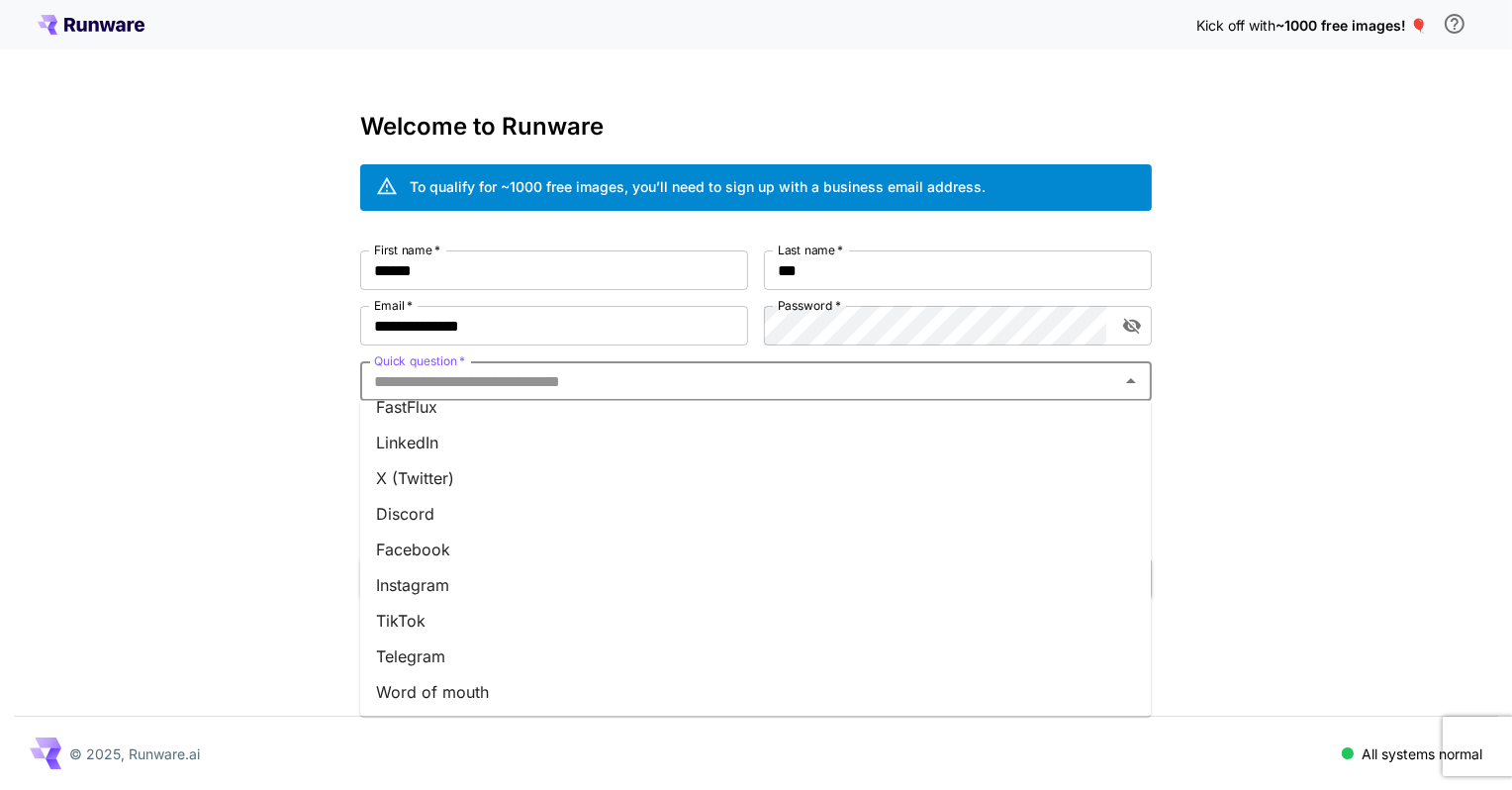 scroll, scrollTop: 0, scrollLeft: 0, axis: both 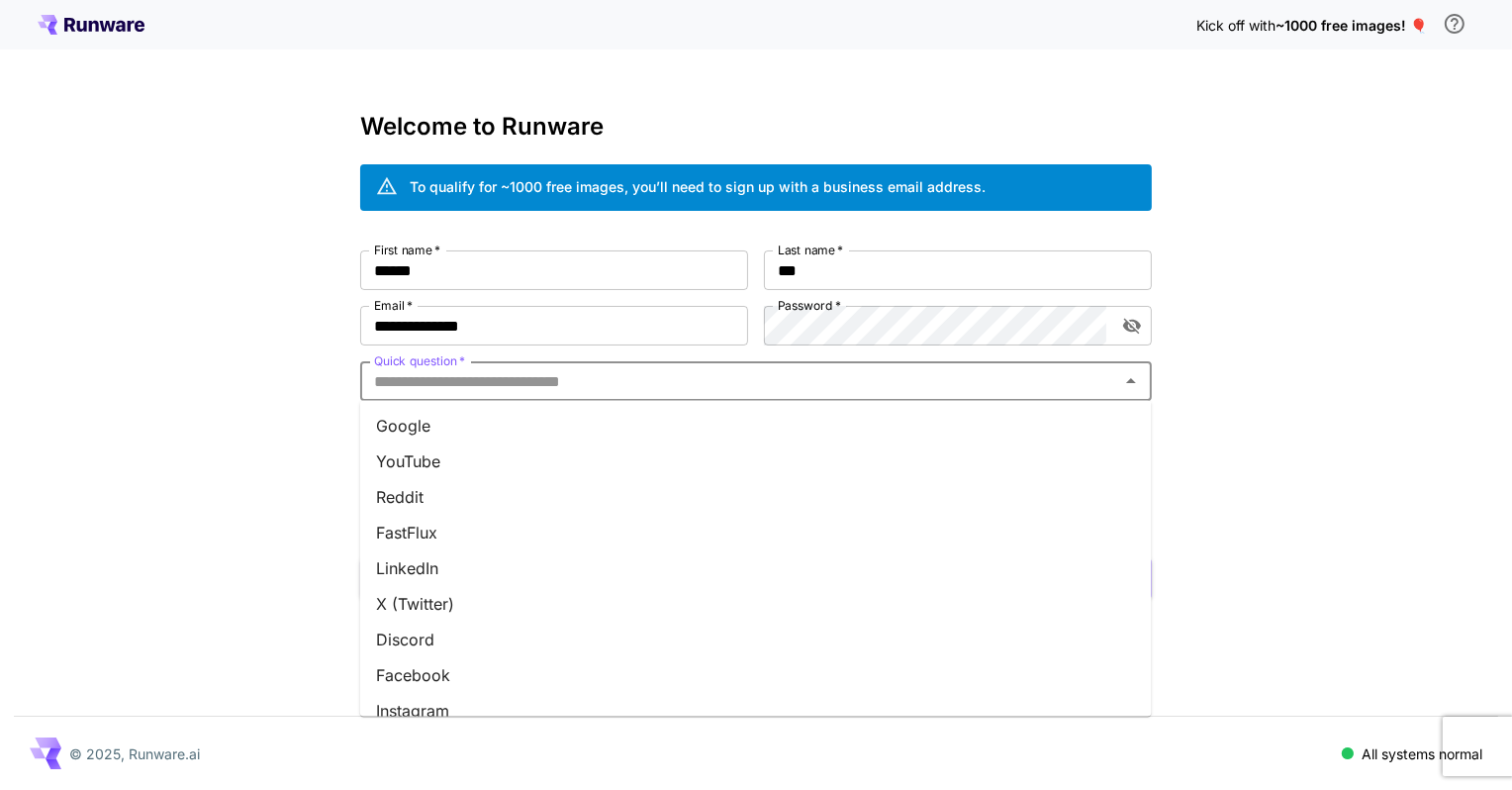 click on "Google" at bounding box center [756, 427] 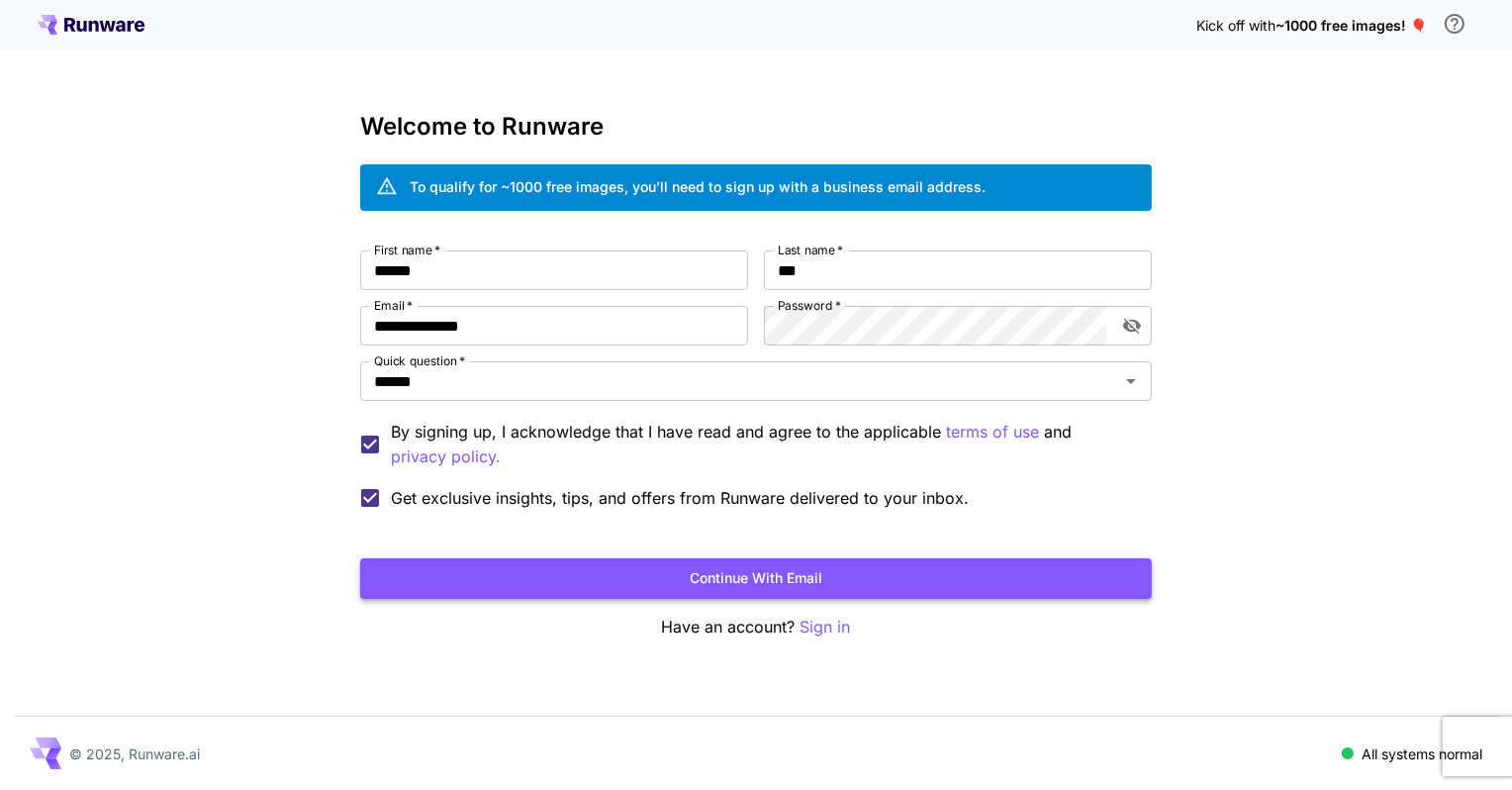 click on "Continue with email" at bounding box center [756, 578] 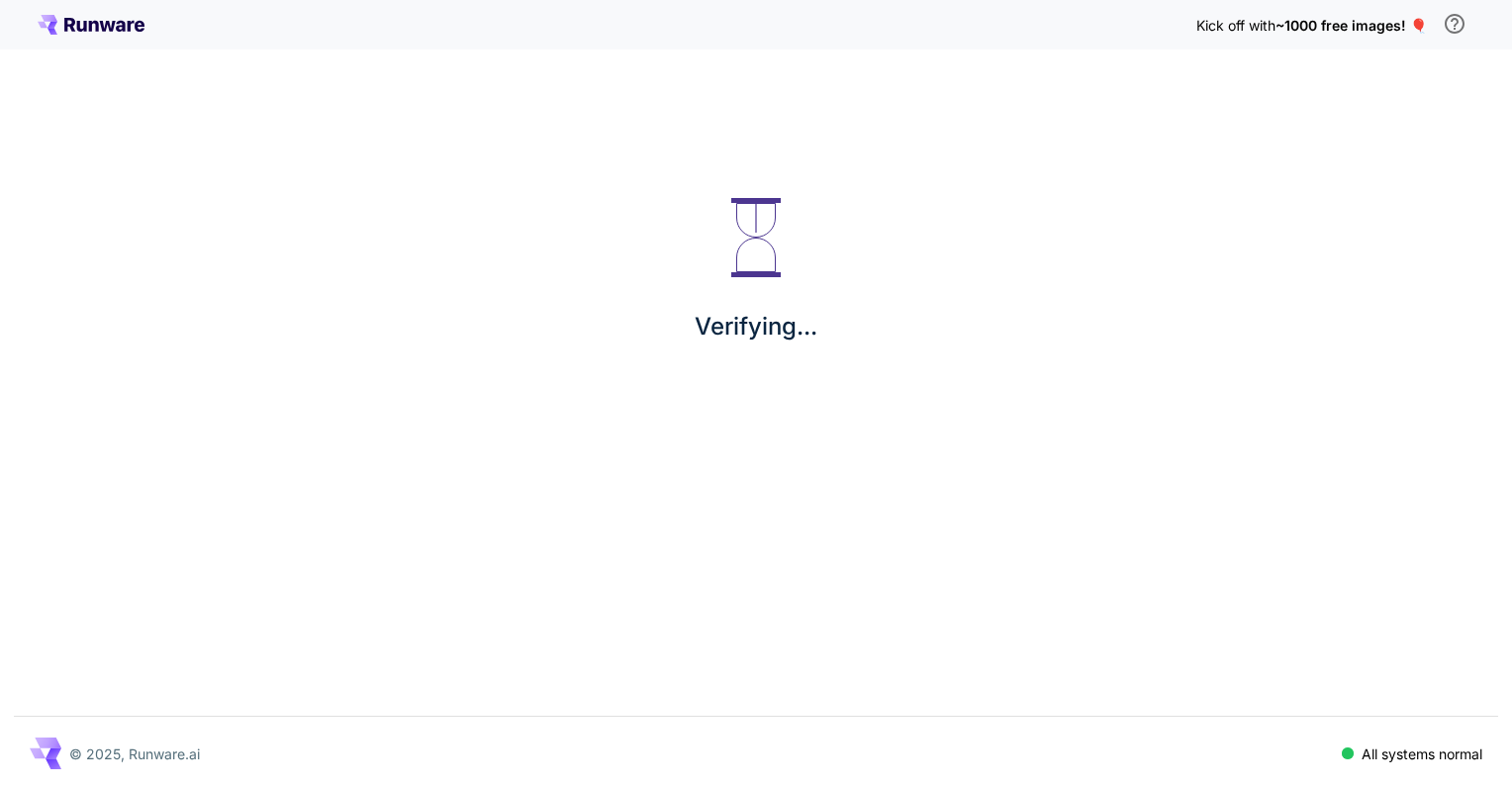 scroll, scrollTop: 0, scrollLeft: 0, axis: both 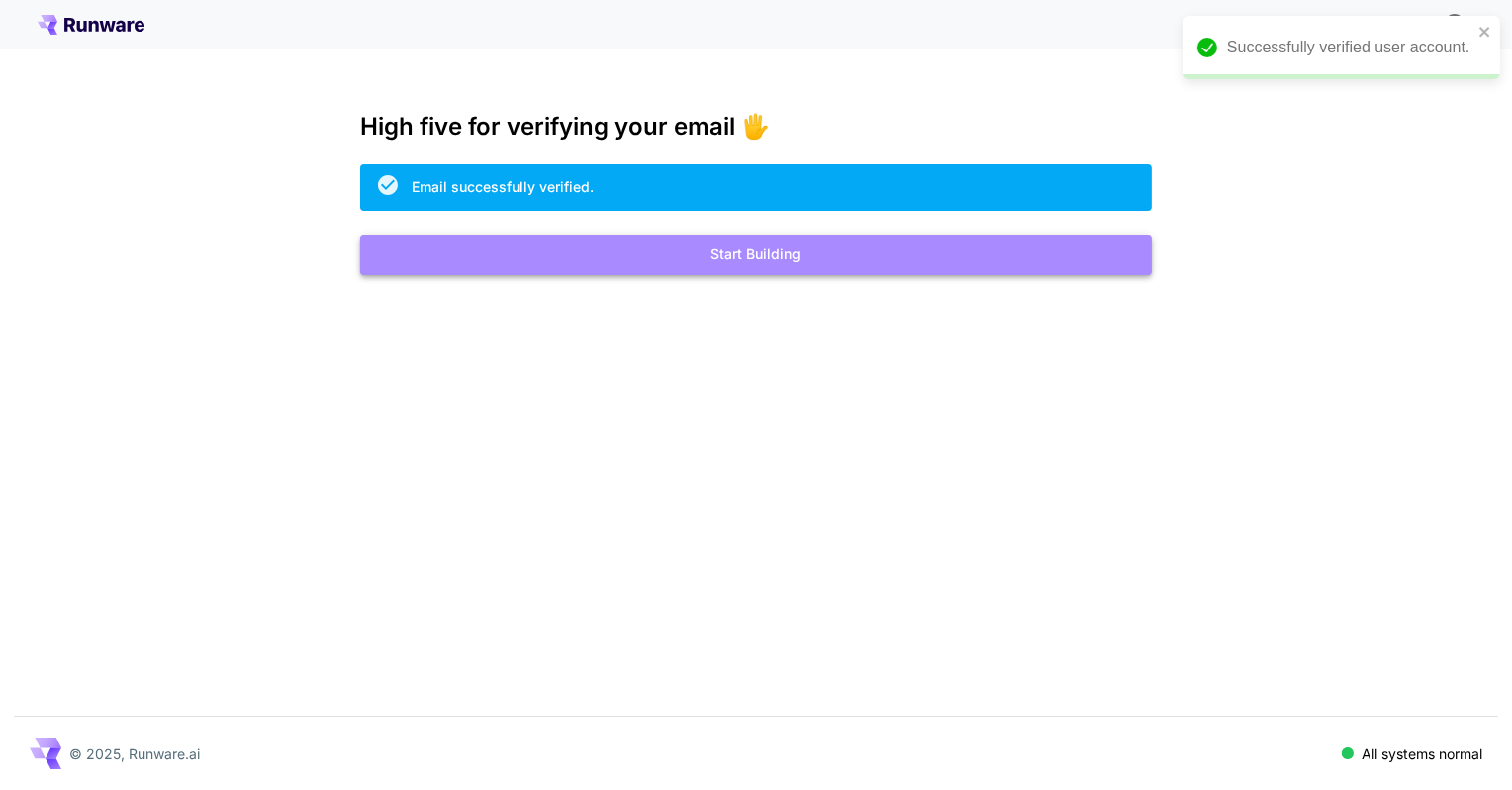 click on "Start Building" at bounding box center (756, 254) 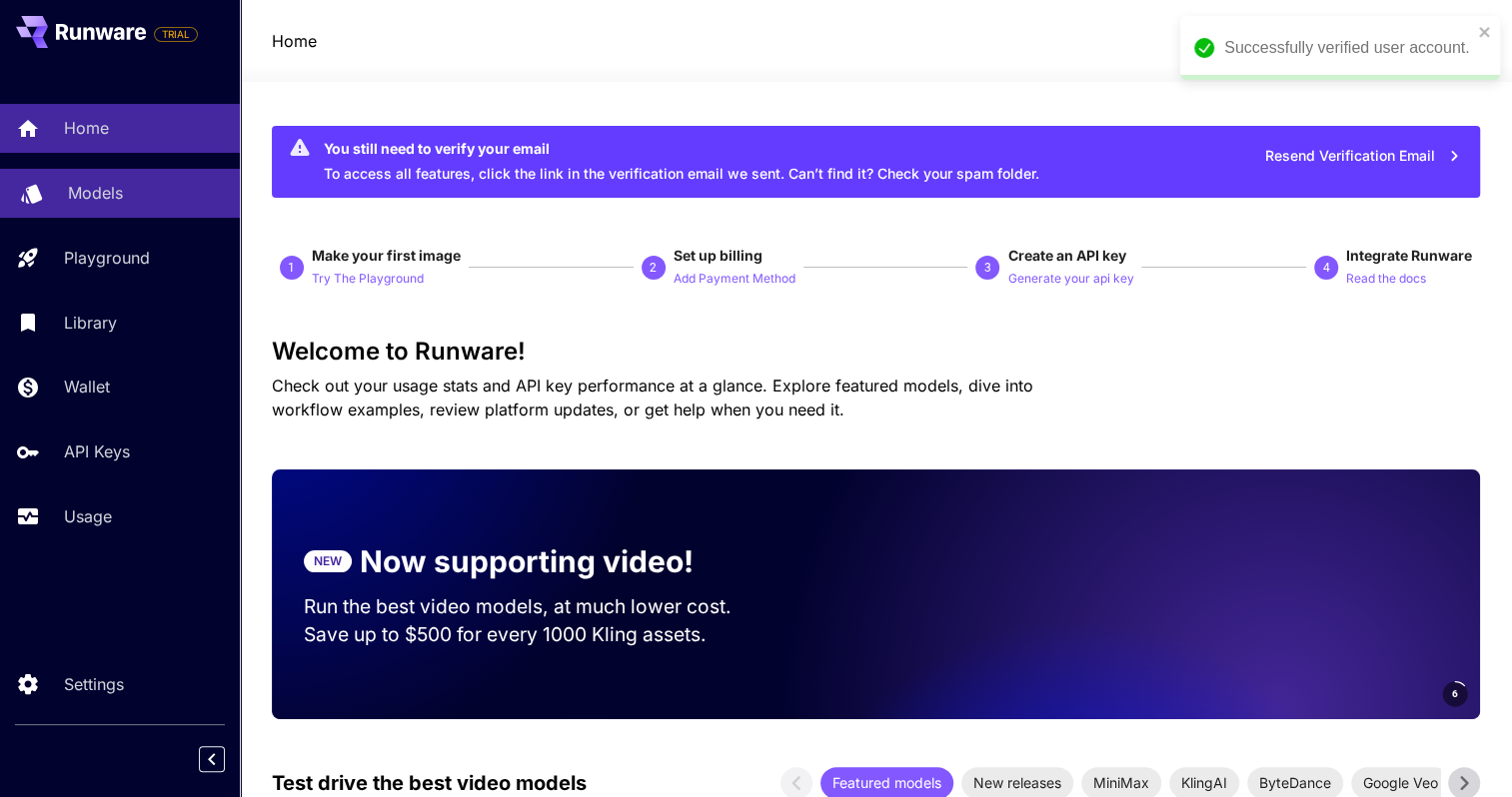 click on "Models" at bounding box center [95, 193] 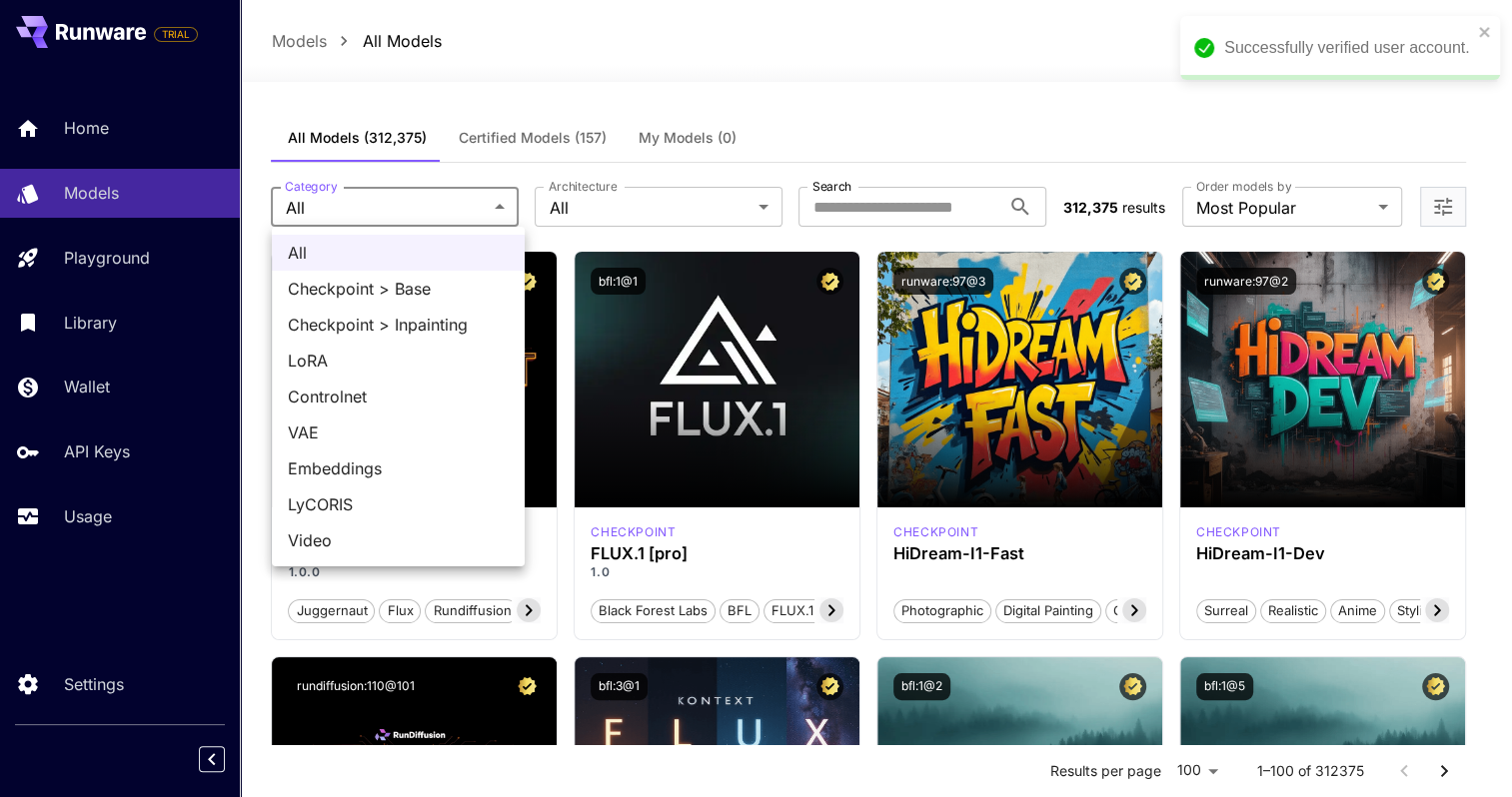 click on "**********" at bounding box center (756, 9541) 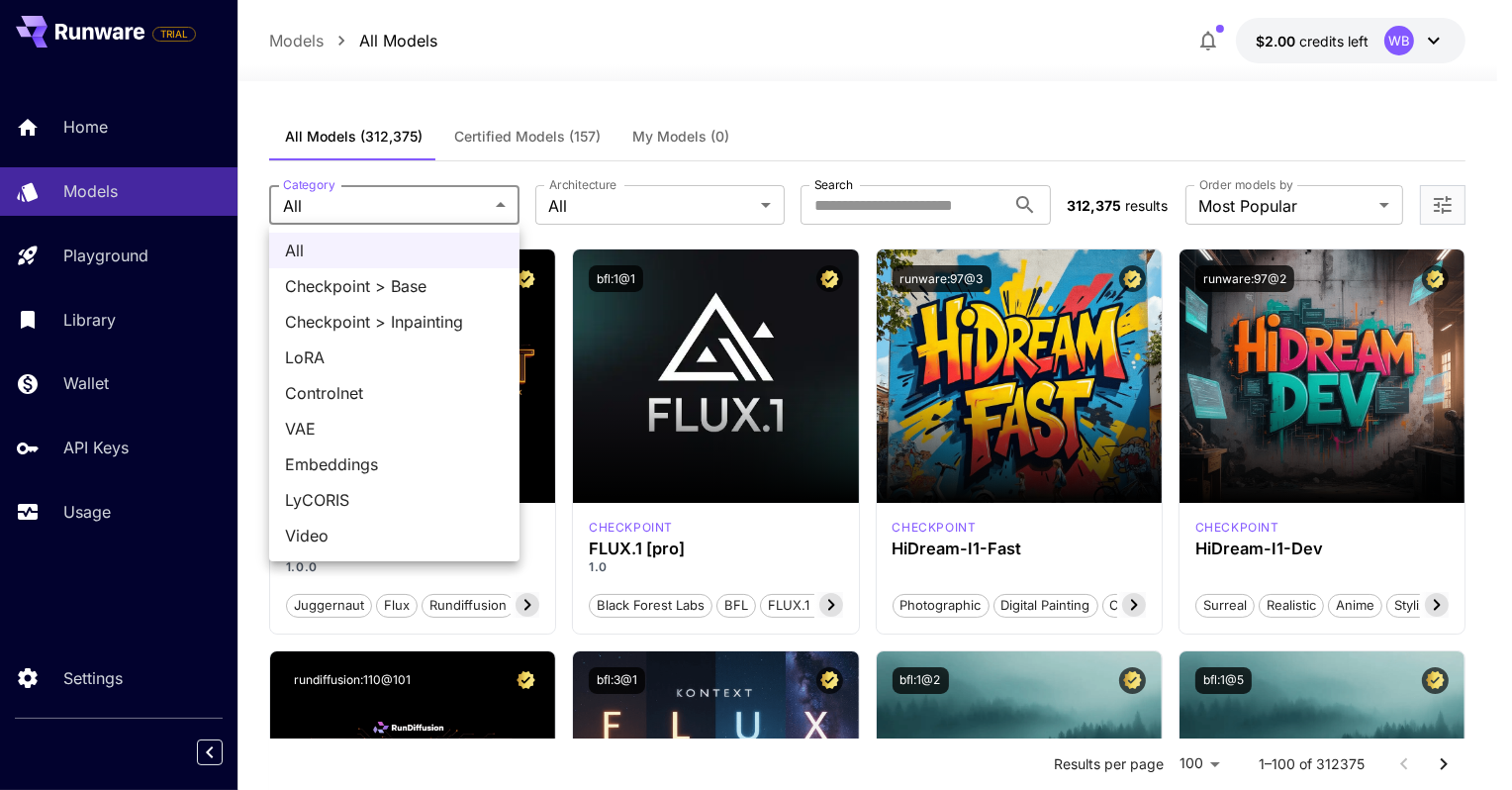 click on "Video" at bounding box center (394, 536) 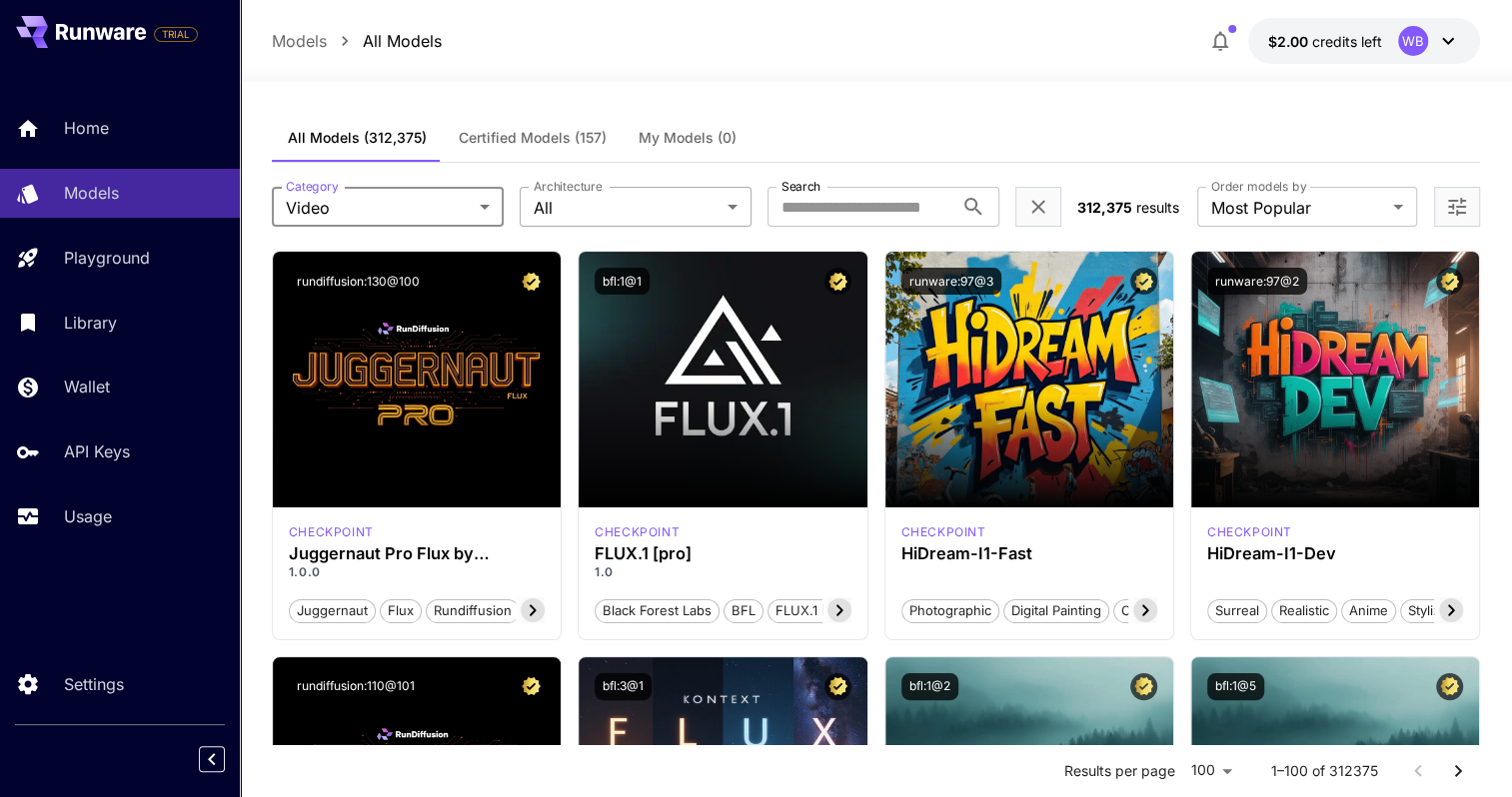 click on "**********" at bounding box center (756, 9541) 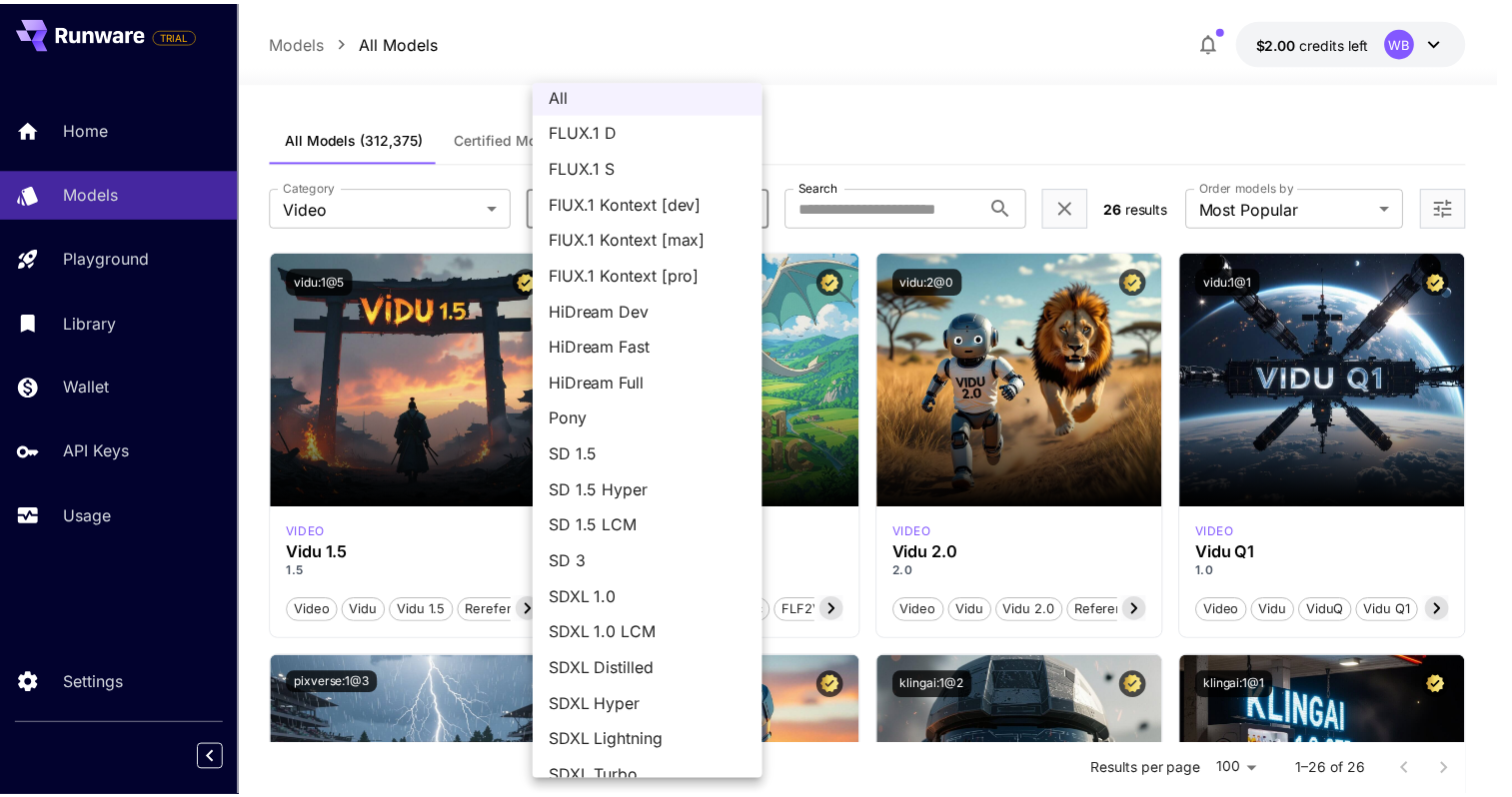 scroll, scrollTop: 0, scrollLeft: 0, axis: both 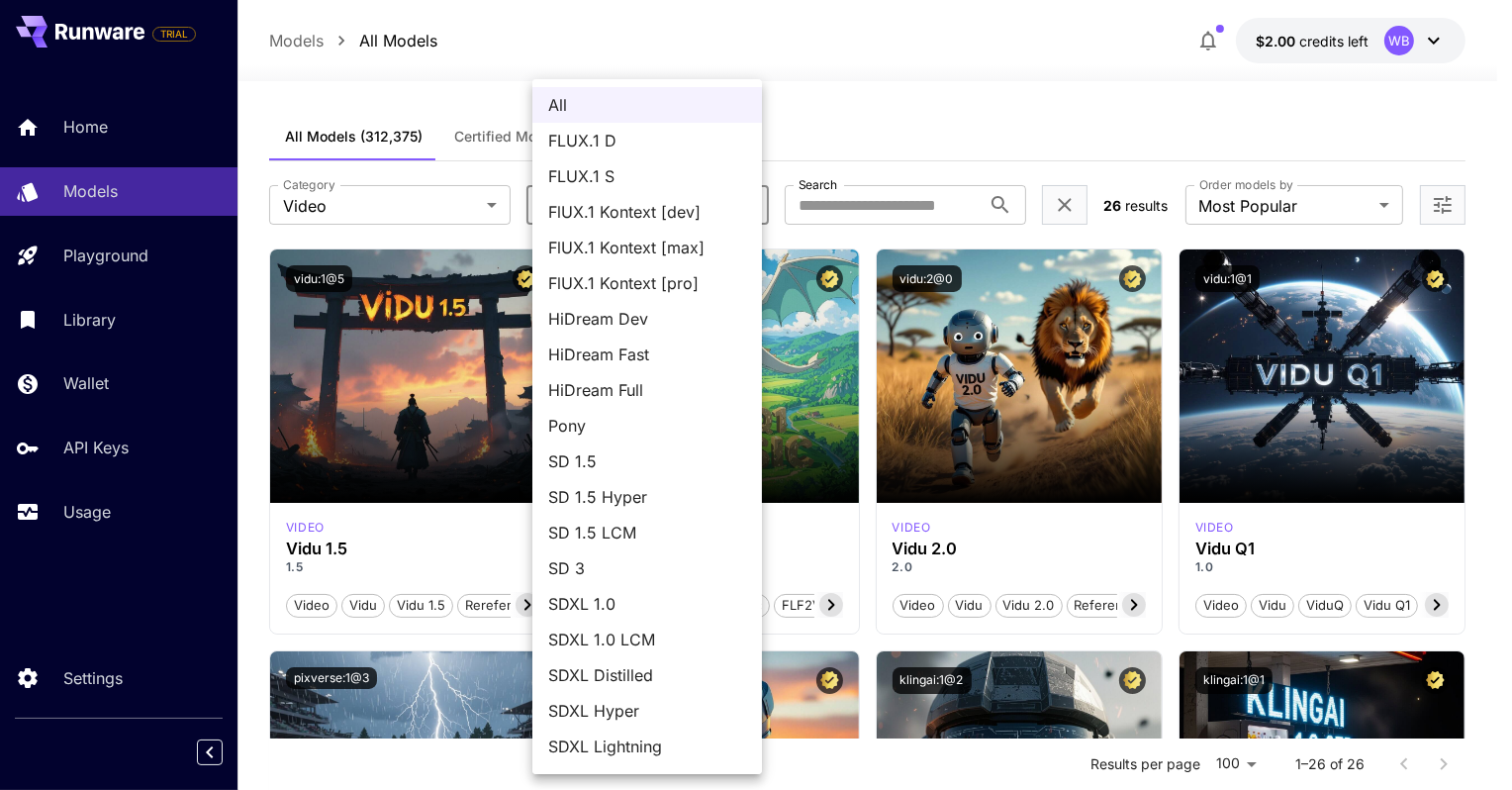 click at bounding box center [756, 395] 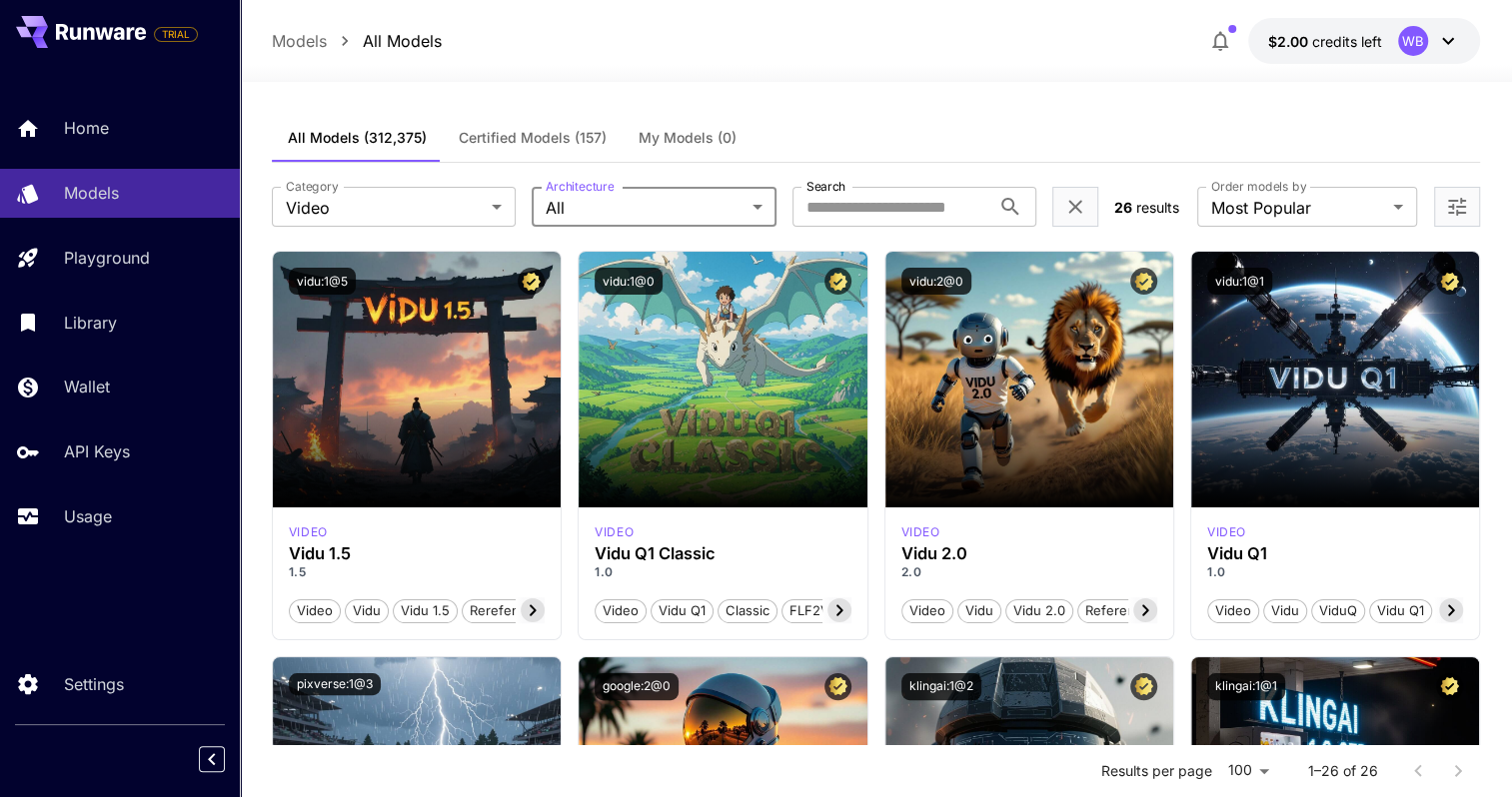 click 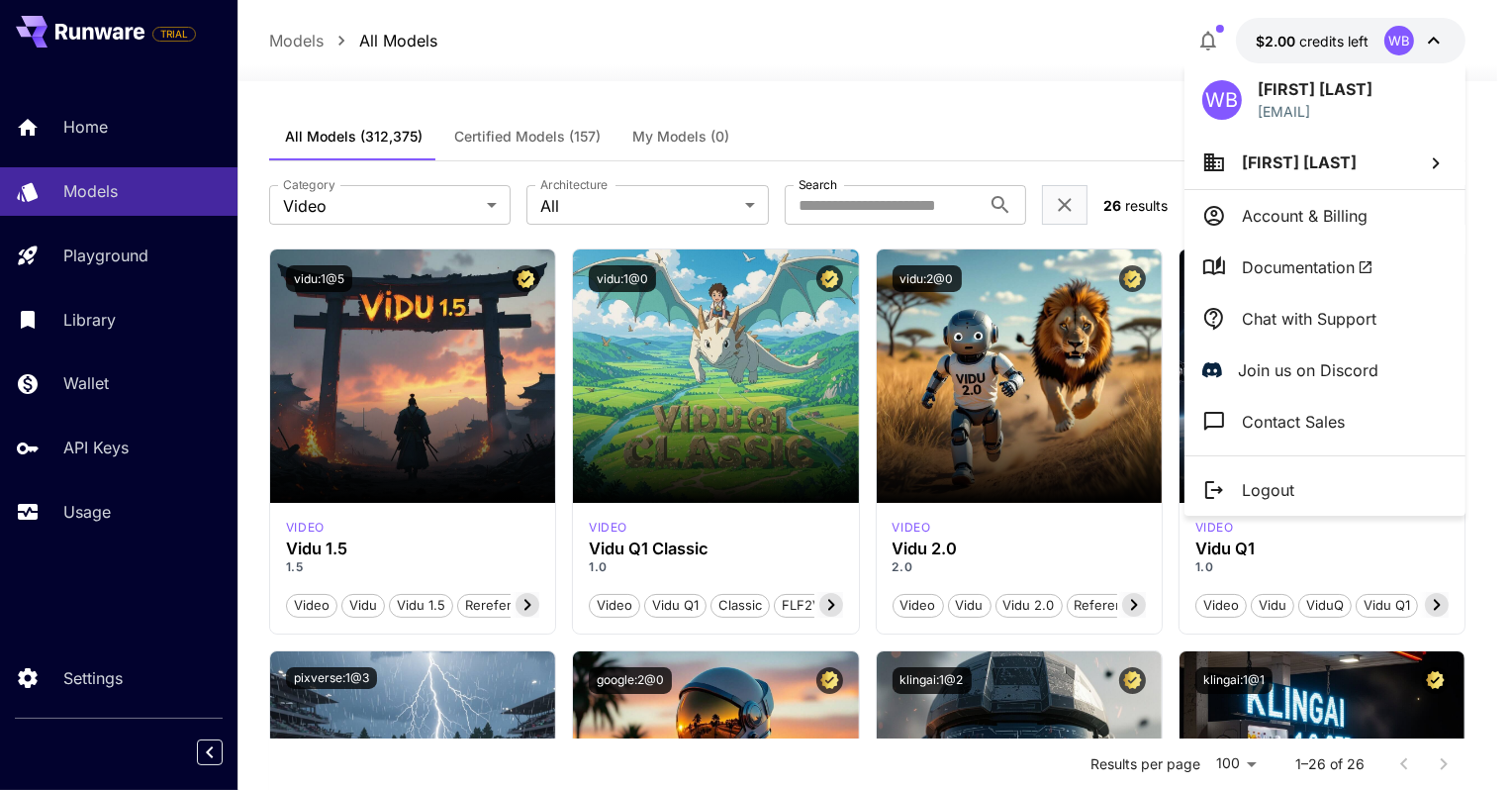 click on "Account & Billing" at bounding box center (1304, 216) 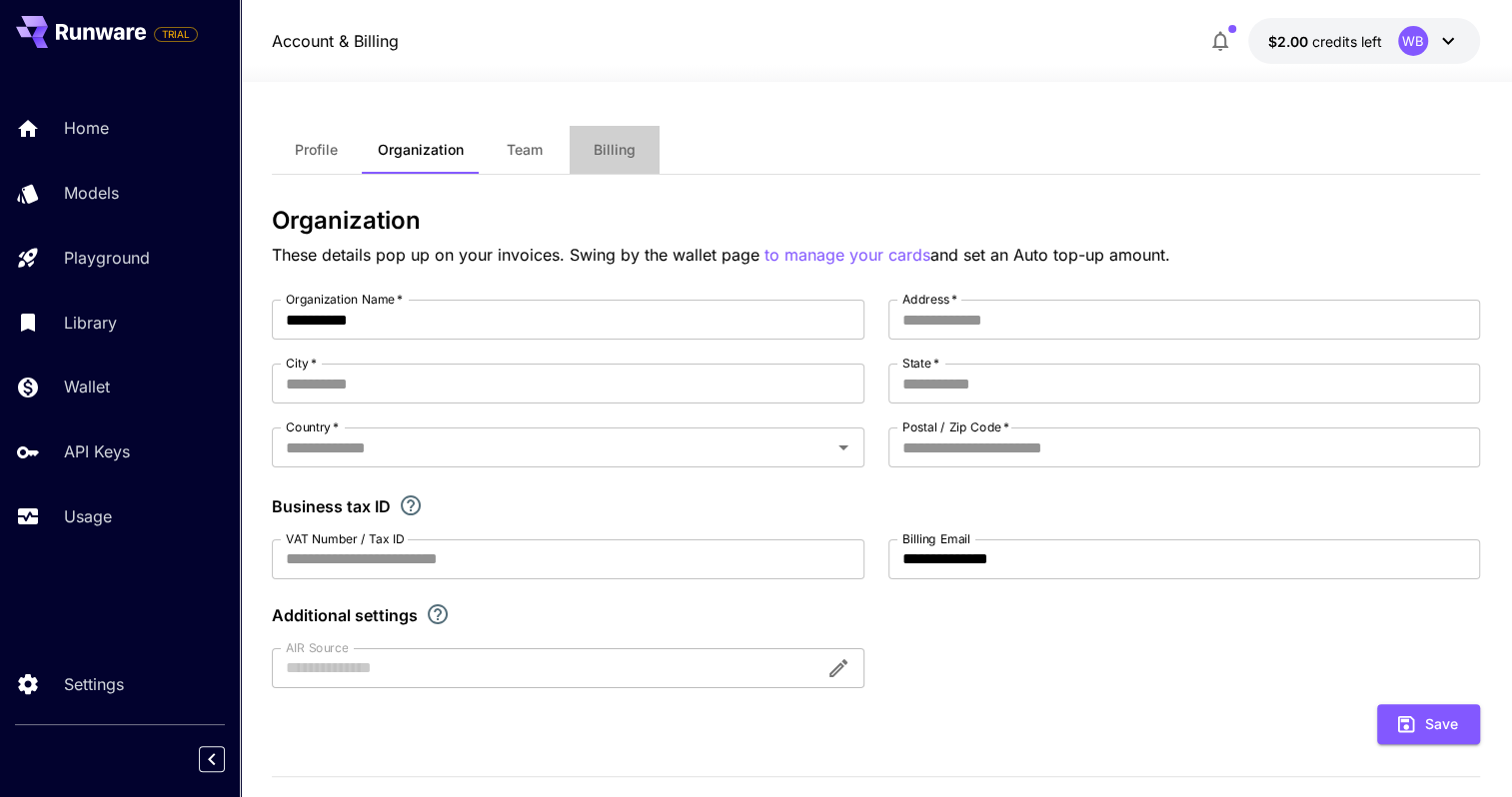 click on "Billing" at bounding box center [615, 150] 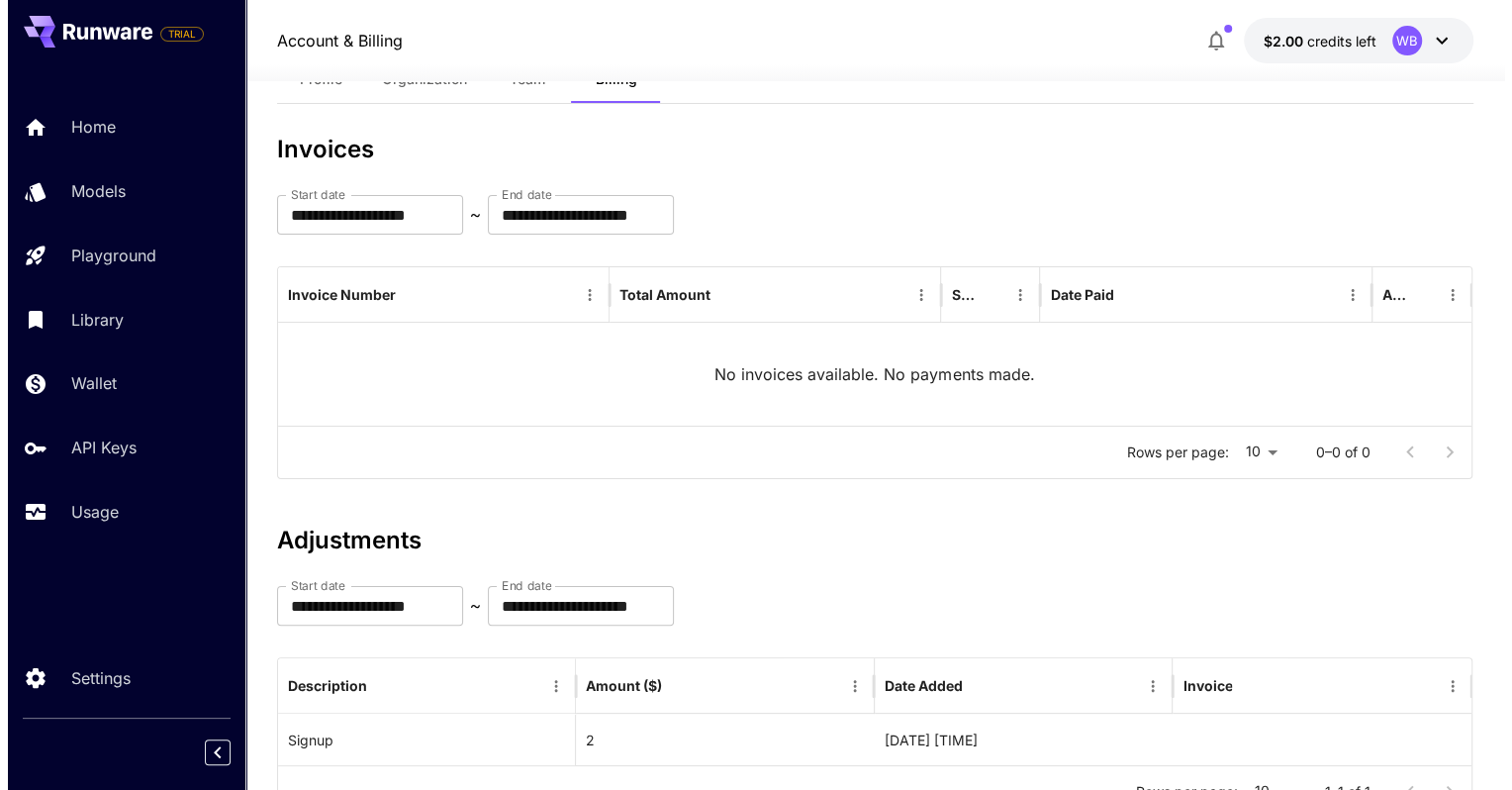 scroll, scrollTop: 0, scrollLeft: 0, axis: both 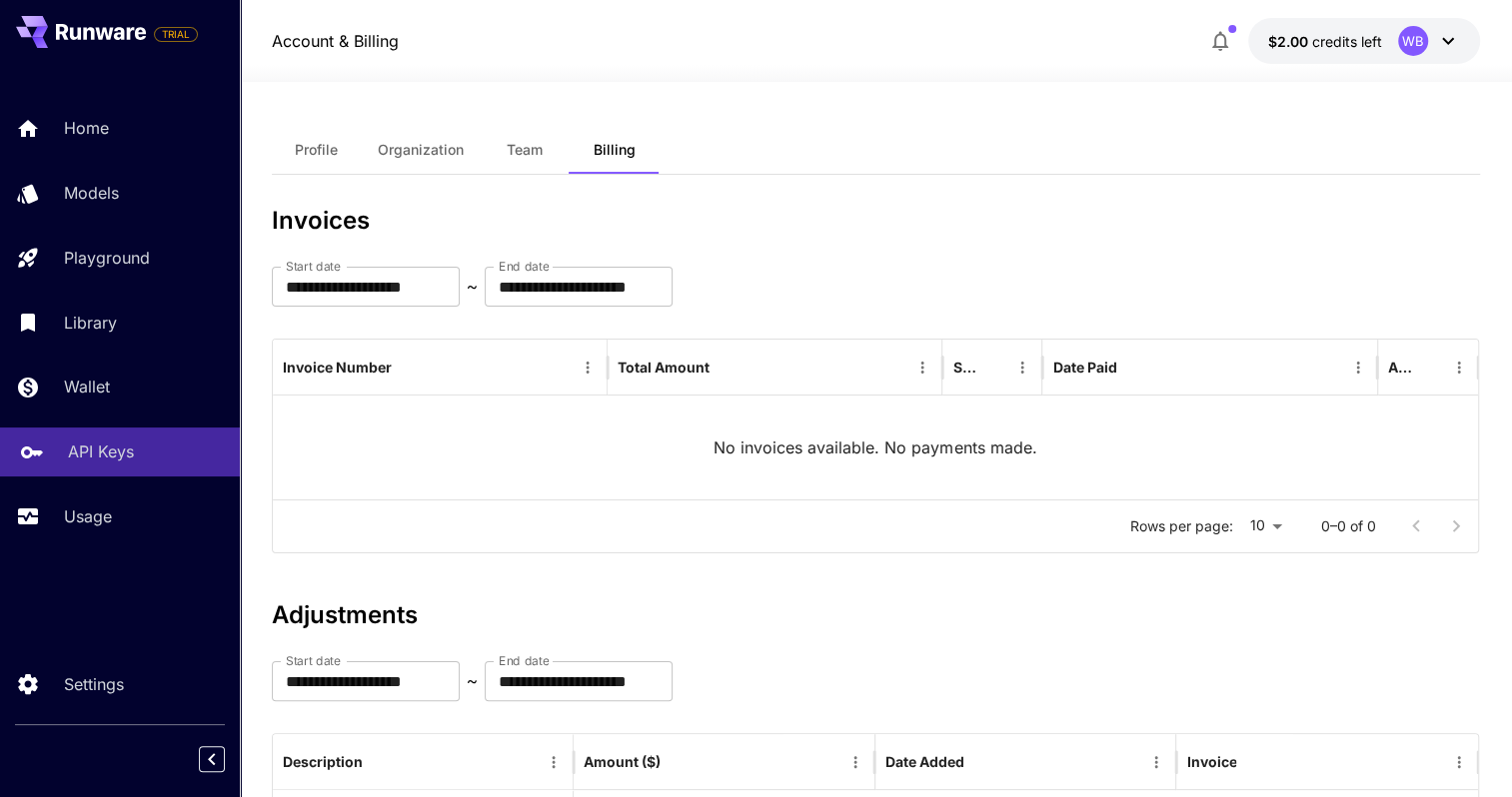 click on "API Keys" at bounding box center (101, 451) 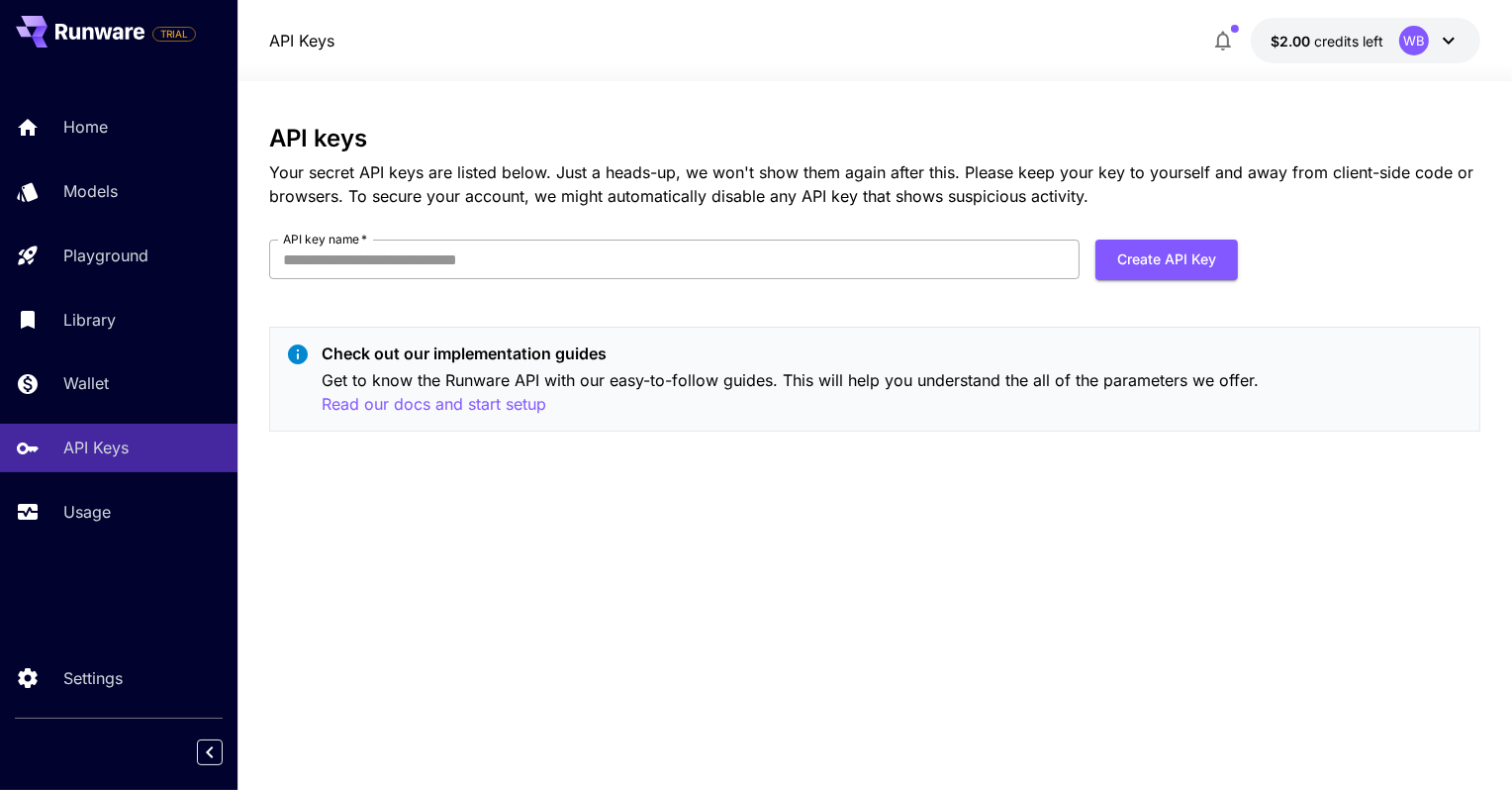 click on "API key name   *" at bounding box center (674, 259) 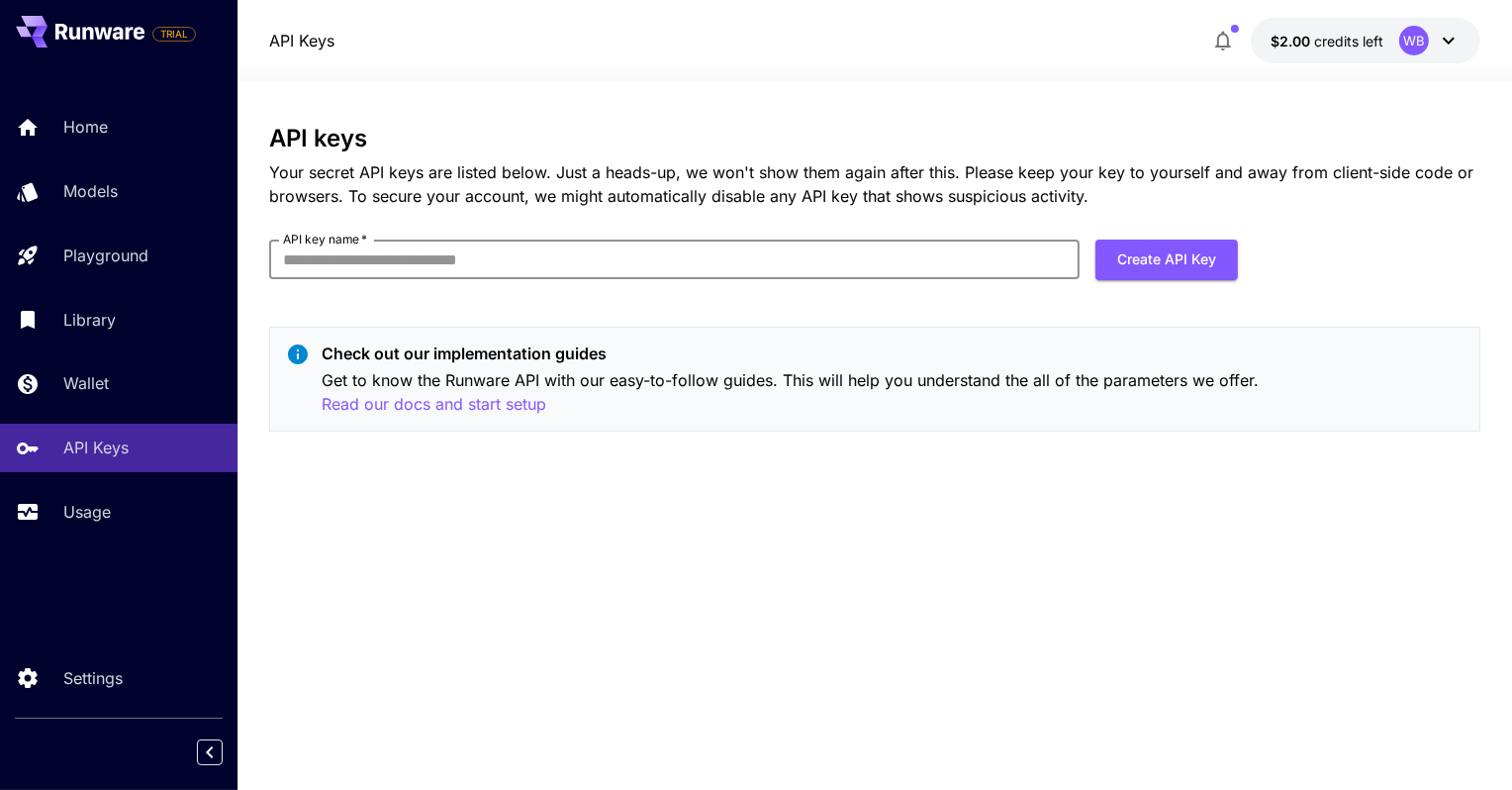 click on "API keys Your secret API keys are listed below. Just a heads-up, we won't show them again after this. Please keep your key to yourself and away from client-side code or browsers. To secure your account, we might automatically disable any API key that shows suspicious activity. API key name   * API key name   * Create API Key Check out our implementation guides Get to know the Runware API with our easy-to-follow guides. This will help you understand the all of the parameters we offer.   Read our docs and start setup" at bounding box center [875, 286] 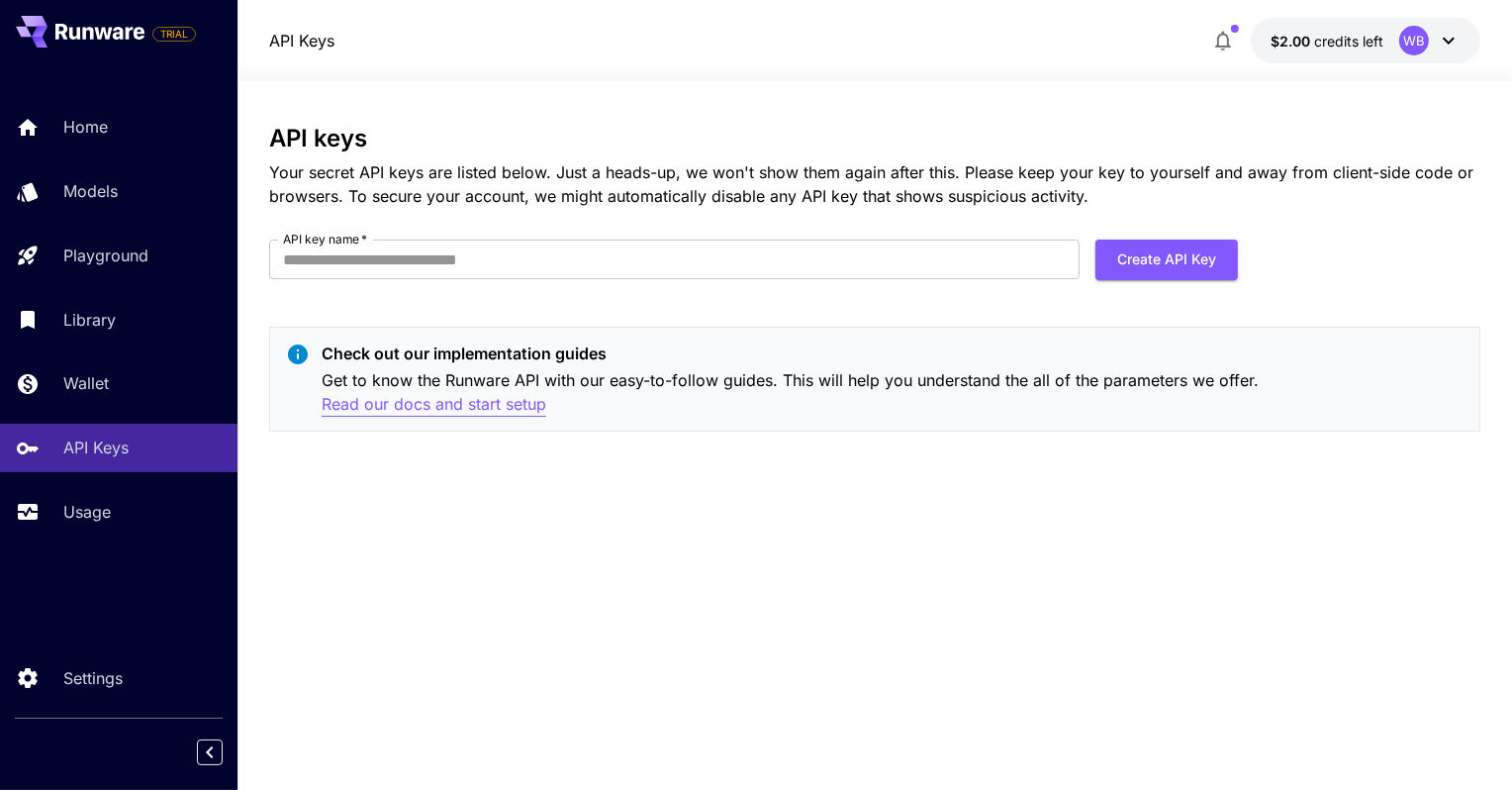 click on "Read our docs and start setup" at bounding box center [433, 404] 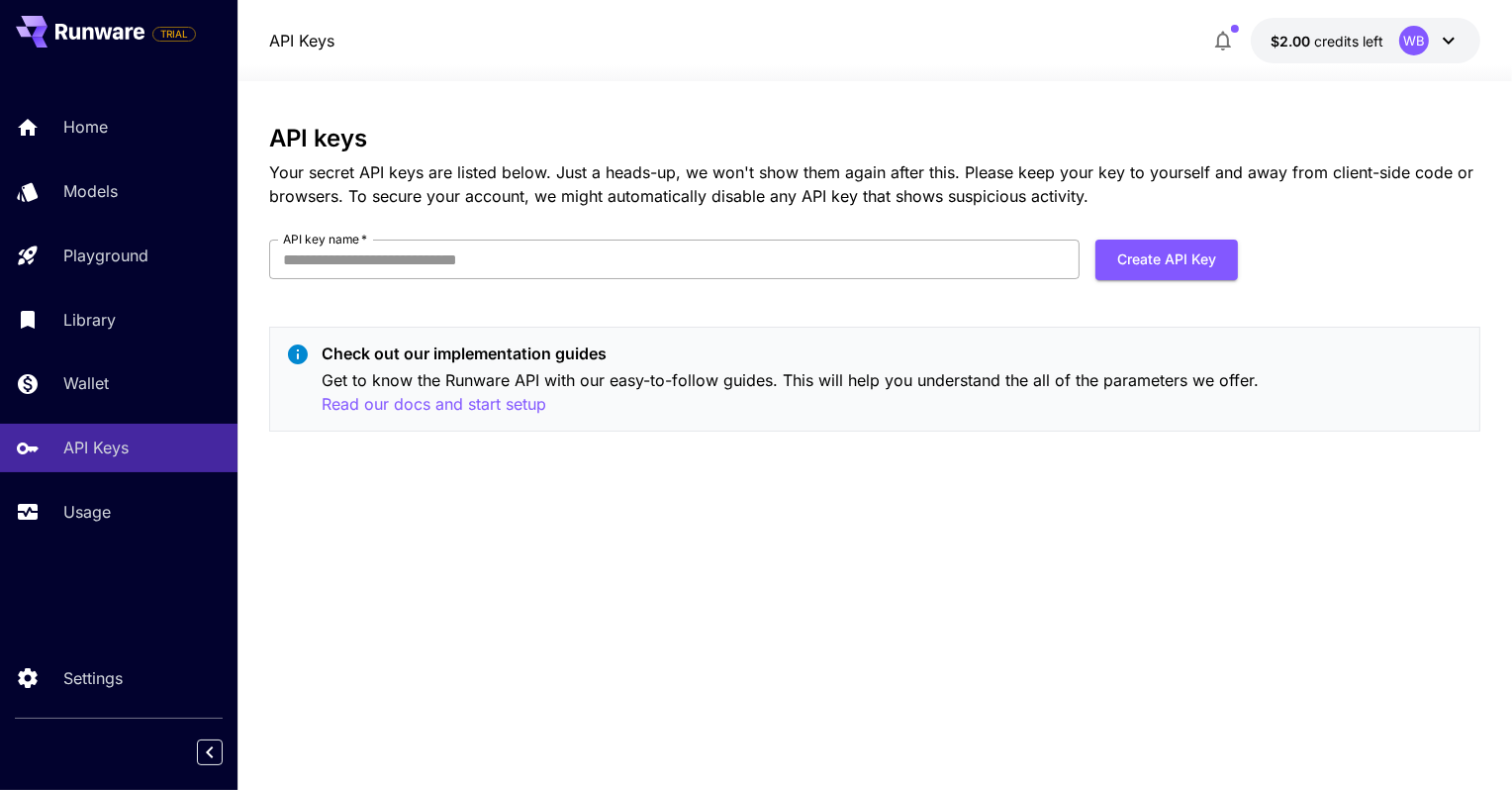 click on "API key name   *" at bounding box center (674, 259) 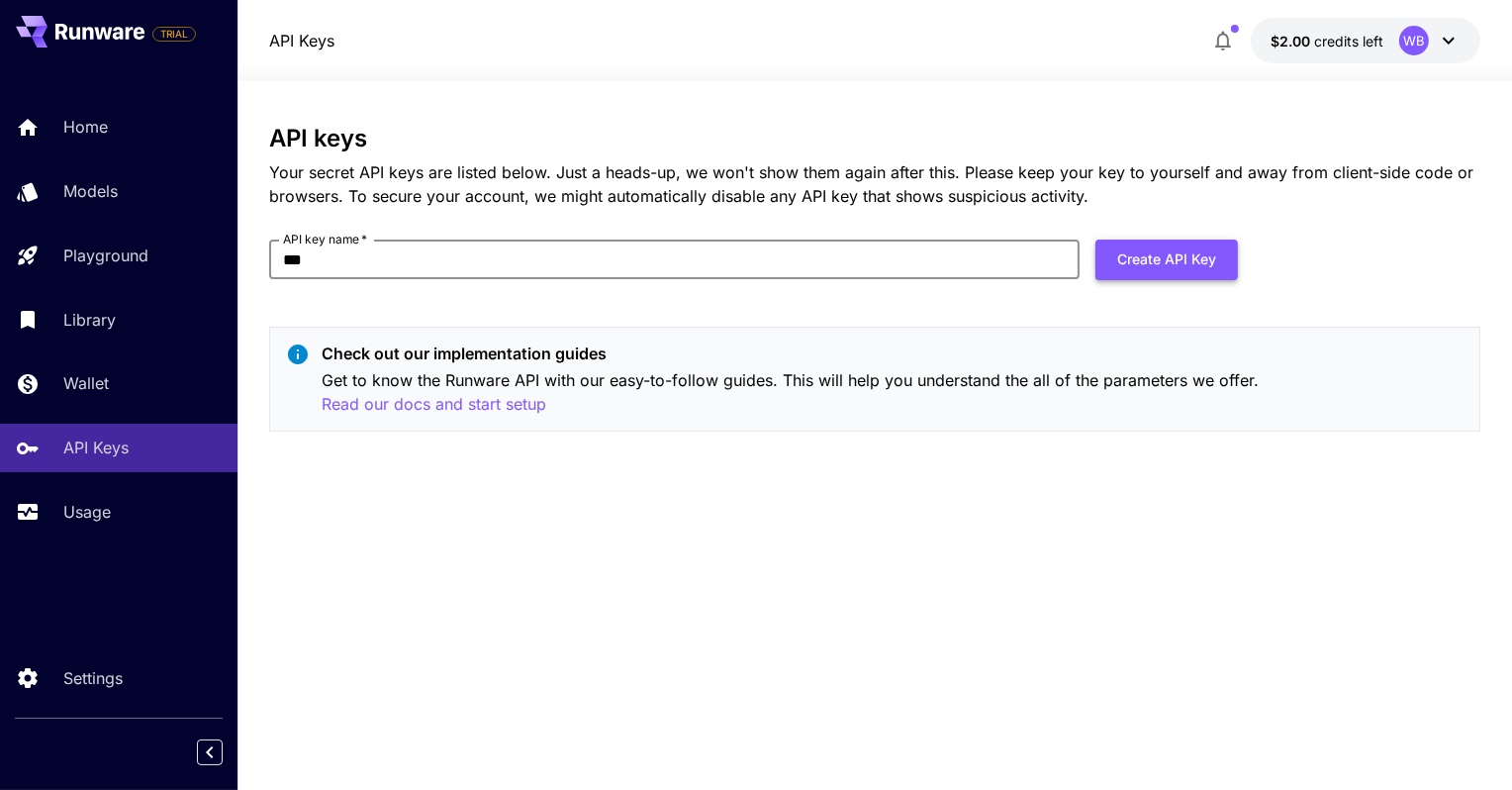type on "***" 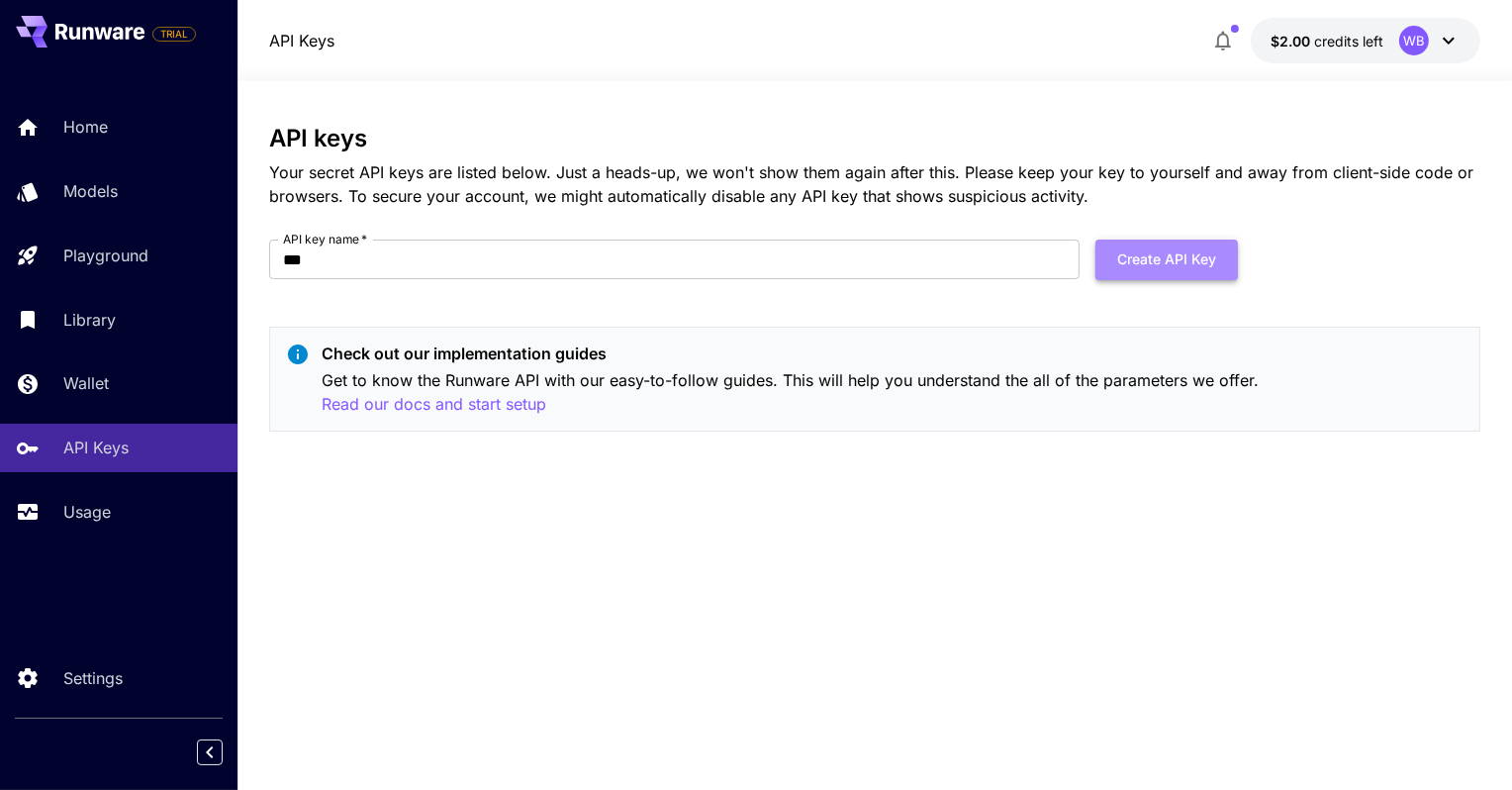 click on "Create API Key" at bounding box center (1167, 259) 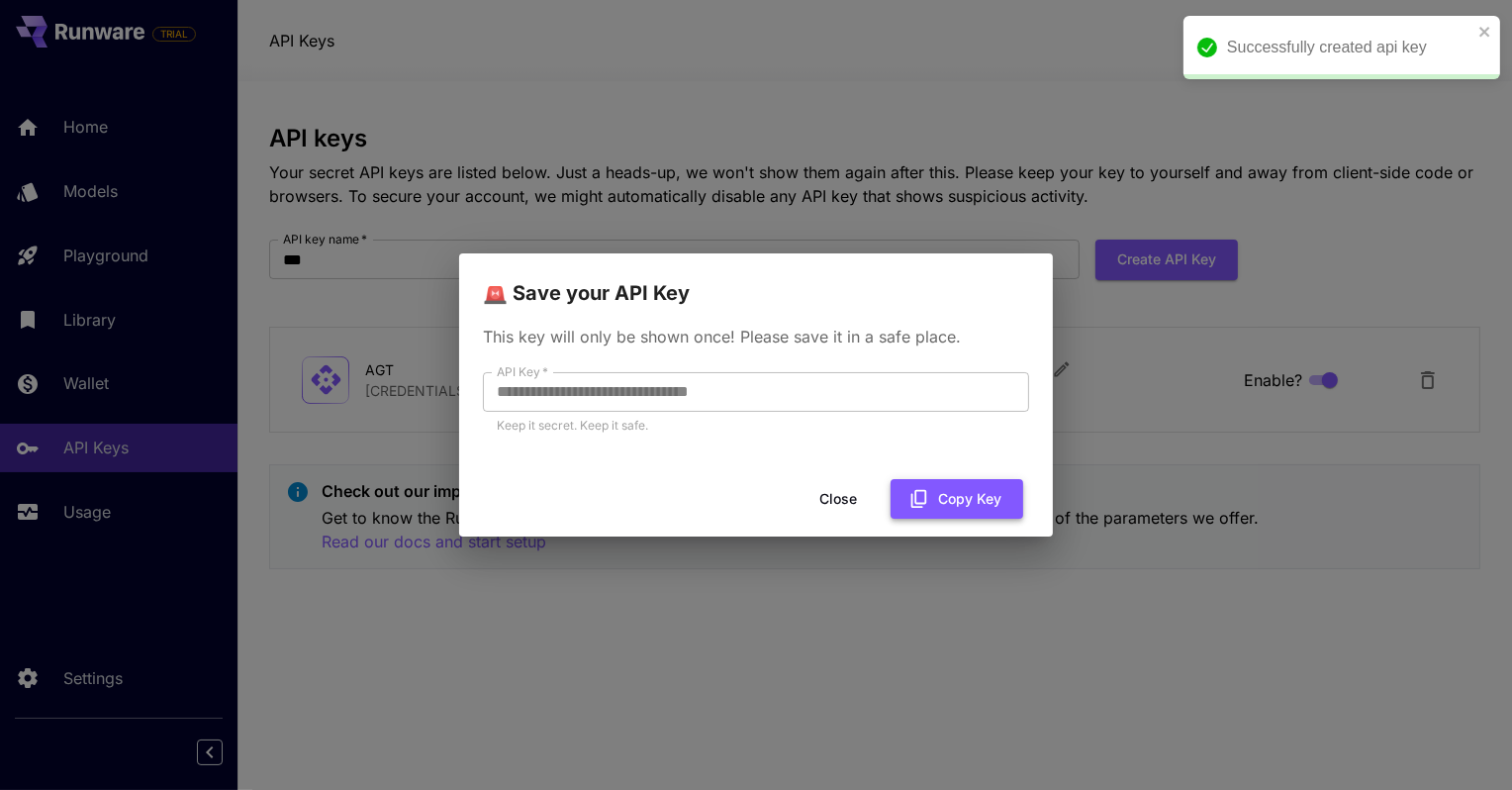 click on "Copy Key" at bounding box center (957, 499) 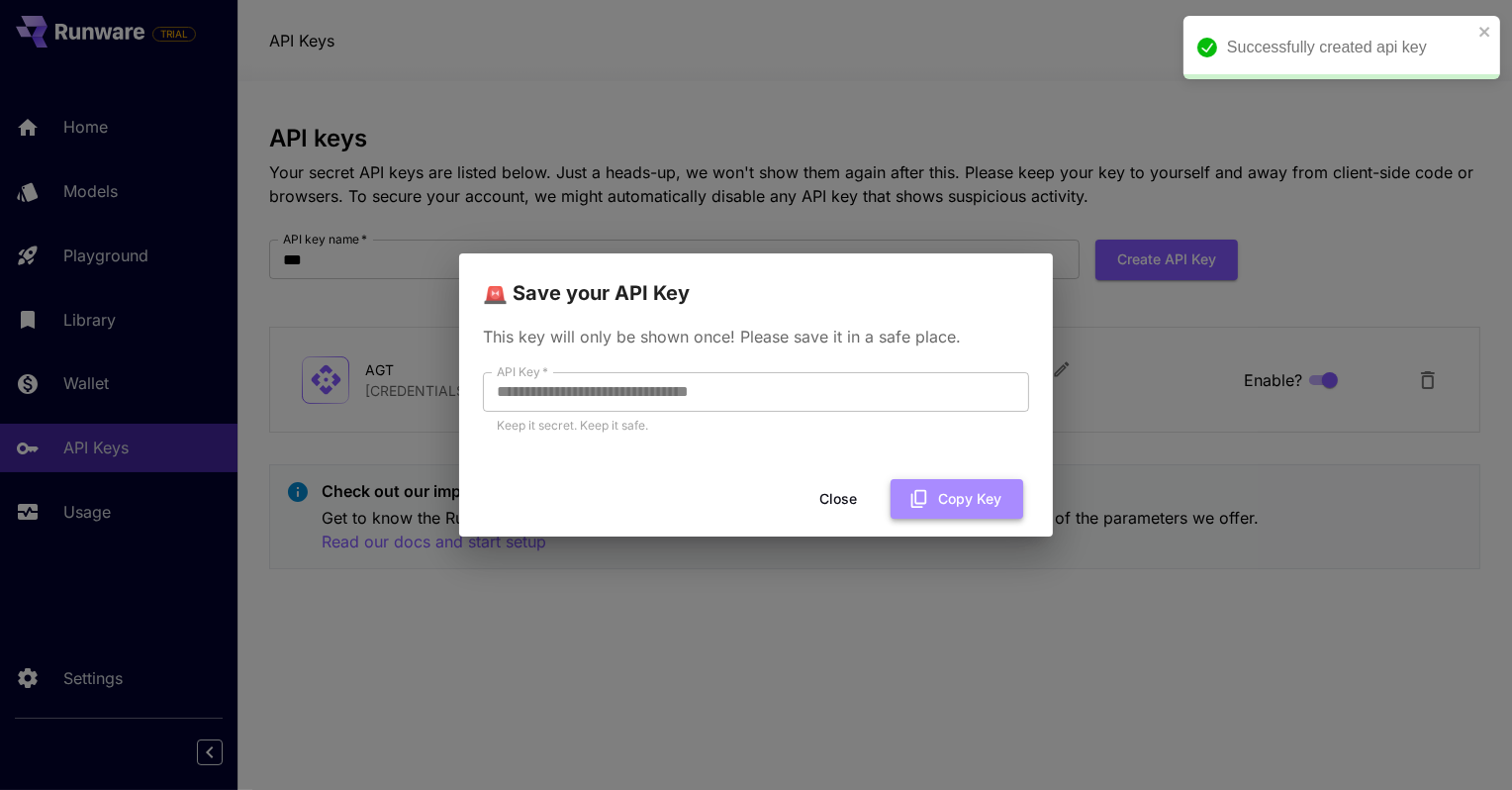 click on "Copy Key" at bounding box center [957, 499] 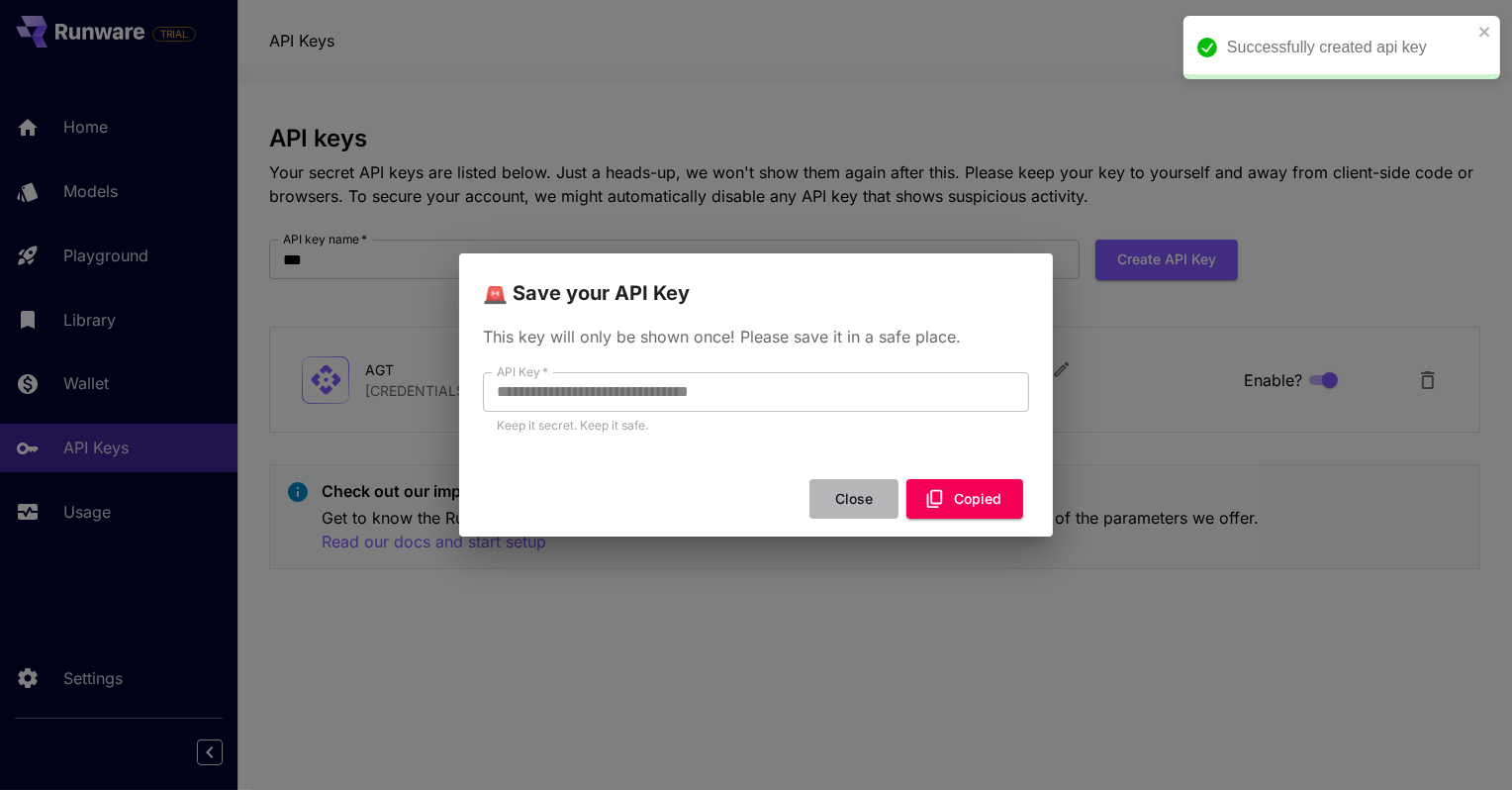 click on "Close" at bounding box center (854, 499) 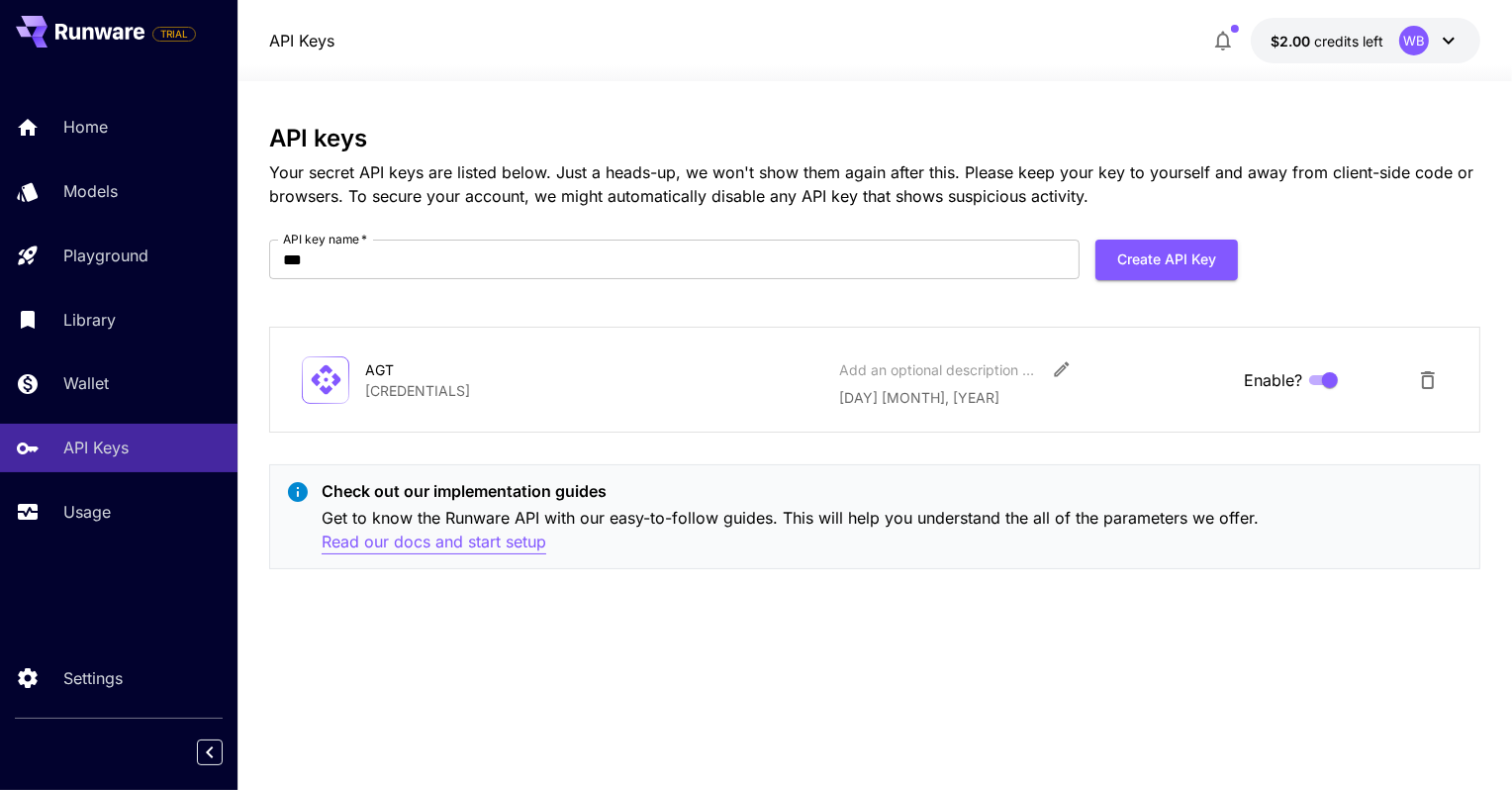 click on "Read our docs and start setup" at bounding box center (433, 542) 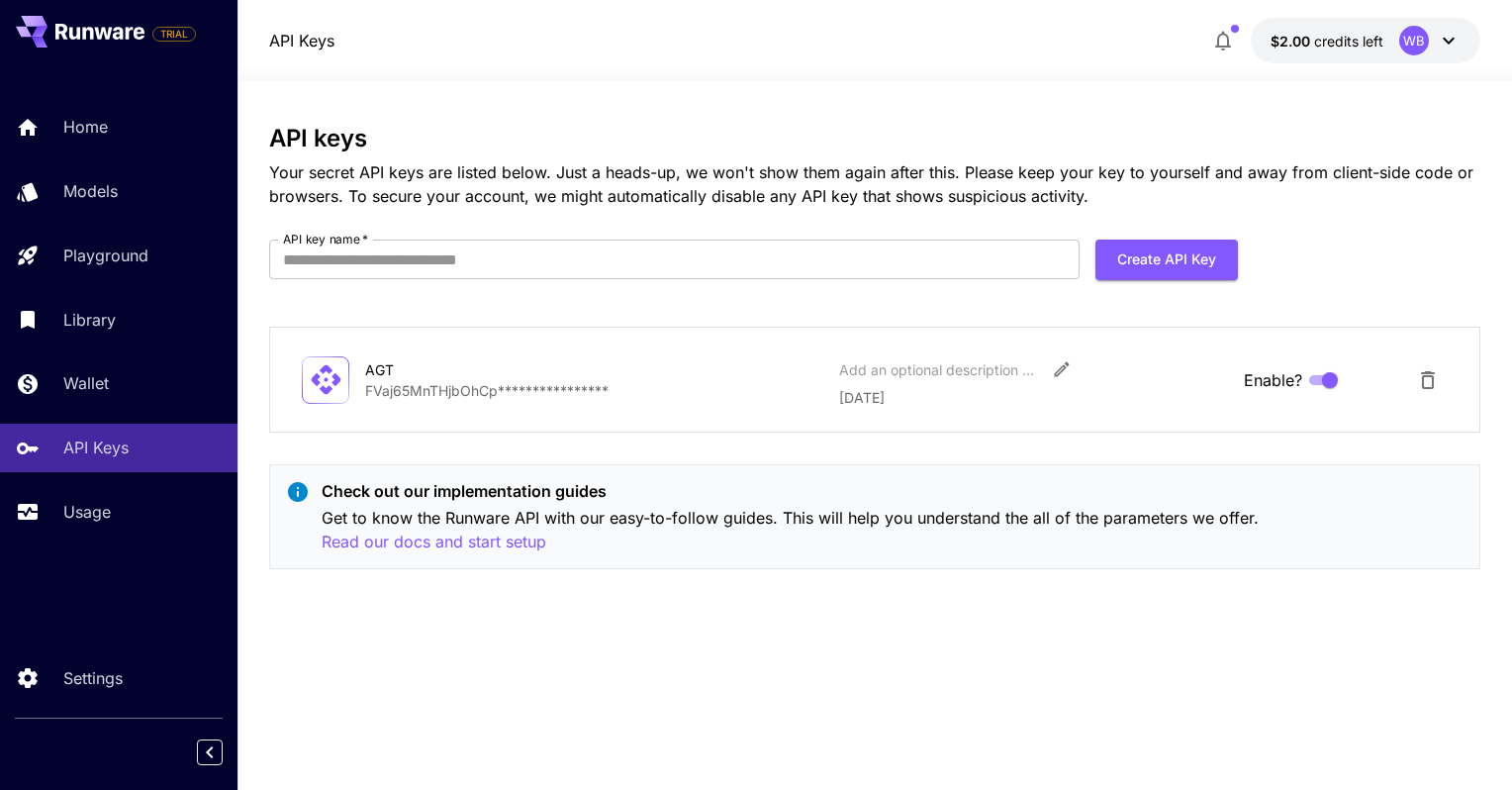 scroll, scrollTop: 0, scrollLeft: 0, axis: both 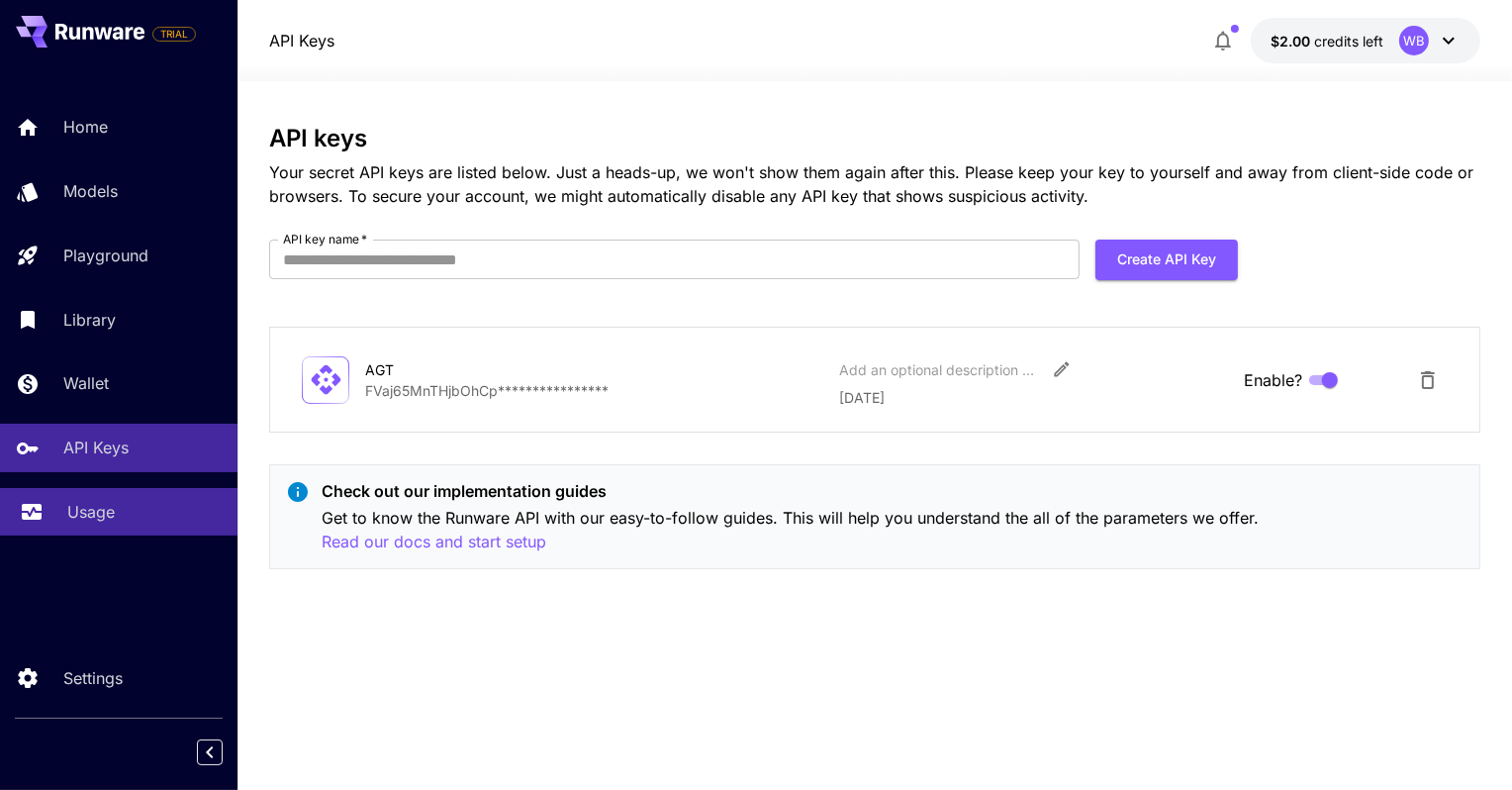 click on "Usage" at bounding box center (91, 512) 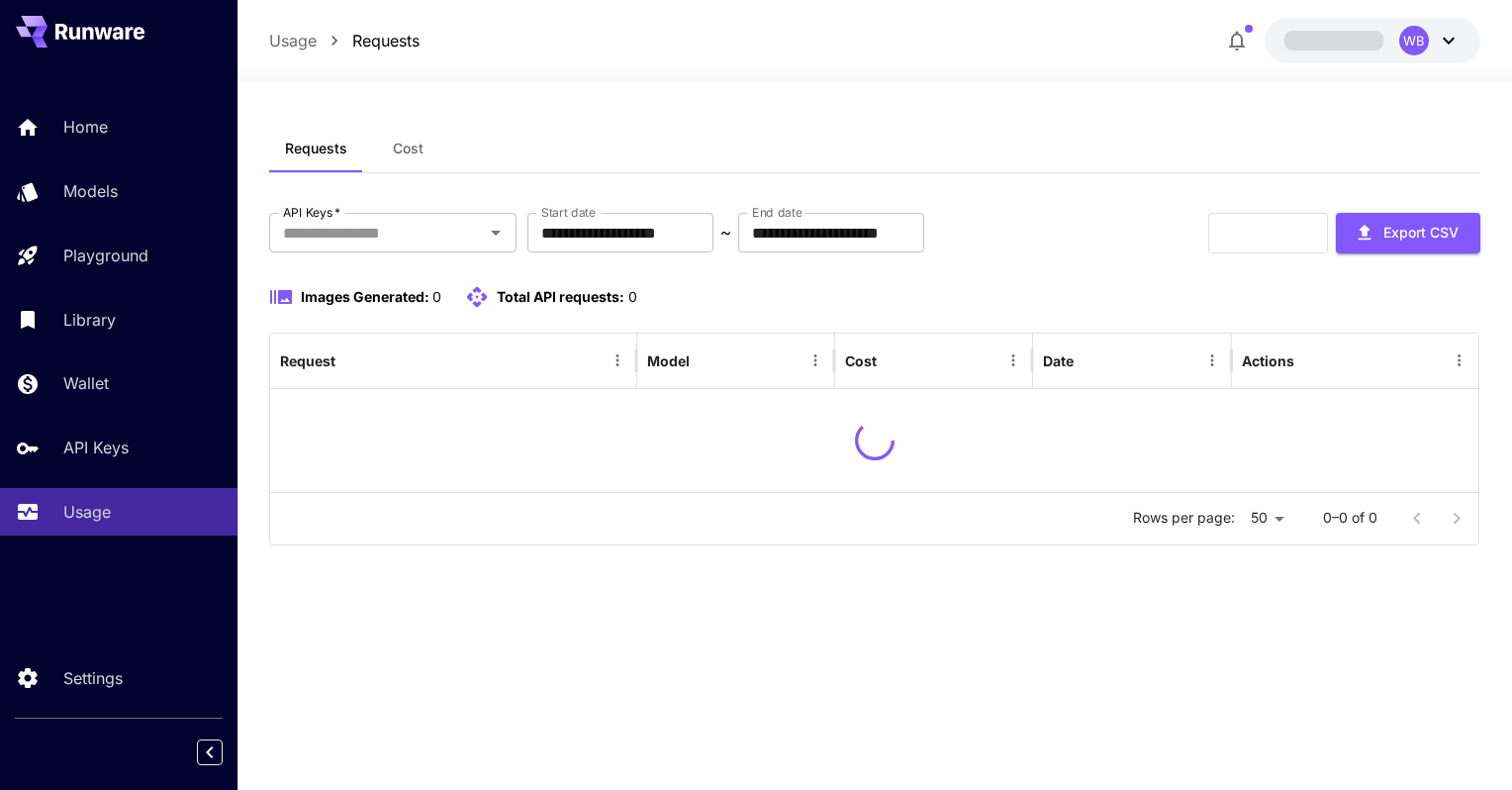 scroll, scrollTop: 0, scrollLeft: 0, axis: both 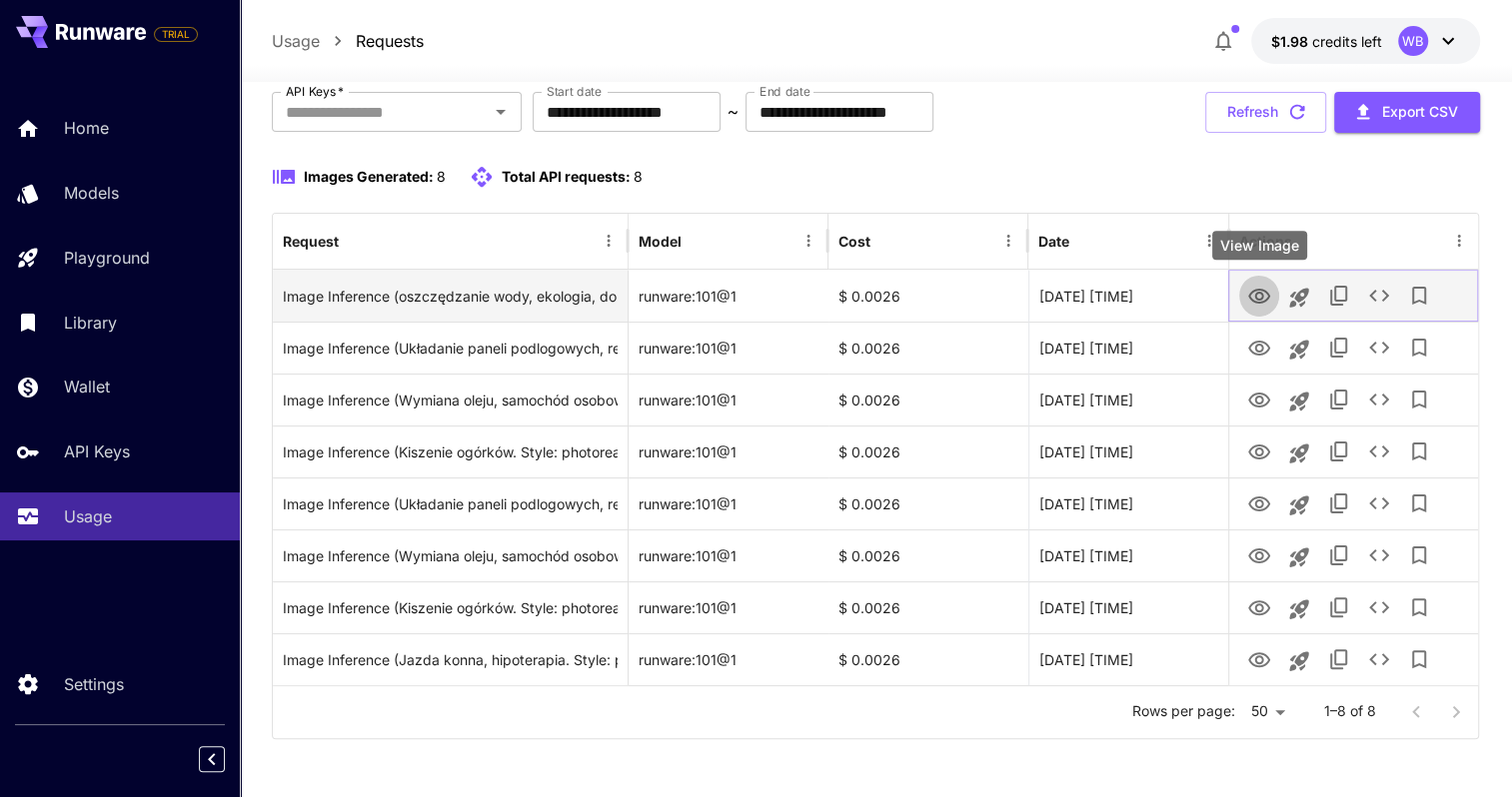 click 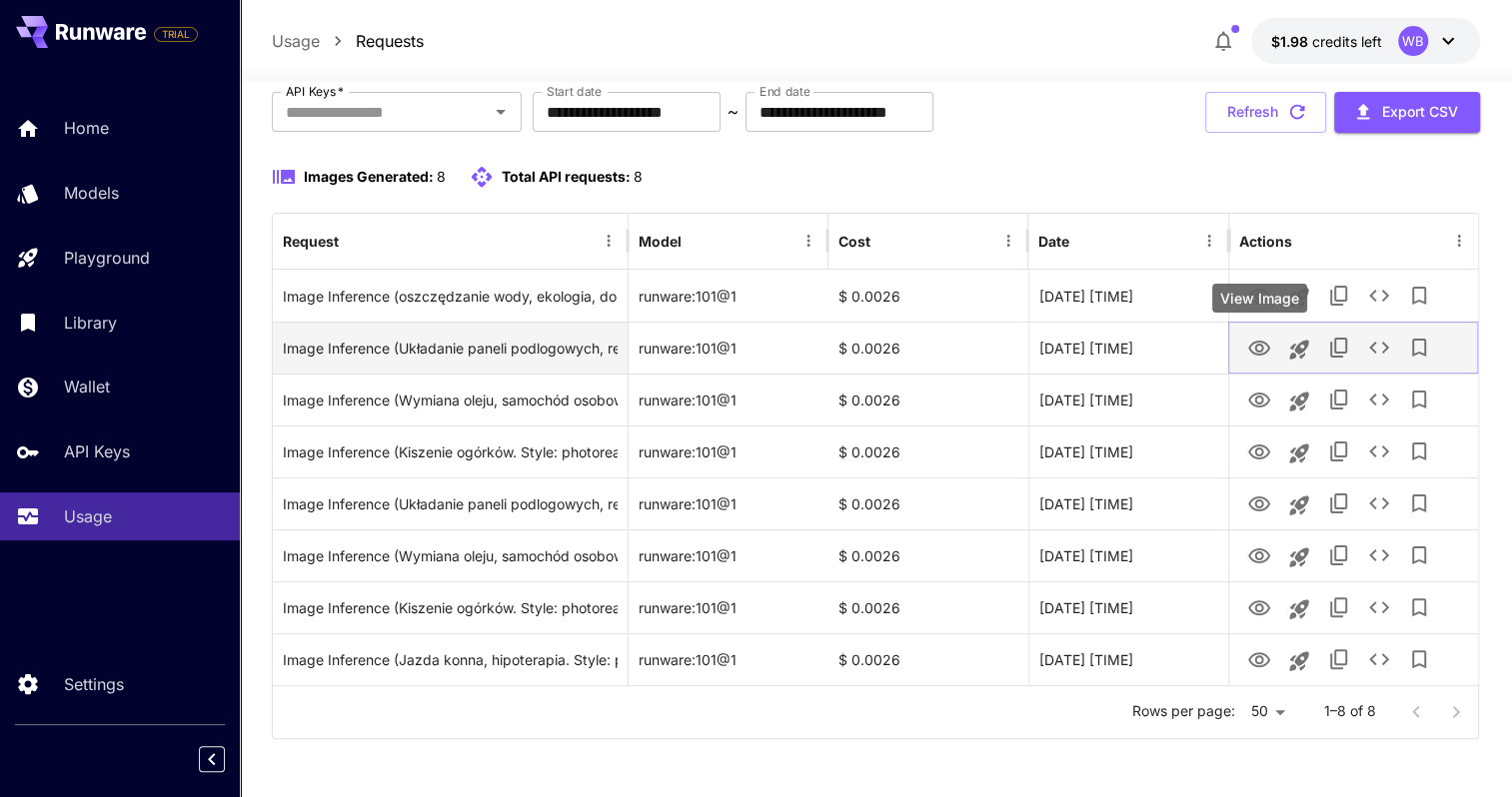 click 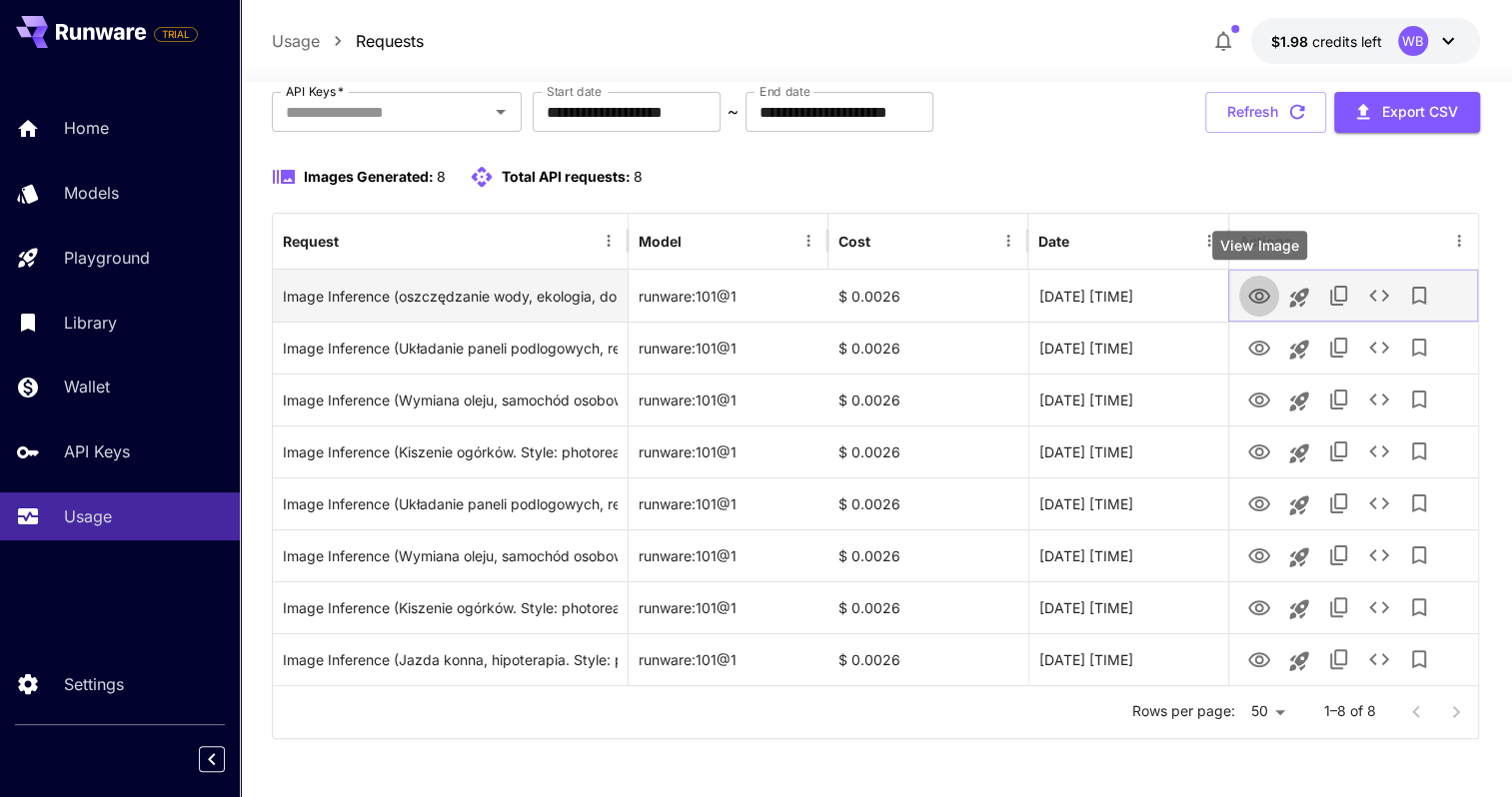 click 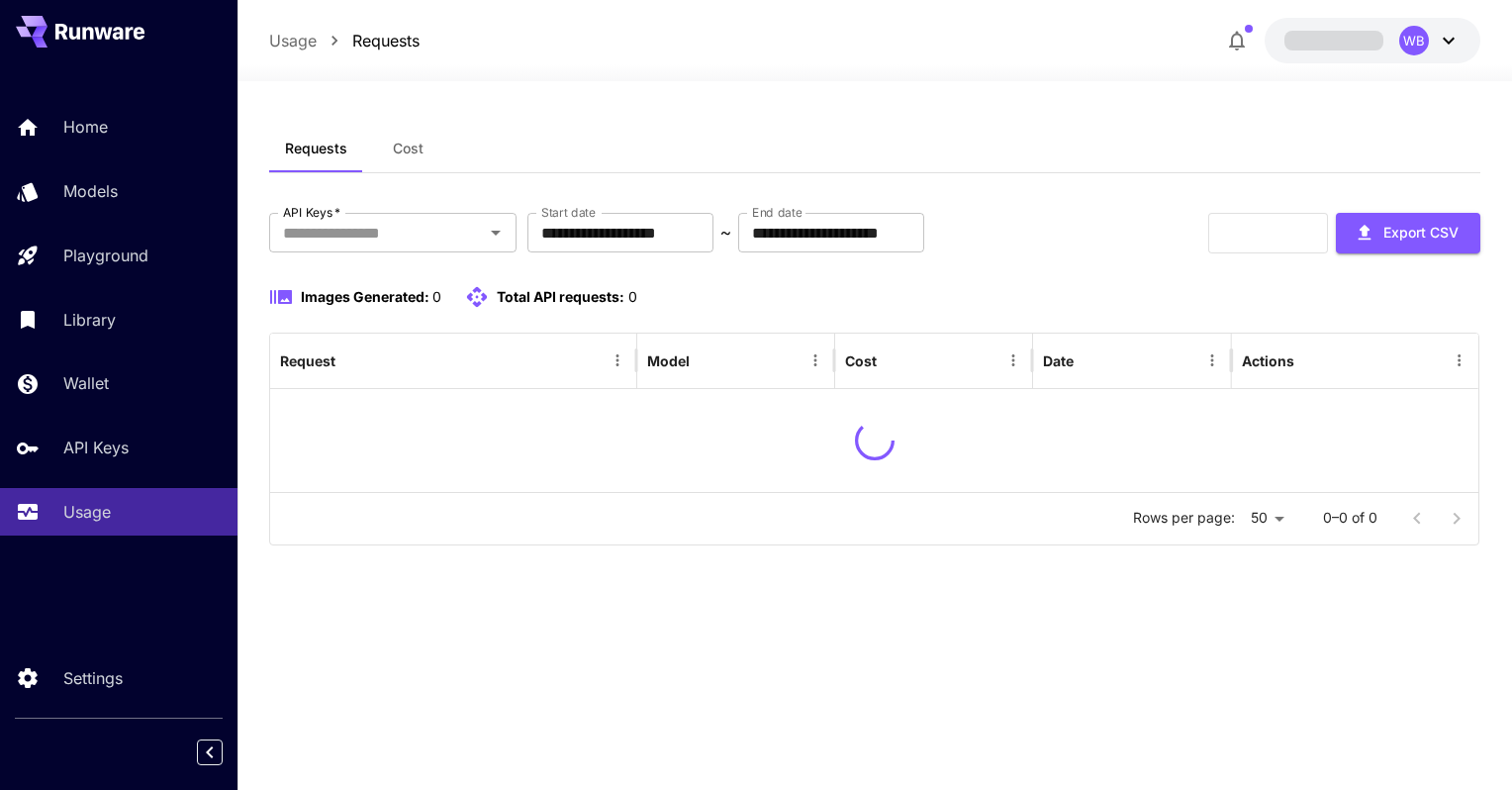 scroll, scrollTop: 0, scrollLeft: 0, axis: both 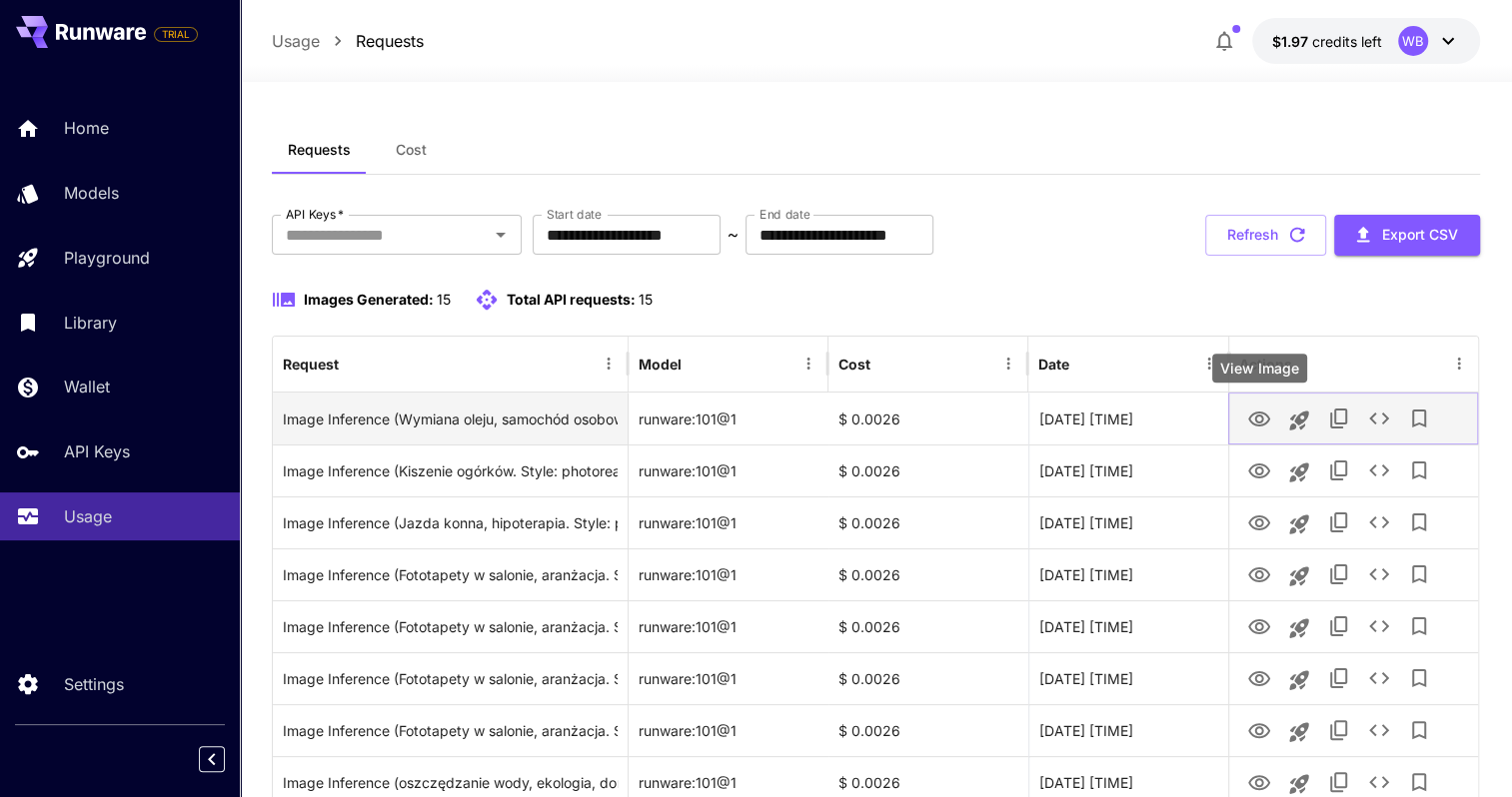 click 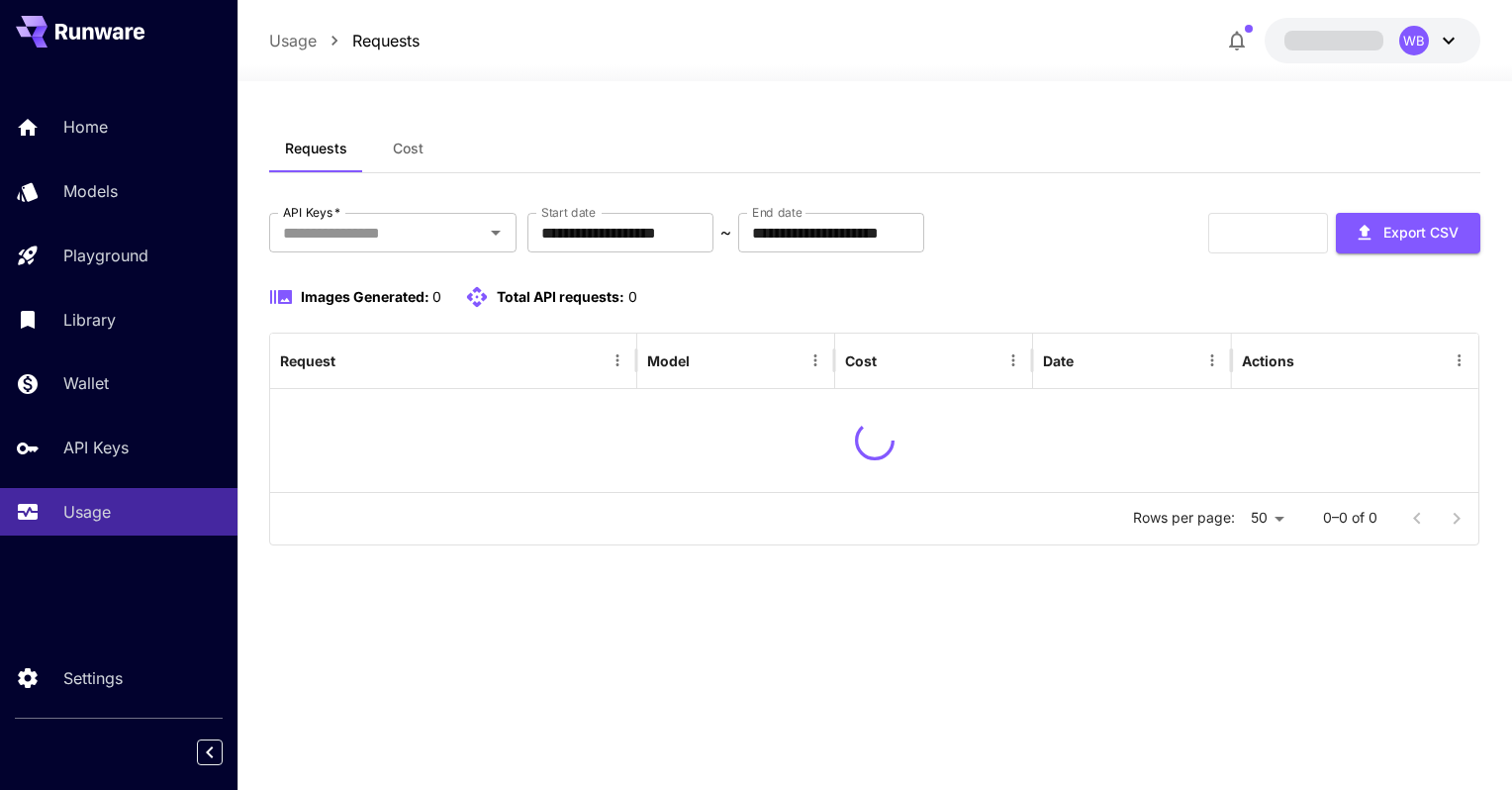 scroll, scrollTop: 0, scrollLeft: 0, axis: both 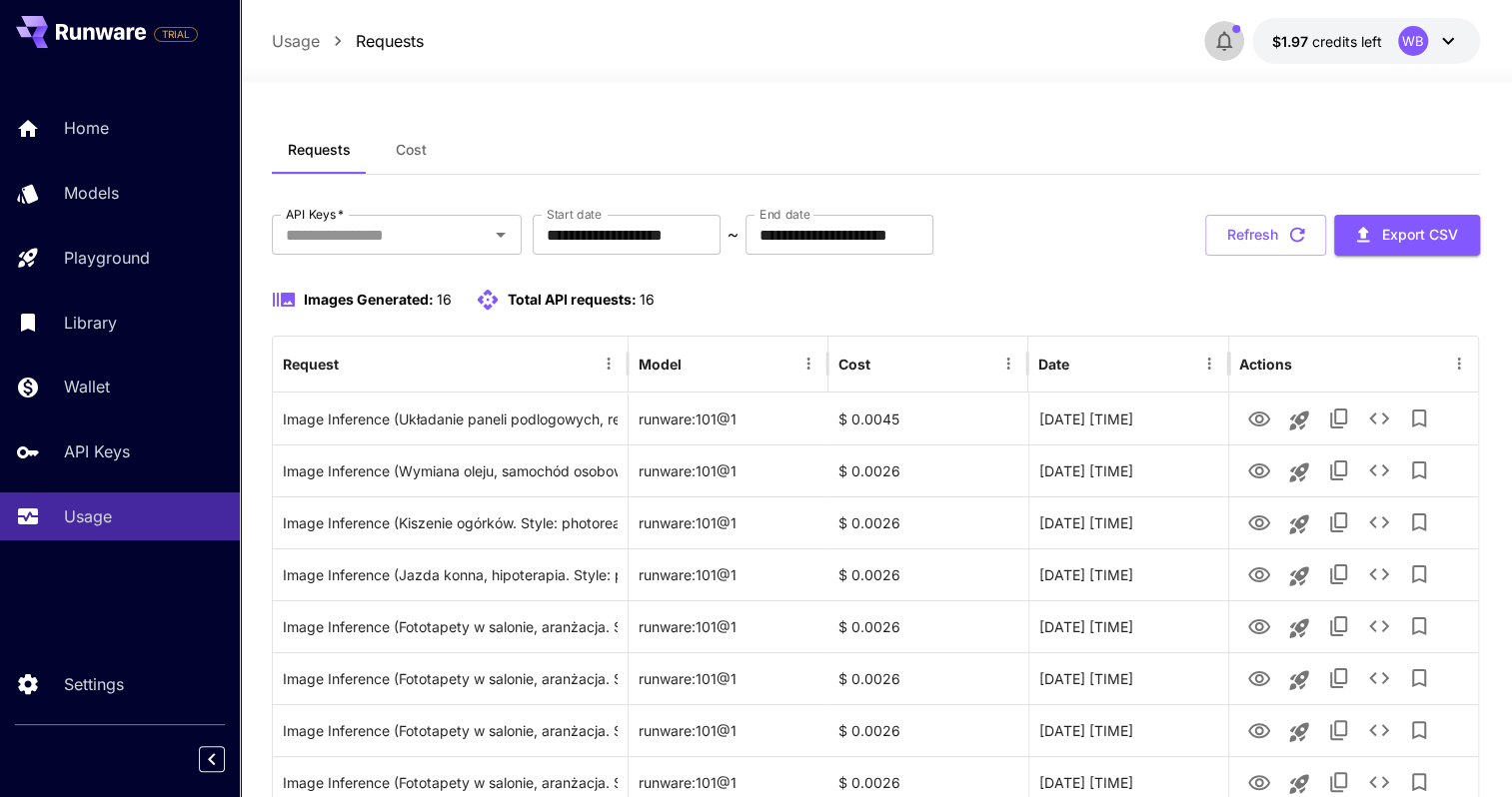 click 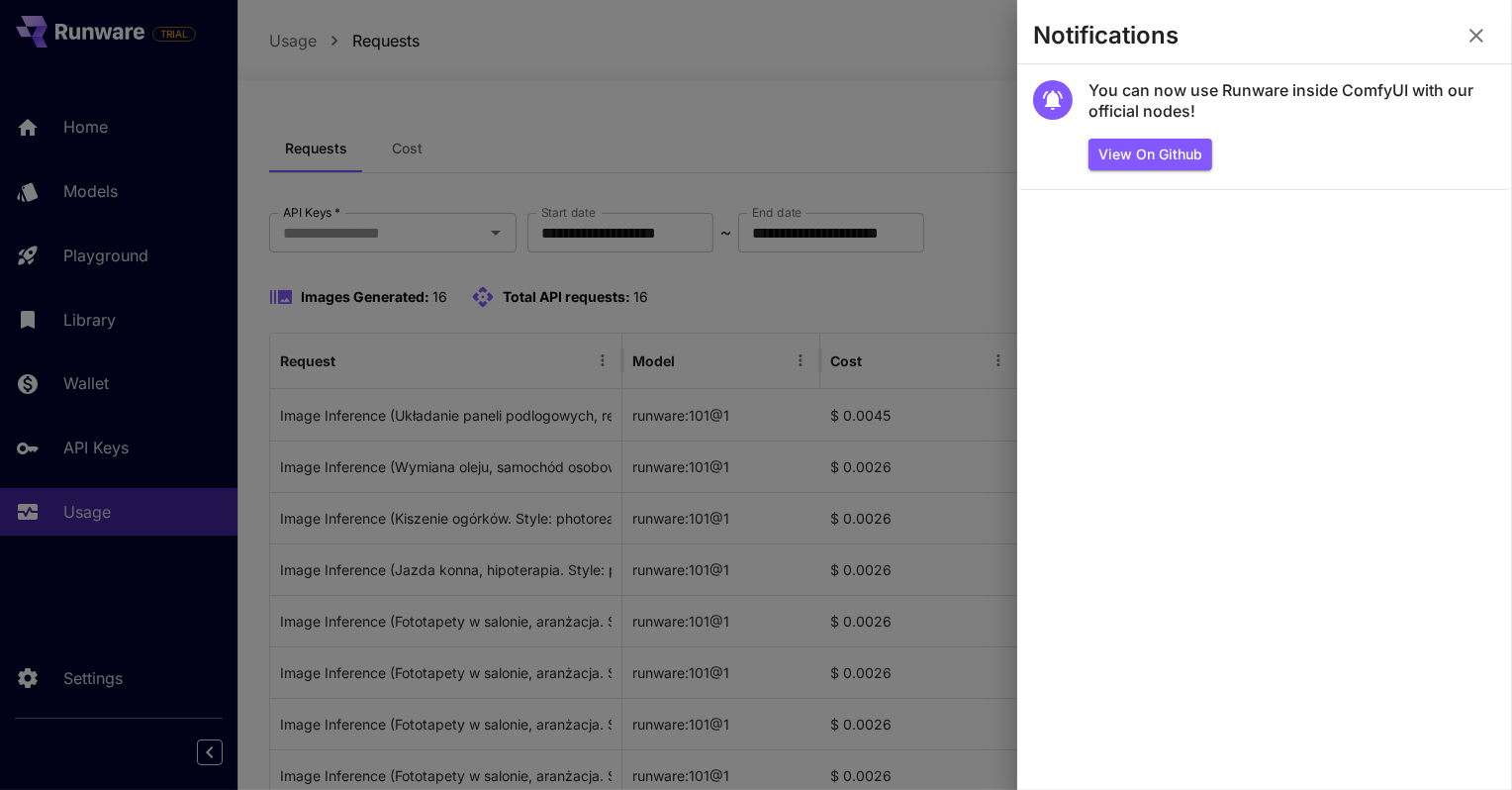 click 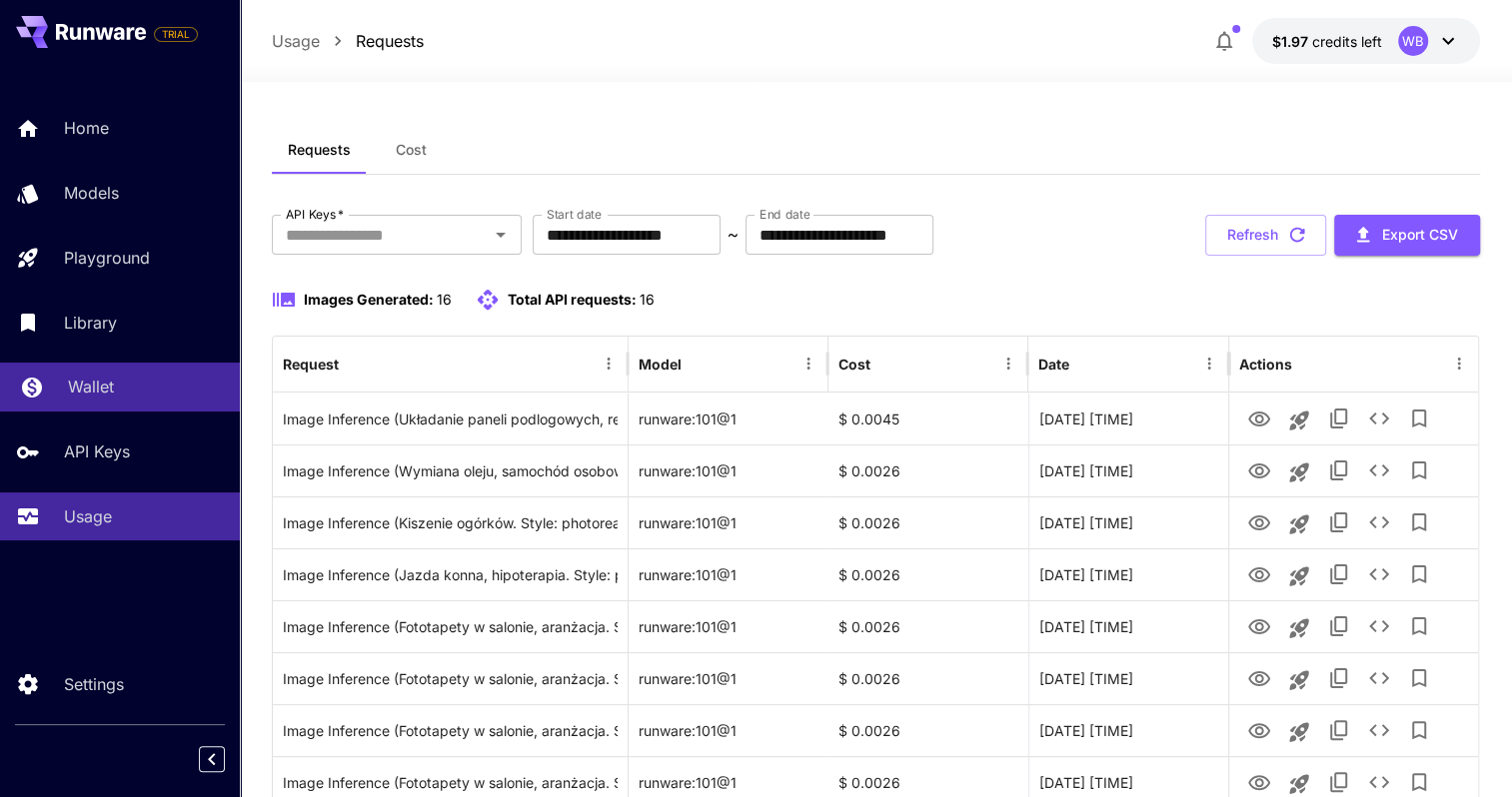 click on "Wallet" at bounding box center [91, 387] 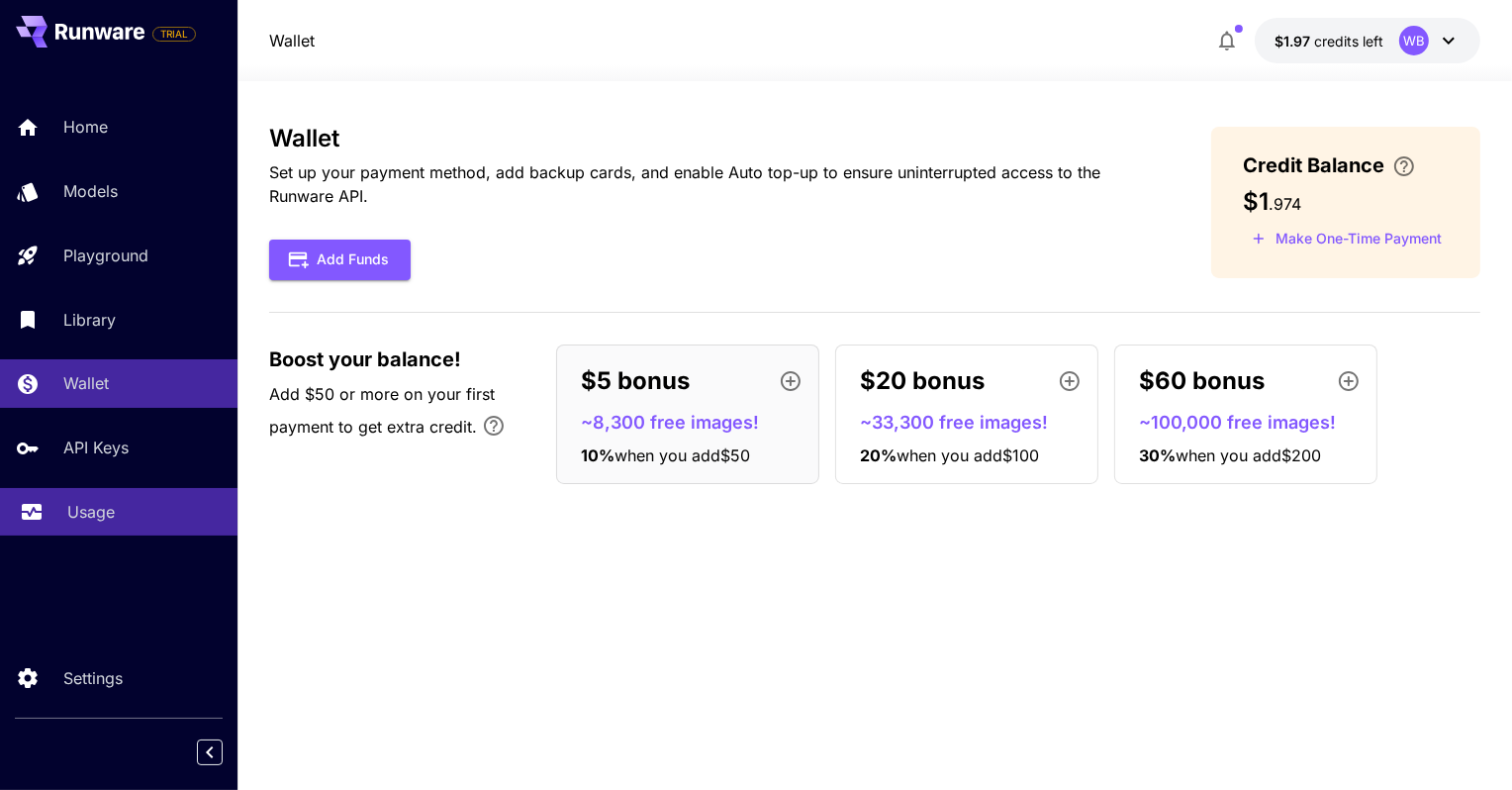 click on "Usage" at bounding box center (91, 512) 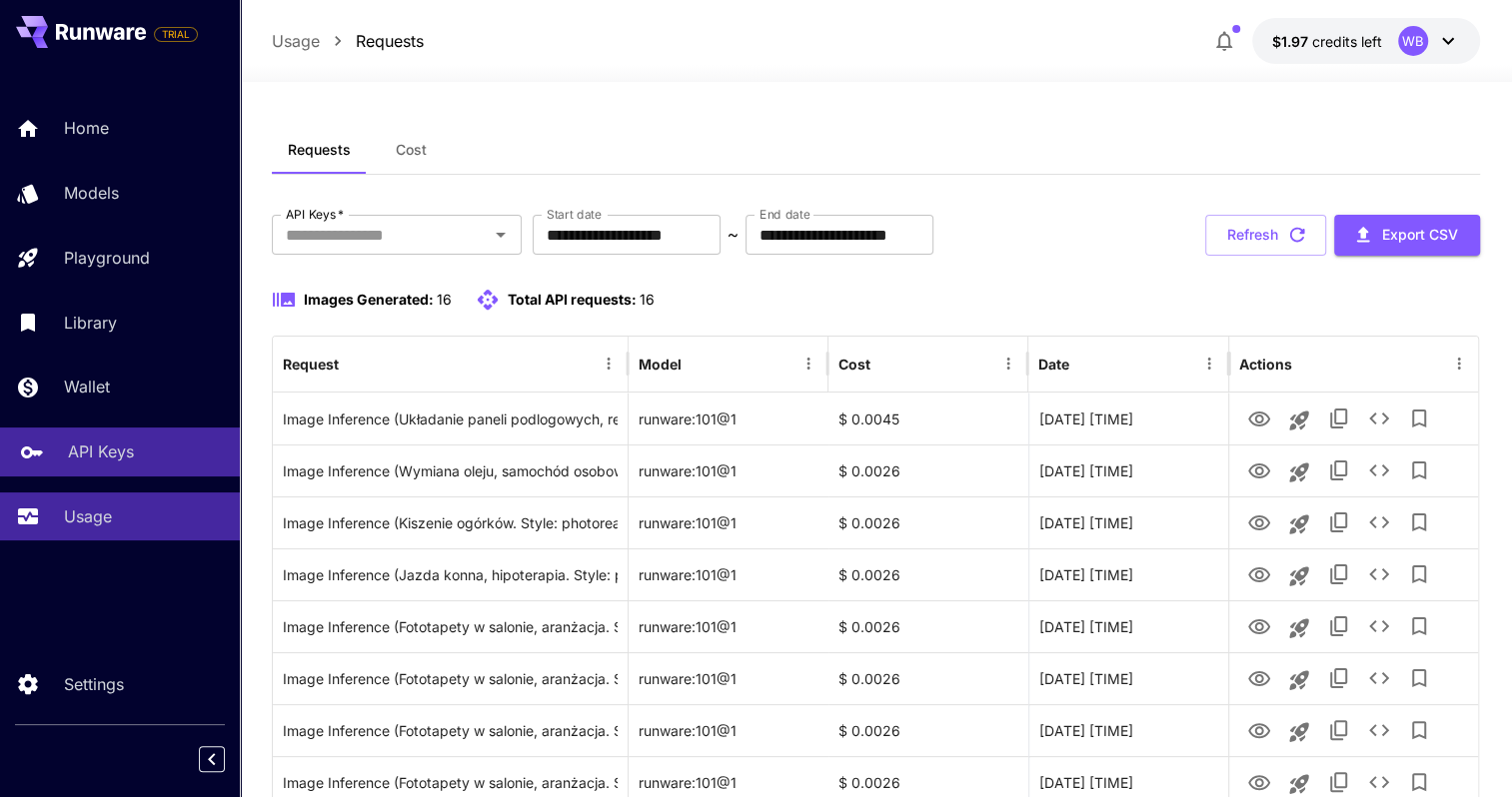 click on "API Keys" at bounding box center (101, 451) 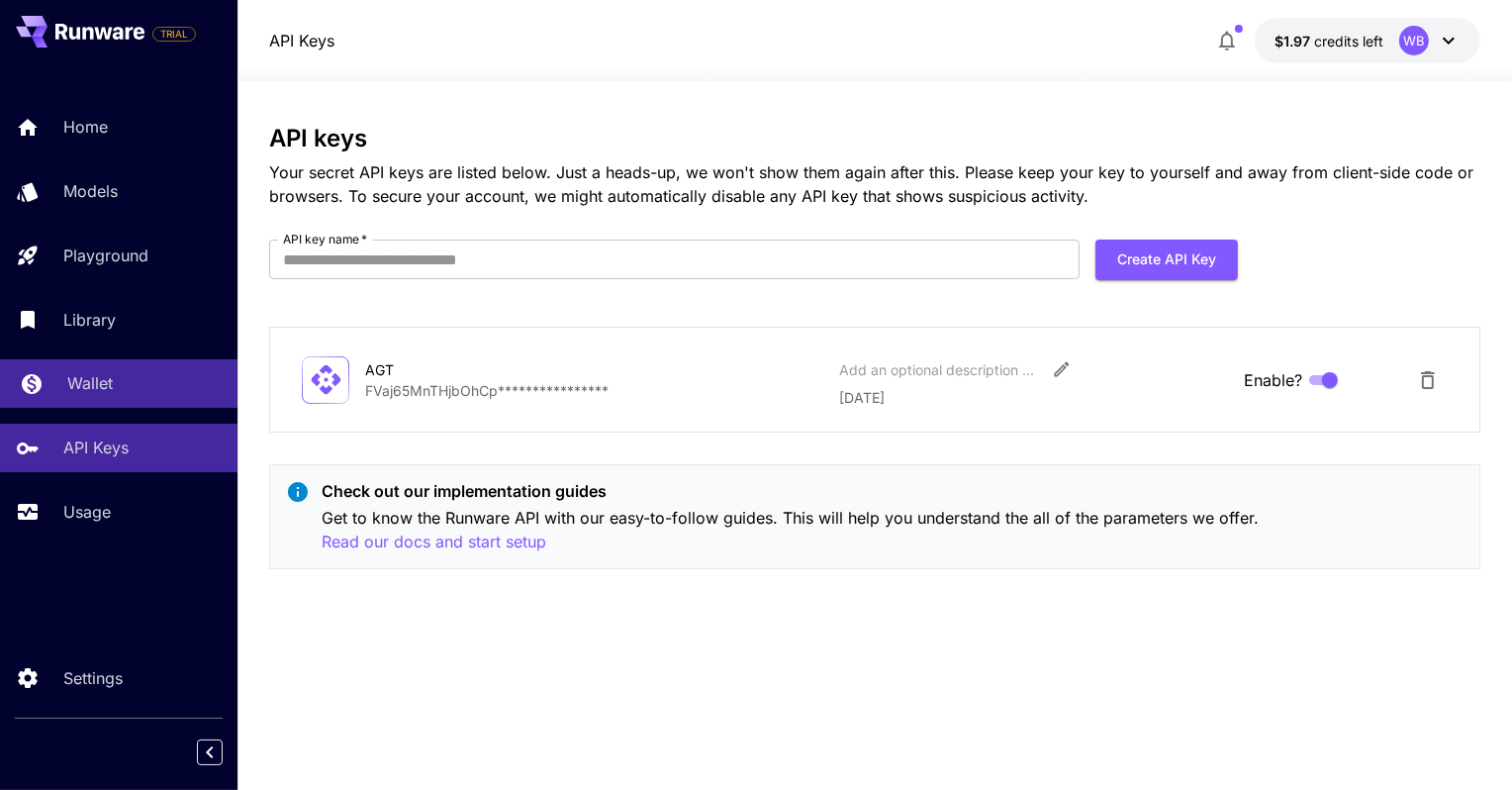 click on "Wallet" at bounding box center [90, 383] 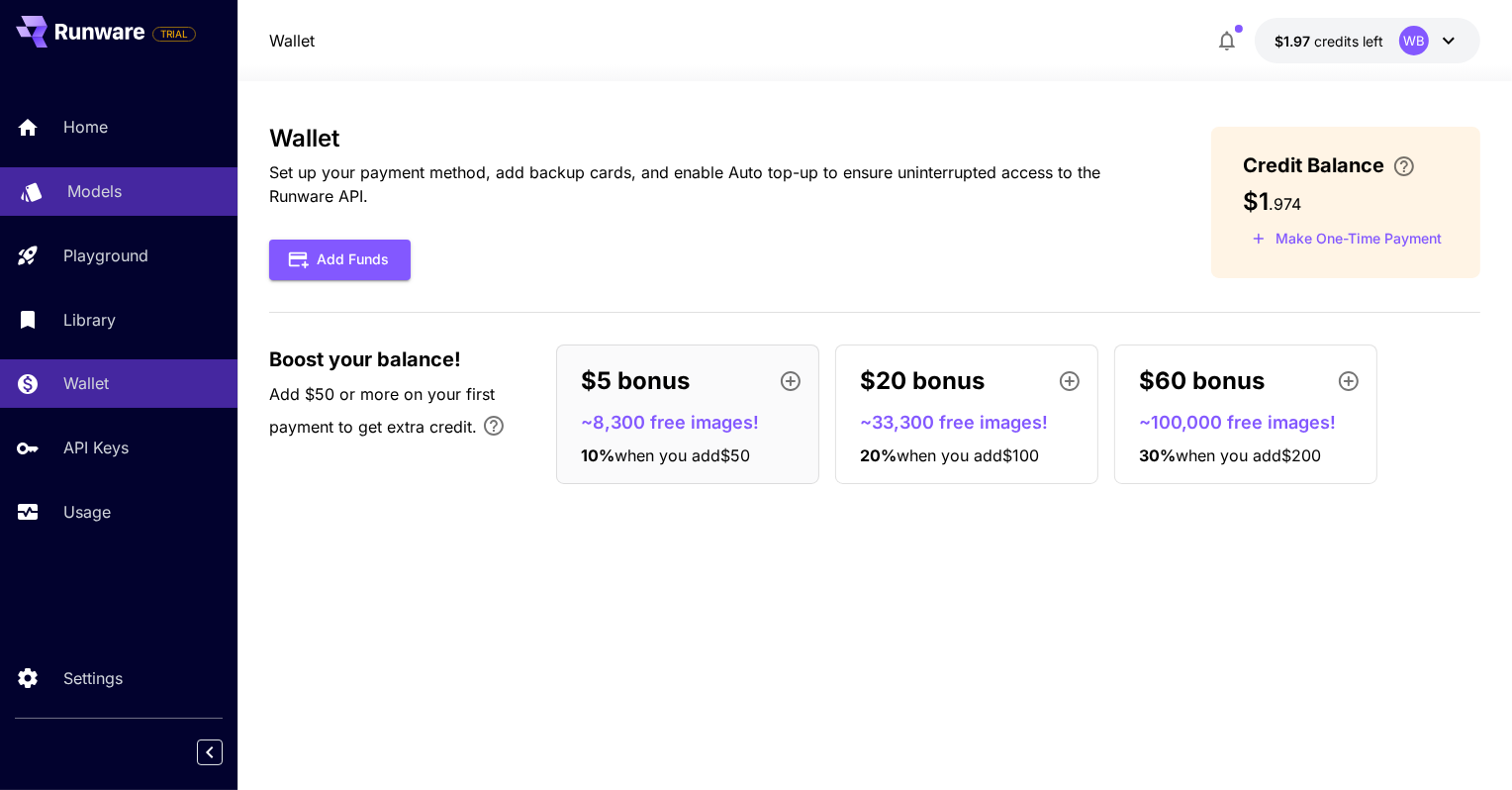 click on "Models" at bounding box center (94, 191) 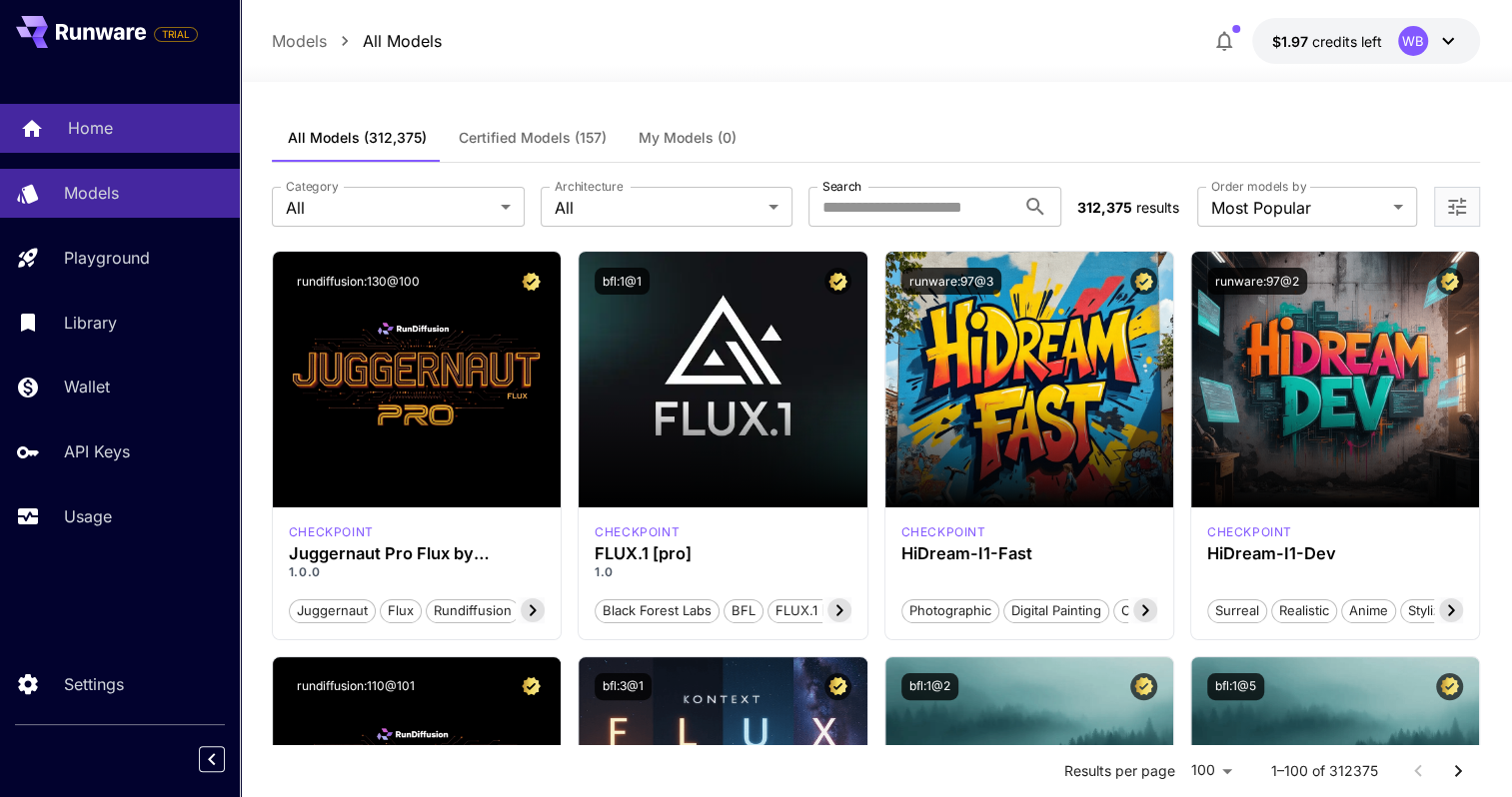 click on "Home" at bounding box center [90, 128] 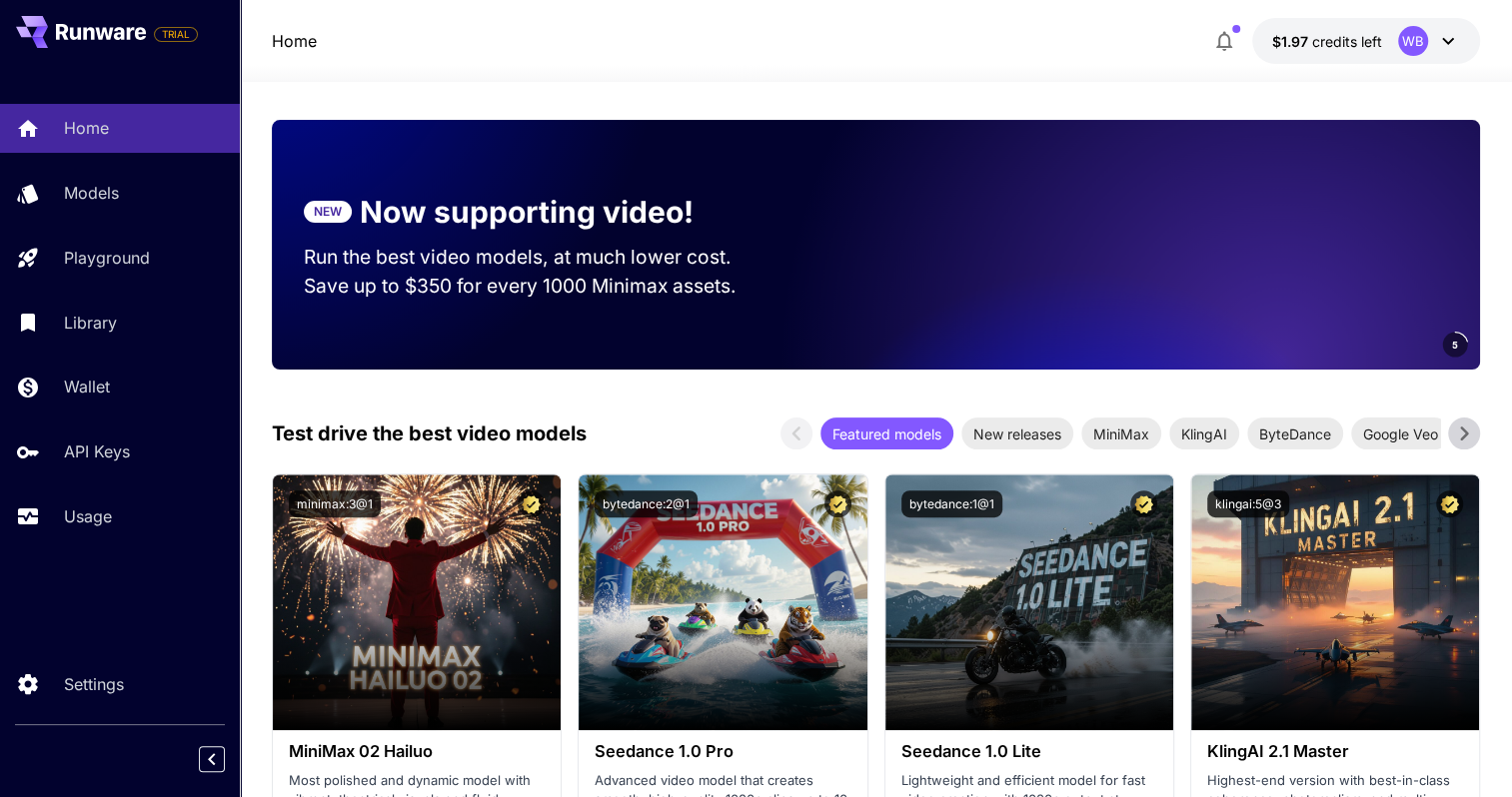 scroll, scrollTop: 399, scrollLeft: 0, axis: vertical 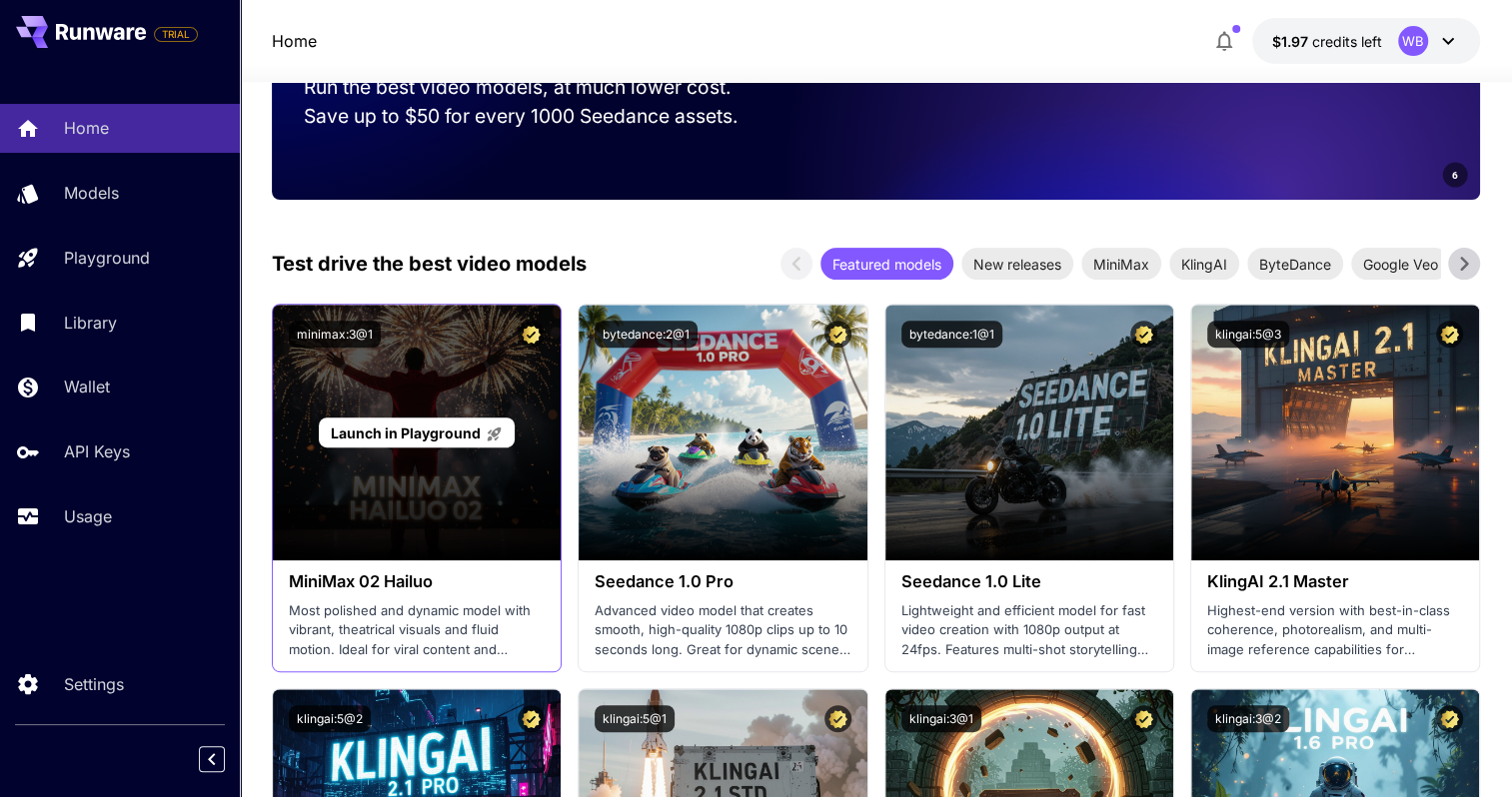 click on "Launch in Playground" at bounding box center [405, 432] 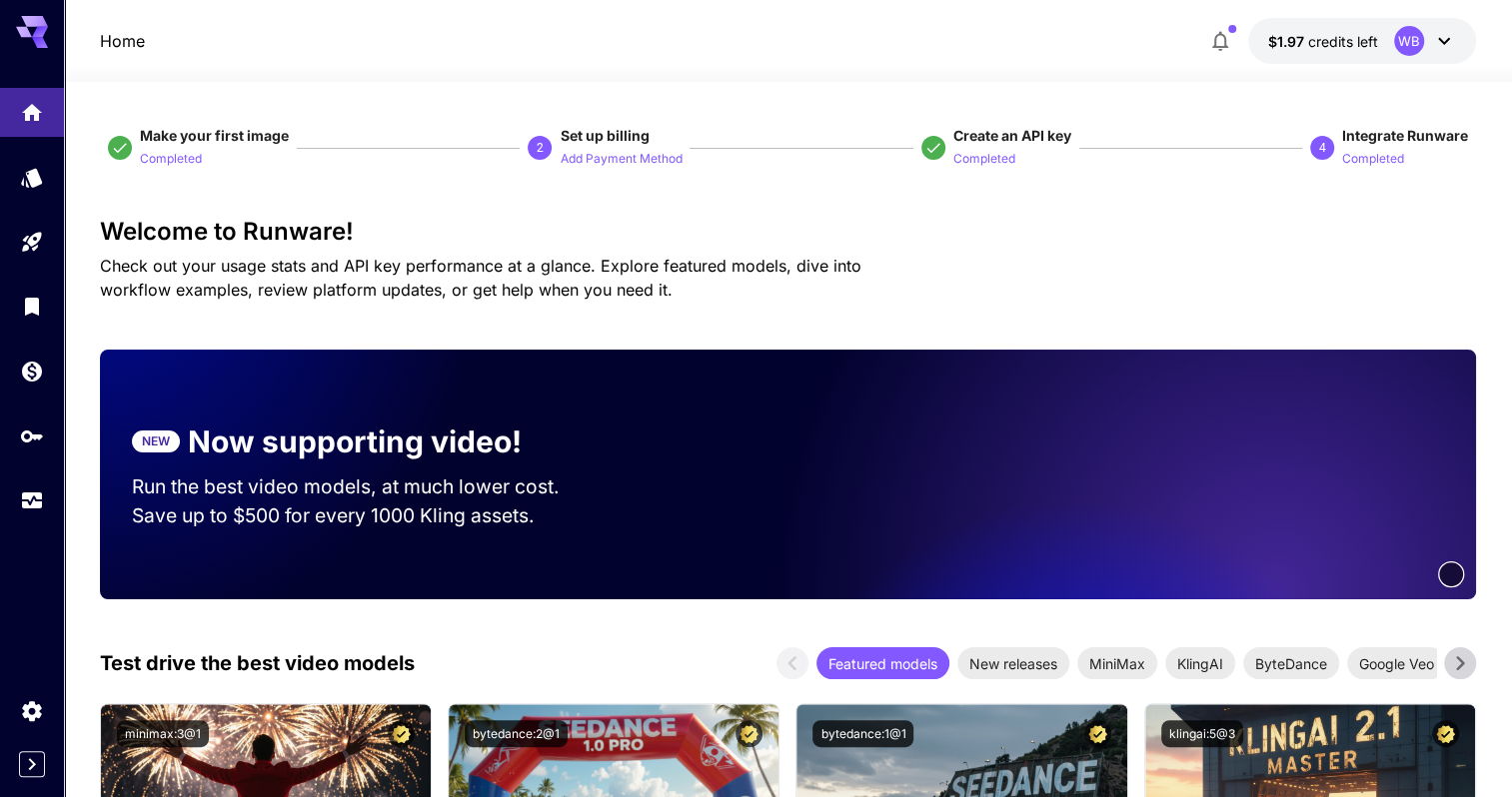 scroll, scrollTop: 399, scrollLeft: 0, axis: vertical 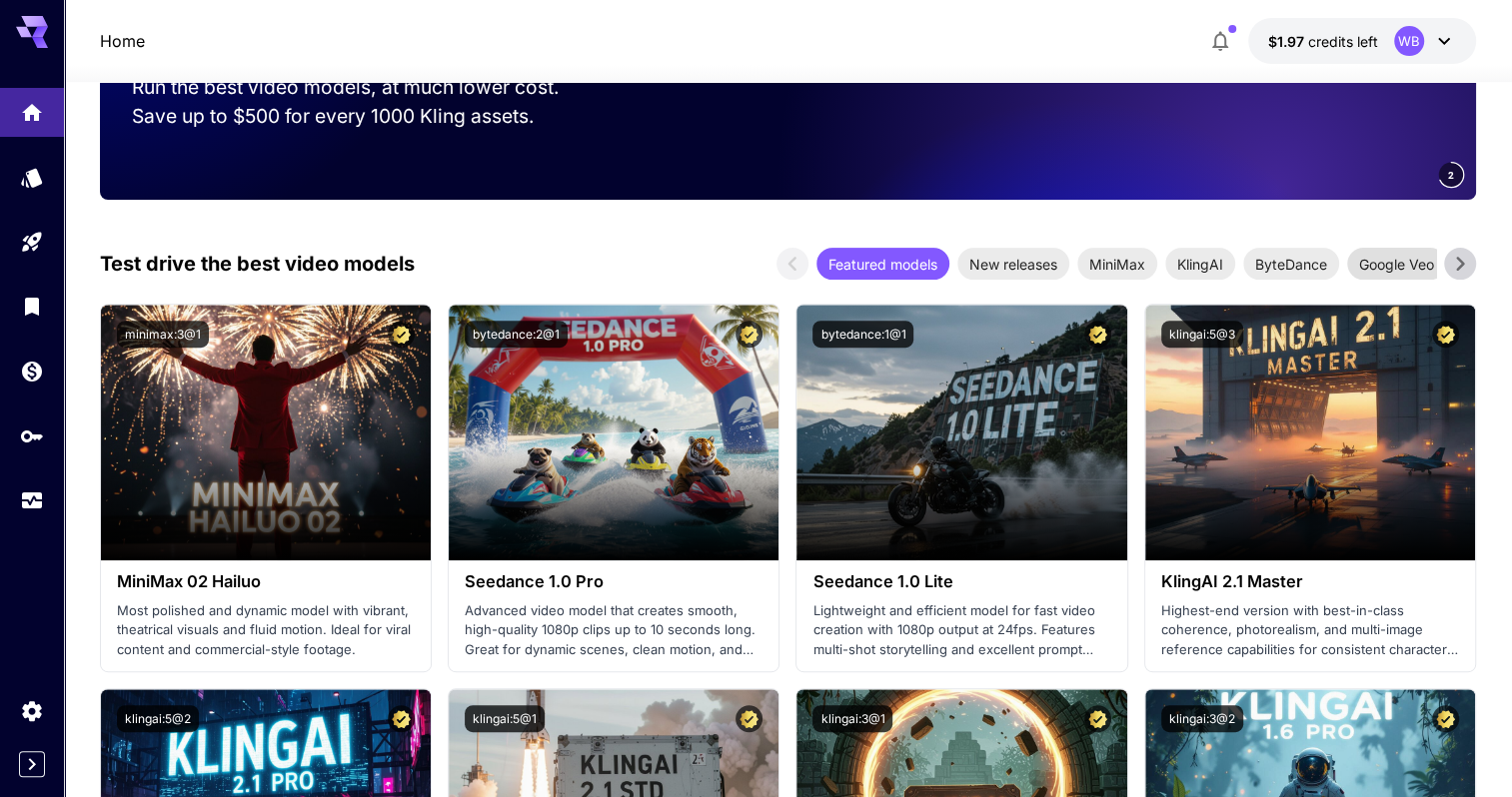 click on "Google Veo" at bounding box center (1396, 264) 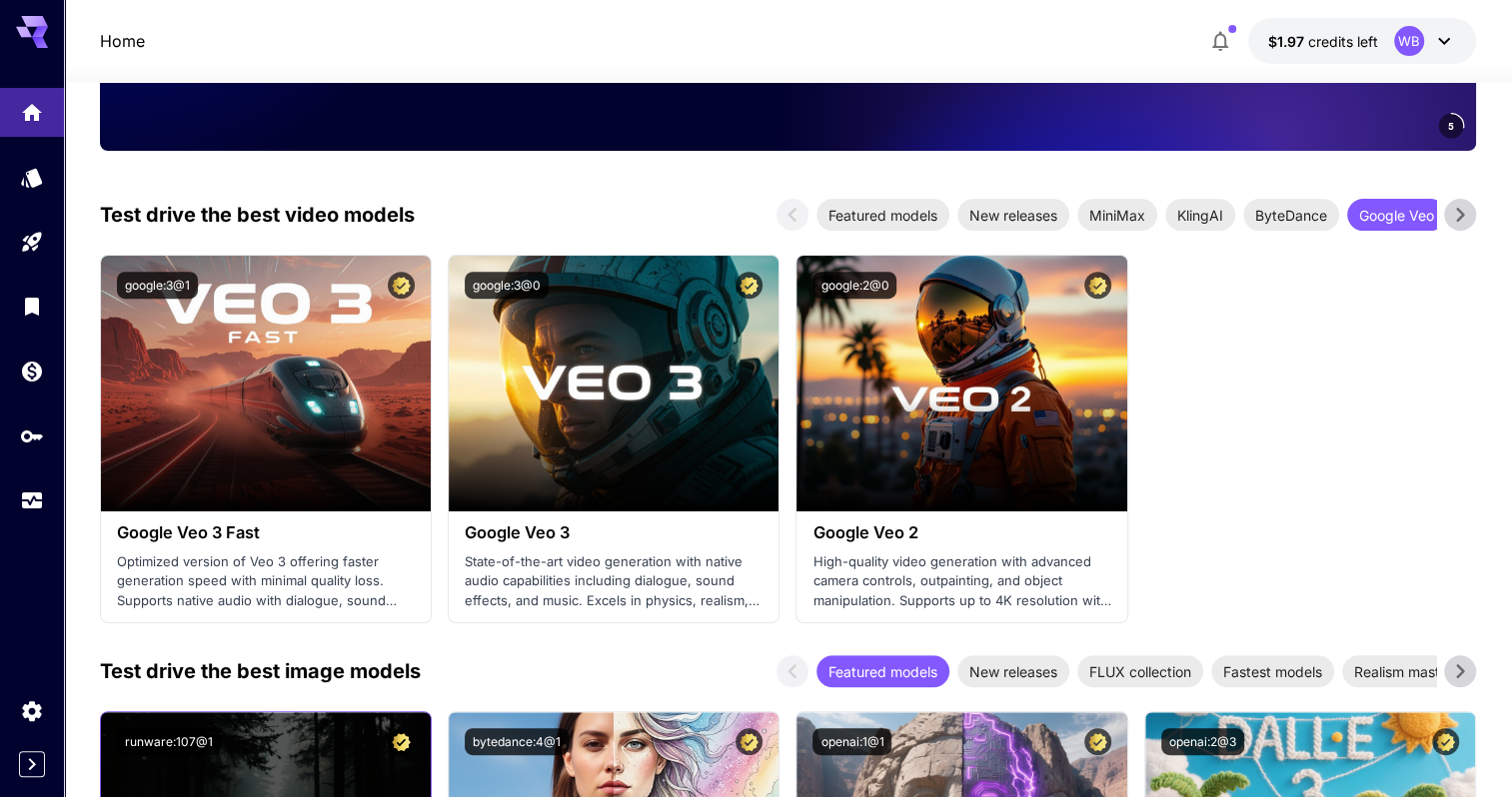scroll, scrollTop: 399, scrollLeft: 0, axis: vertical 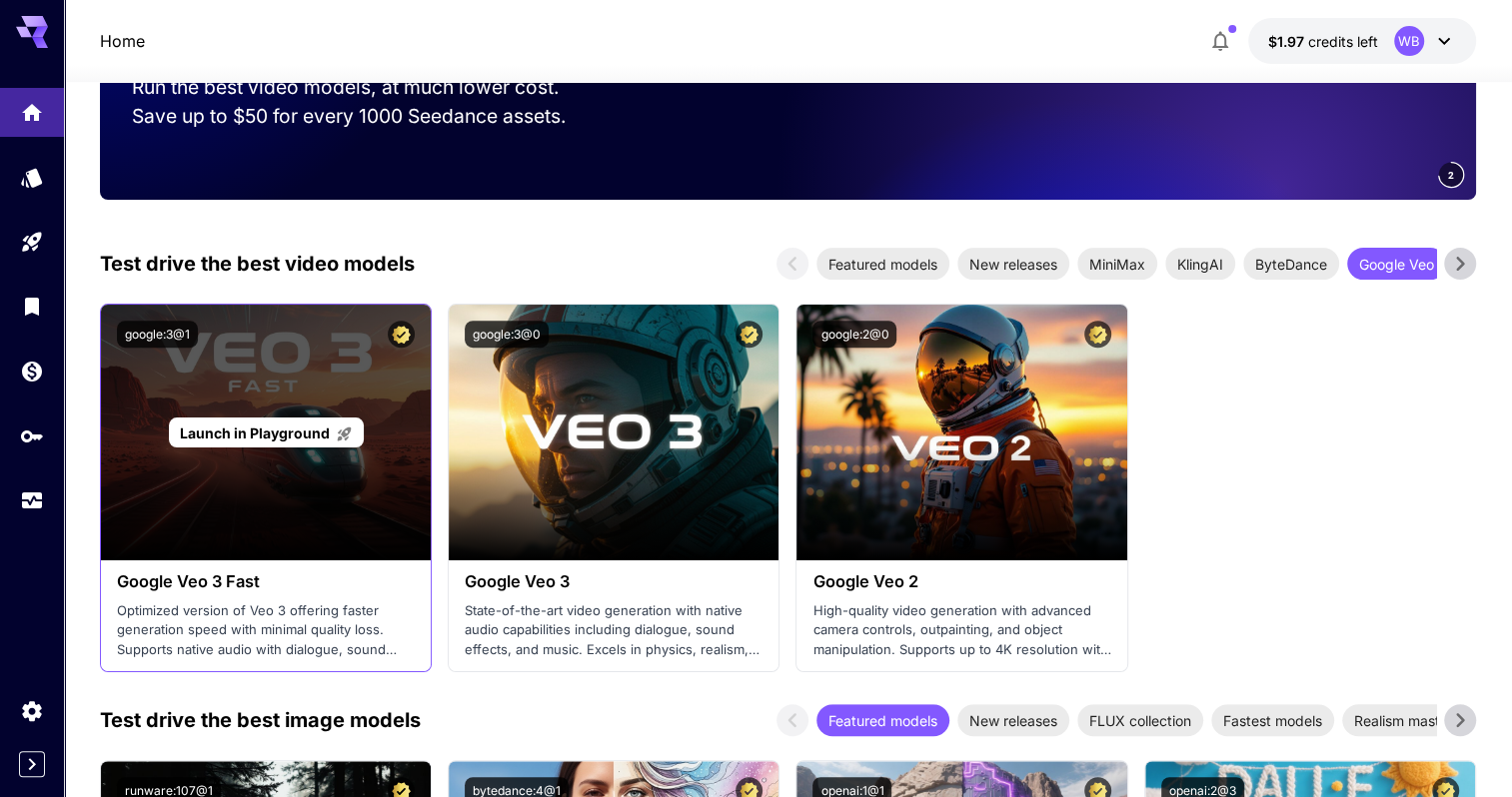 click on "Launch in Playground" at bounding box center (266, 432) 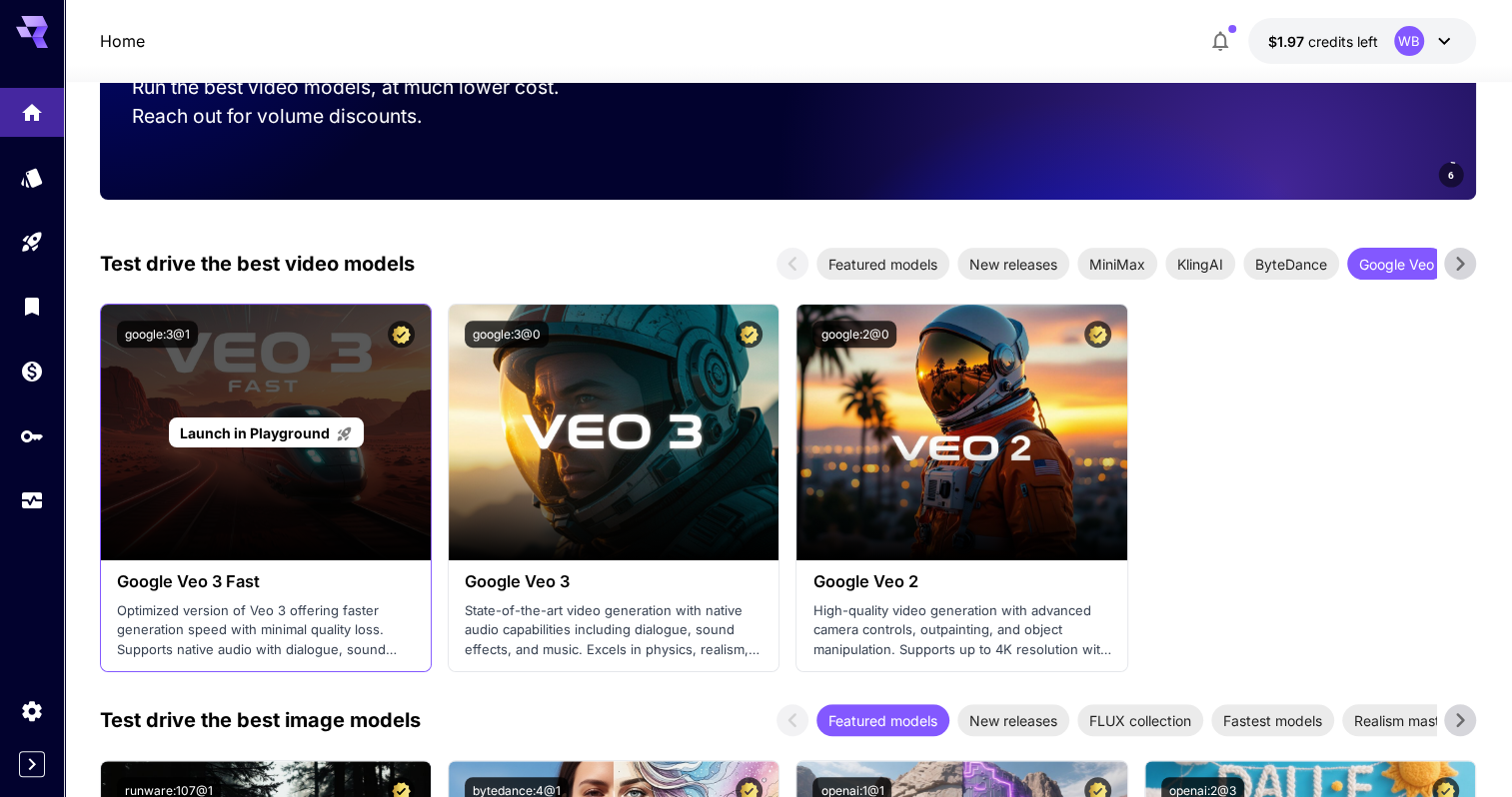 click on "Launch in Playground" at bounding box center (255, 432) 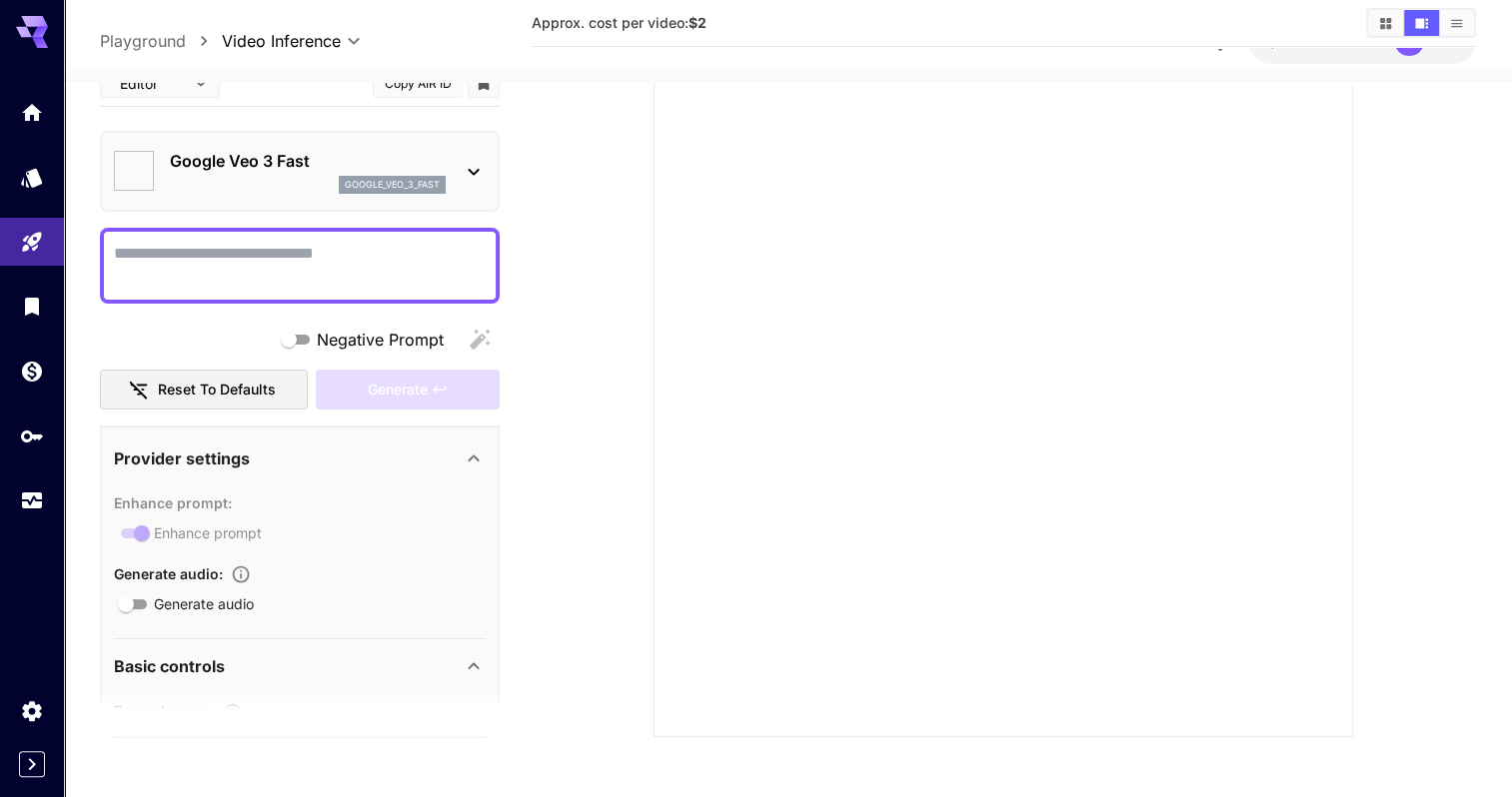 type on "*" 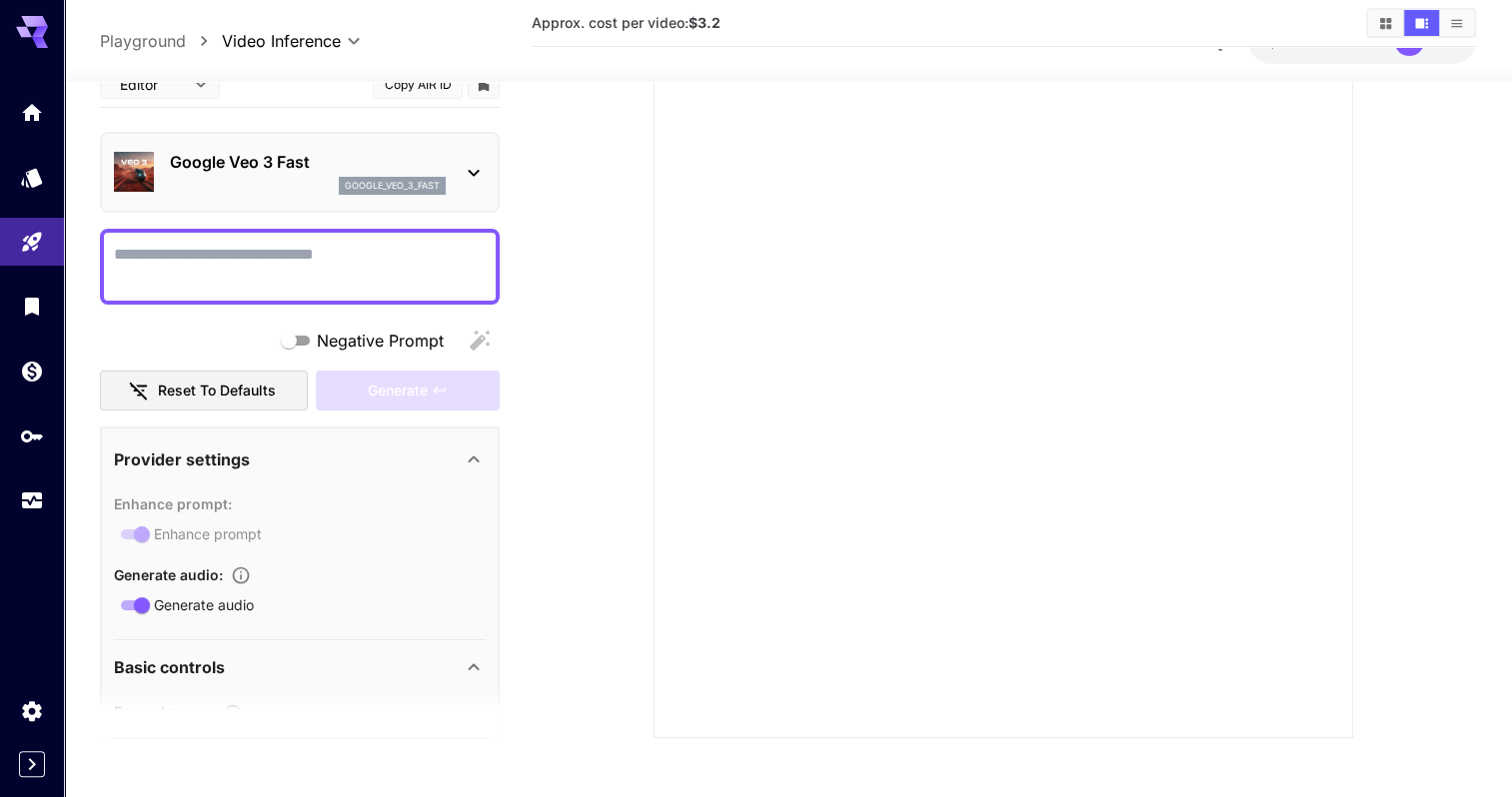 click on "Negative Prompt" at bounding box center (300, 266) 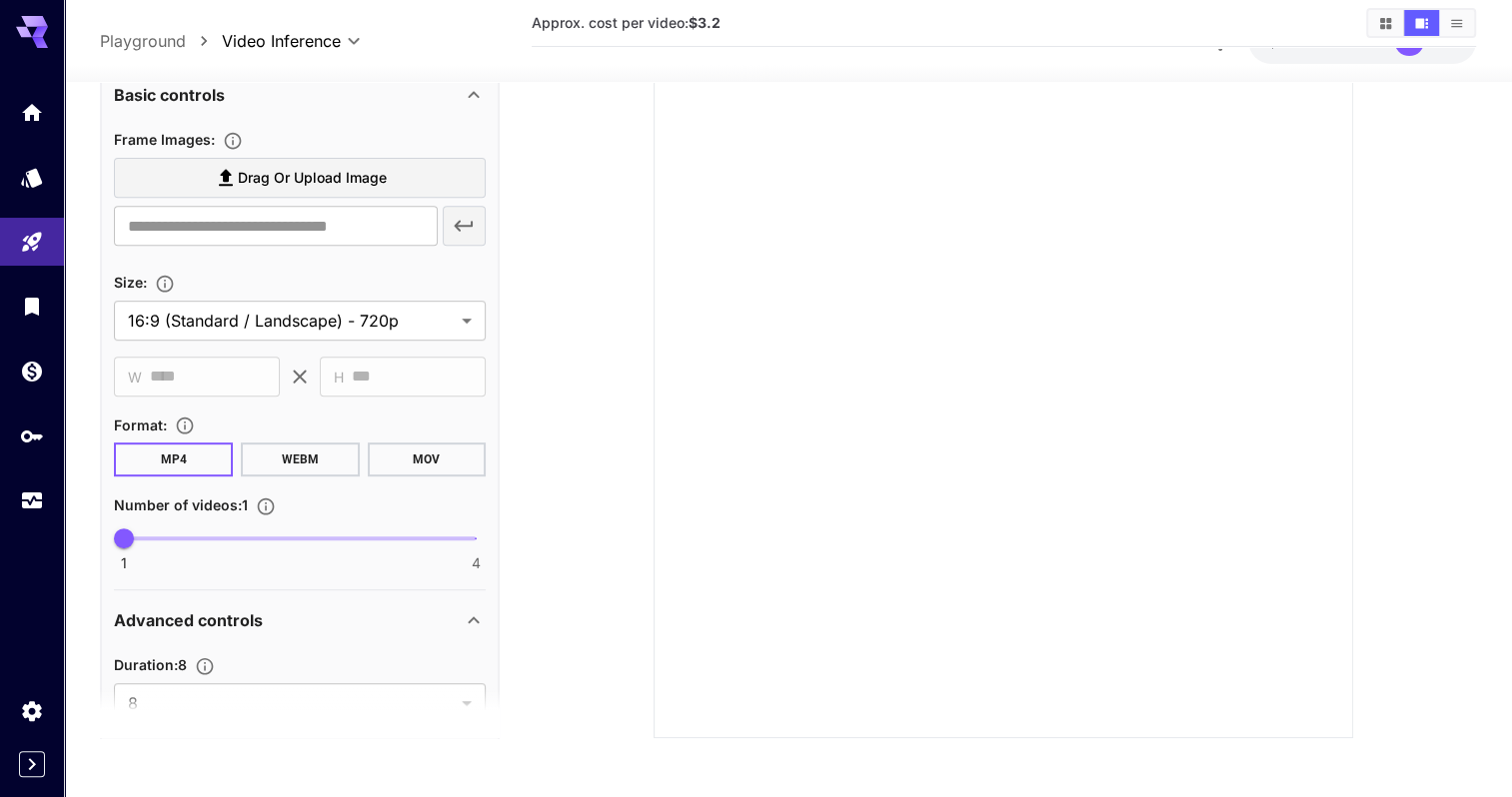scroll, scrollTop: 599, scrollLeft: 0, axis: vertical 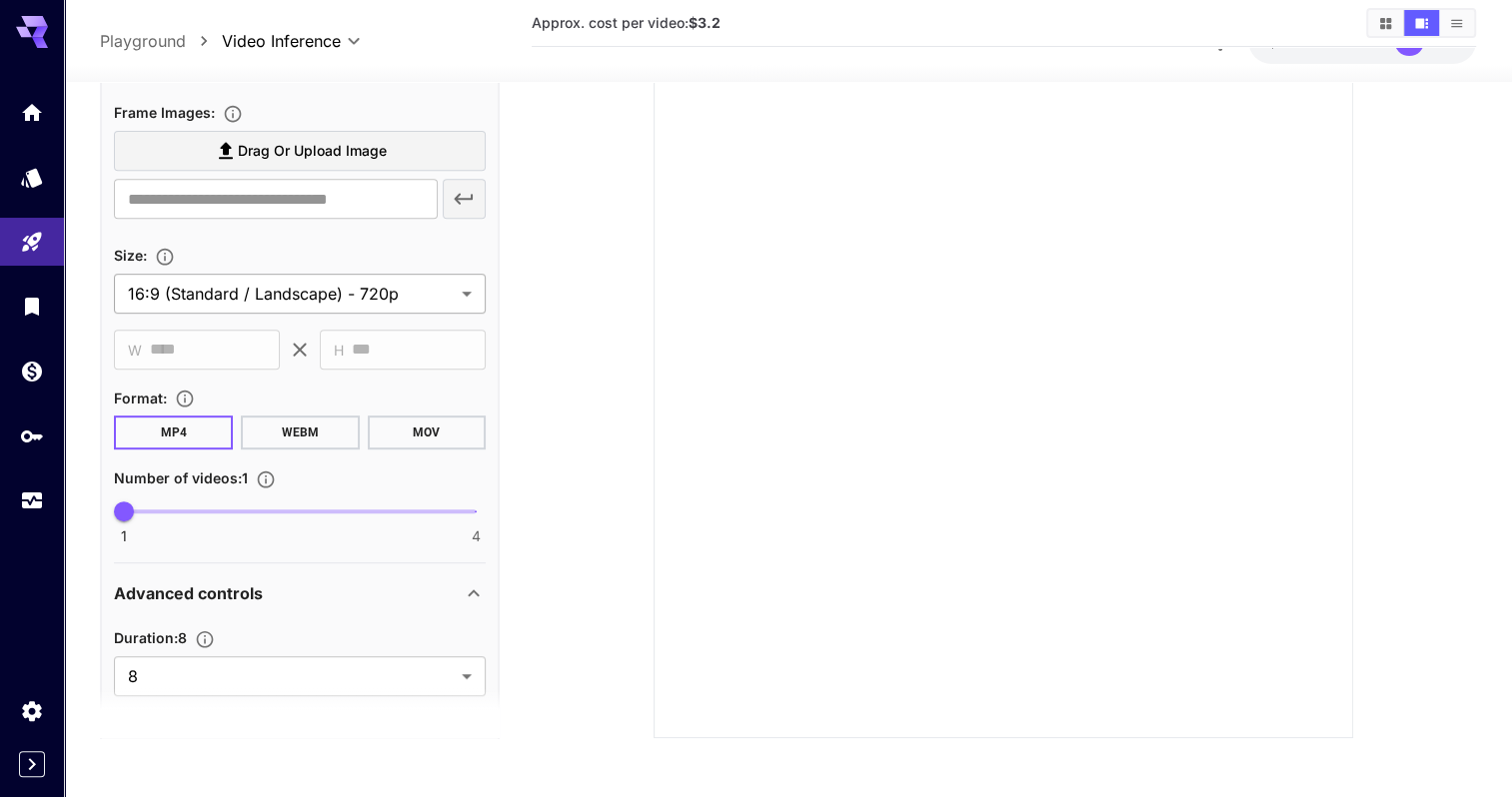click on "**********" at bounding box center [756, 314] 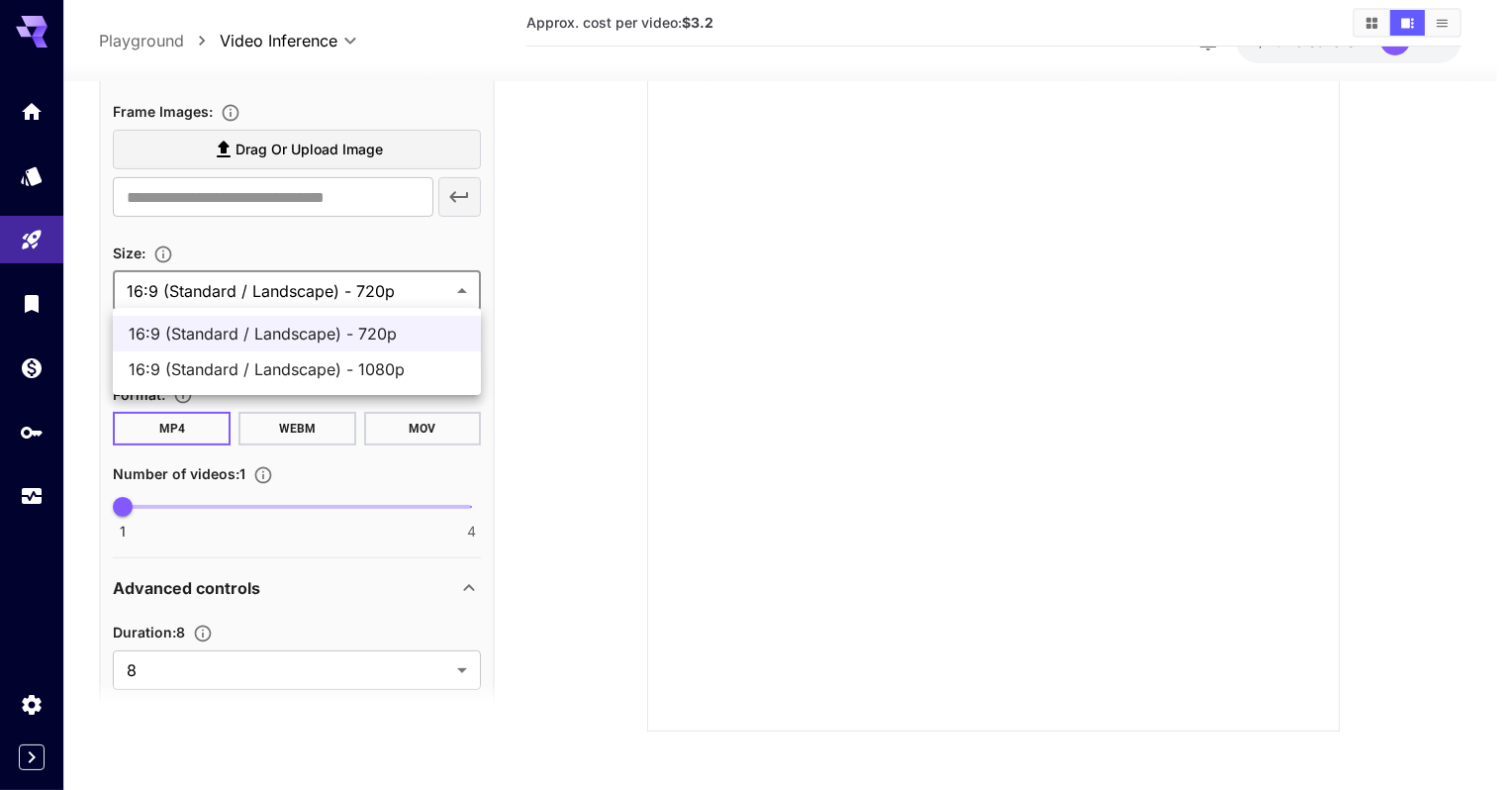 click at bounding box center [756, 395] 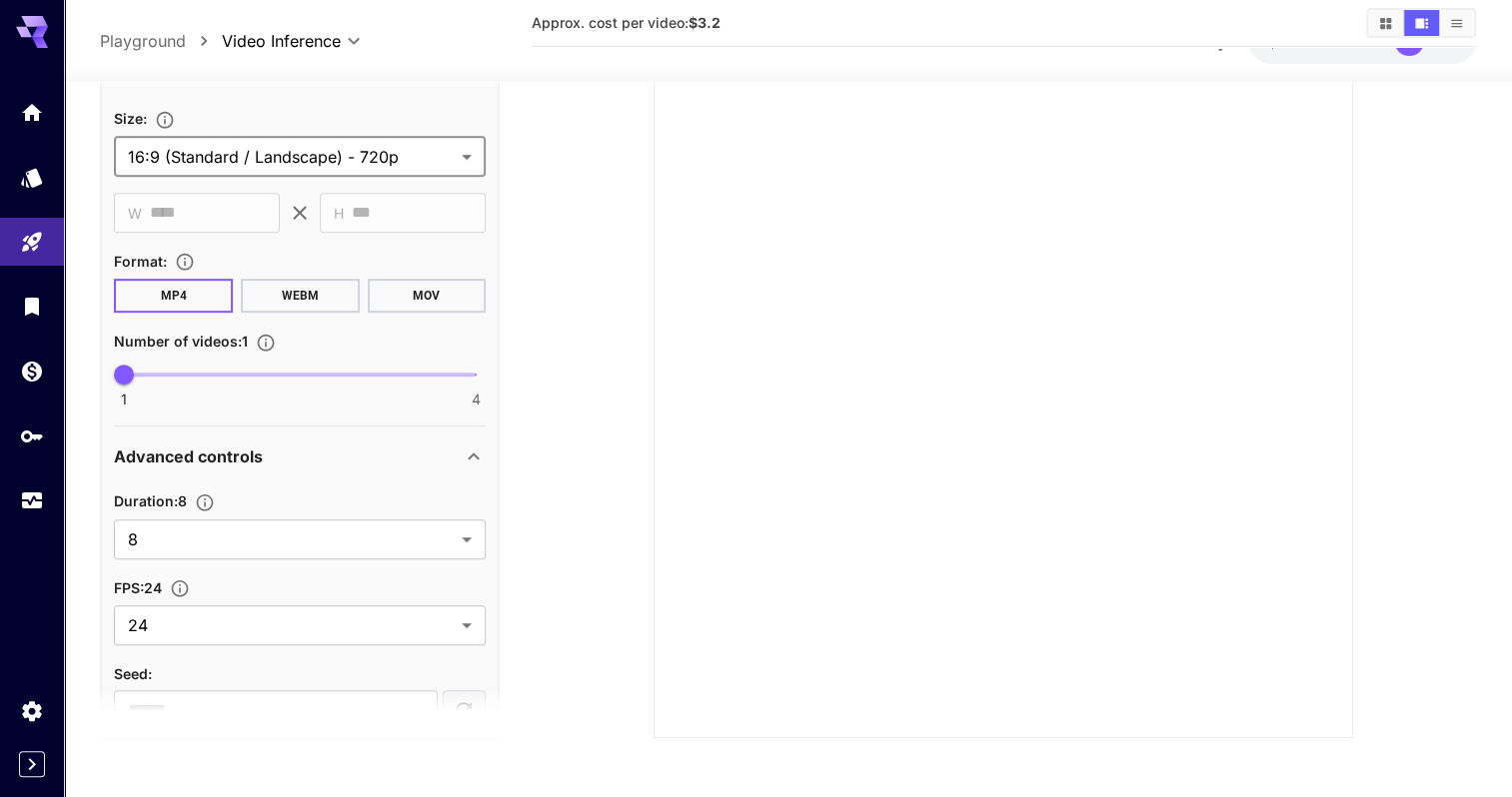 scroll, scrollTop: 860, scrollLeft: 0, axis: vertical 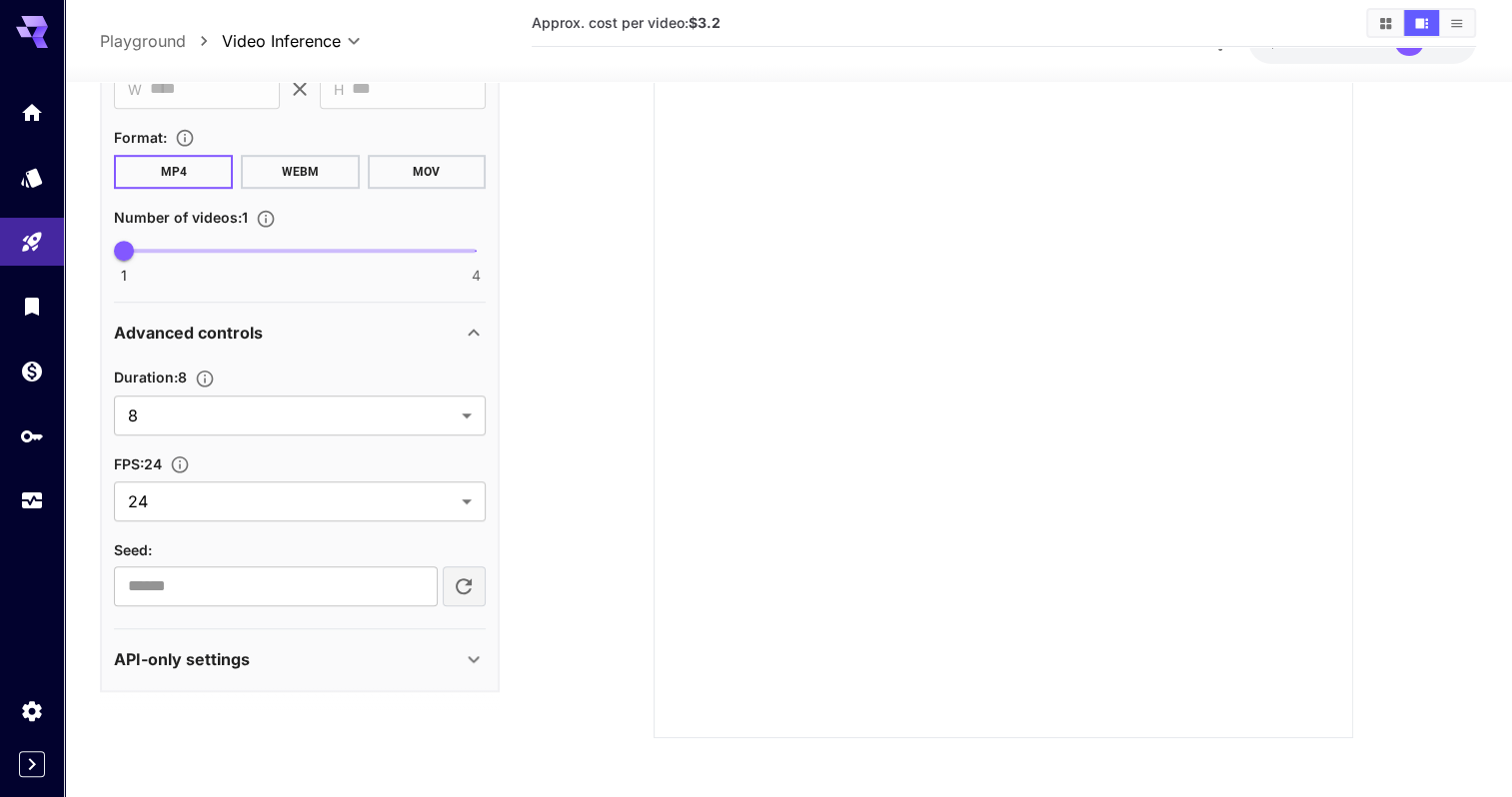 click 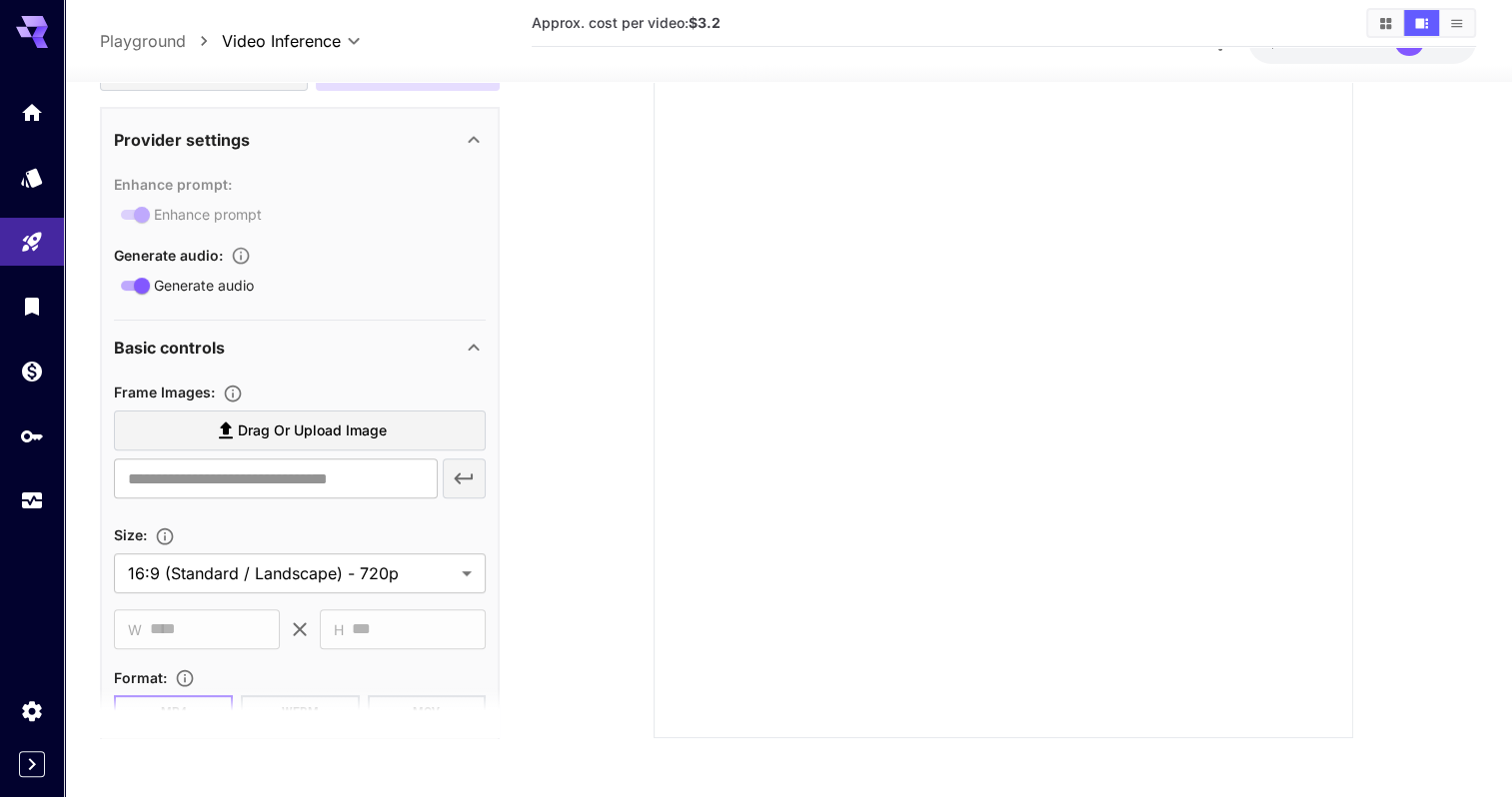 scroll, scrollTop: 143, scrollLeft: 0, axis: vertical 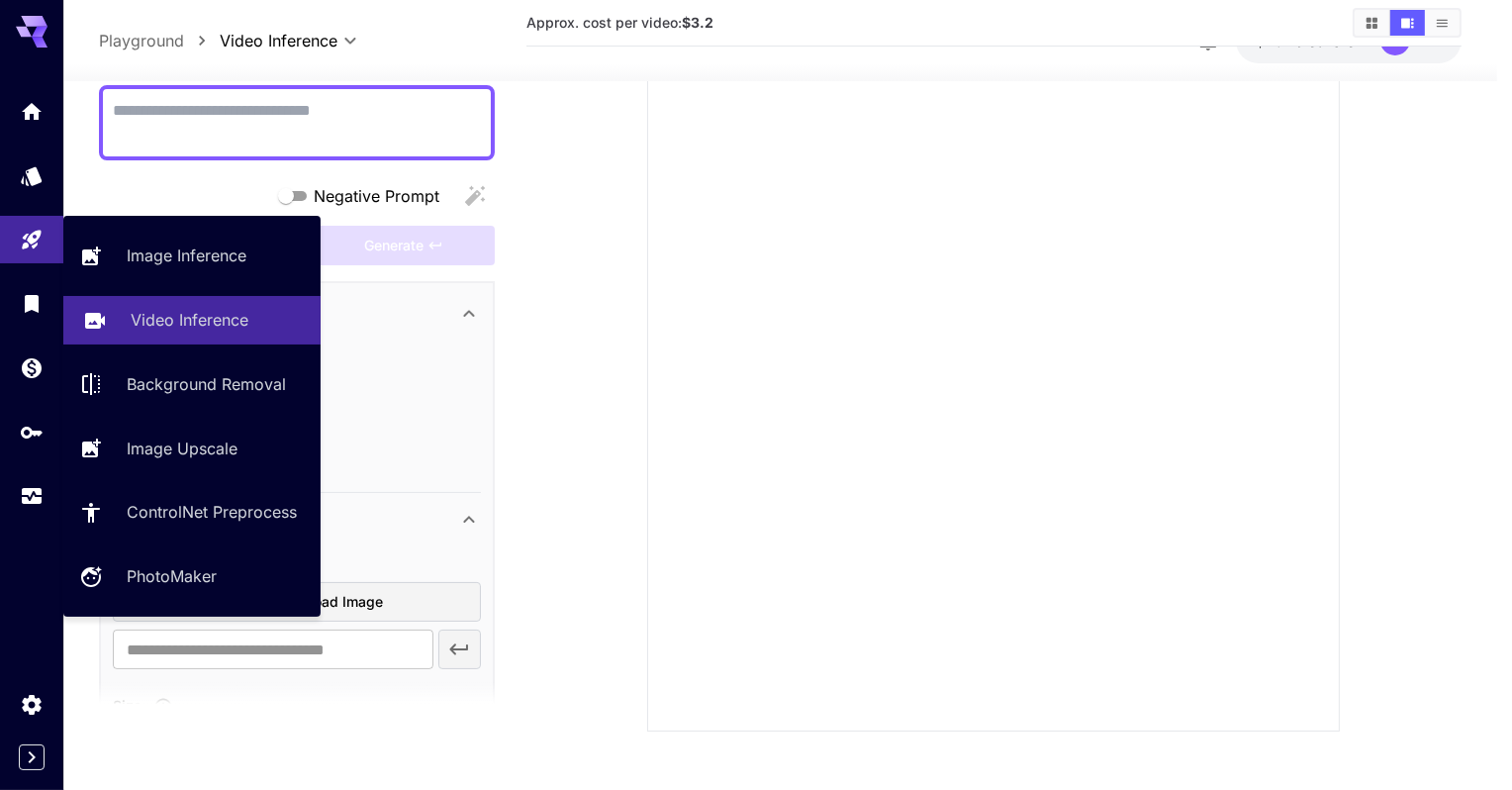 click on "Video Inference" at bounding box center [189, 320] 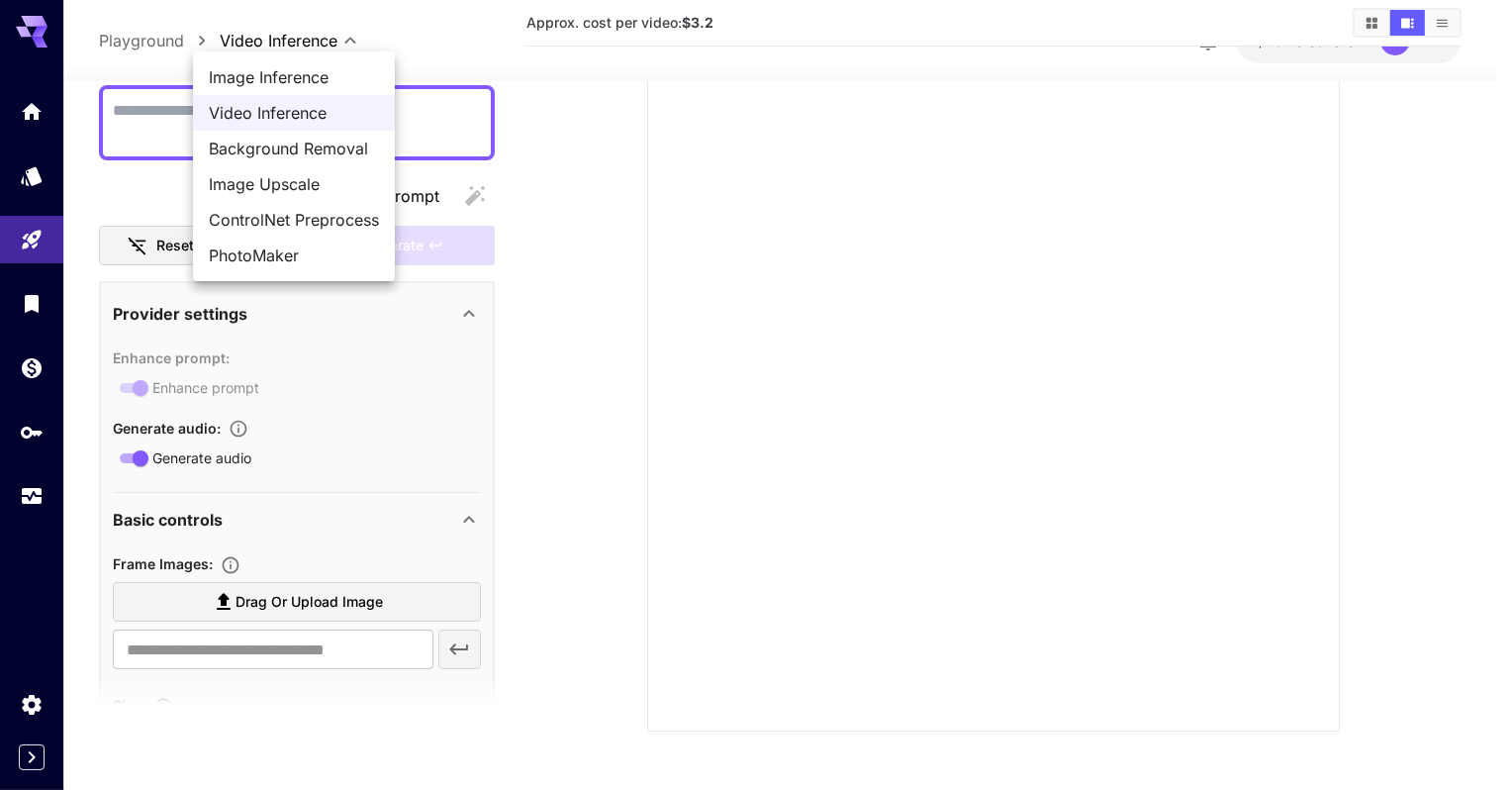click on "**********" at bounding box center (756, 311) 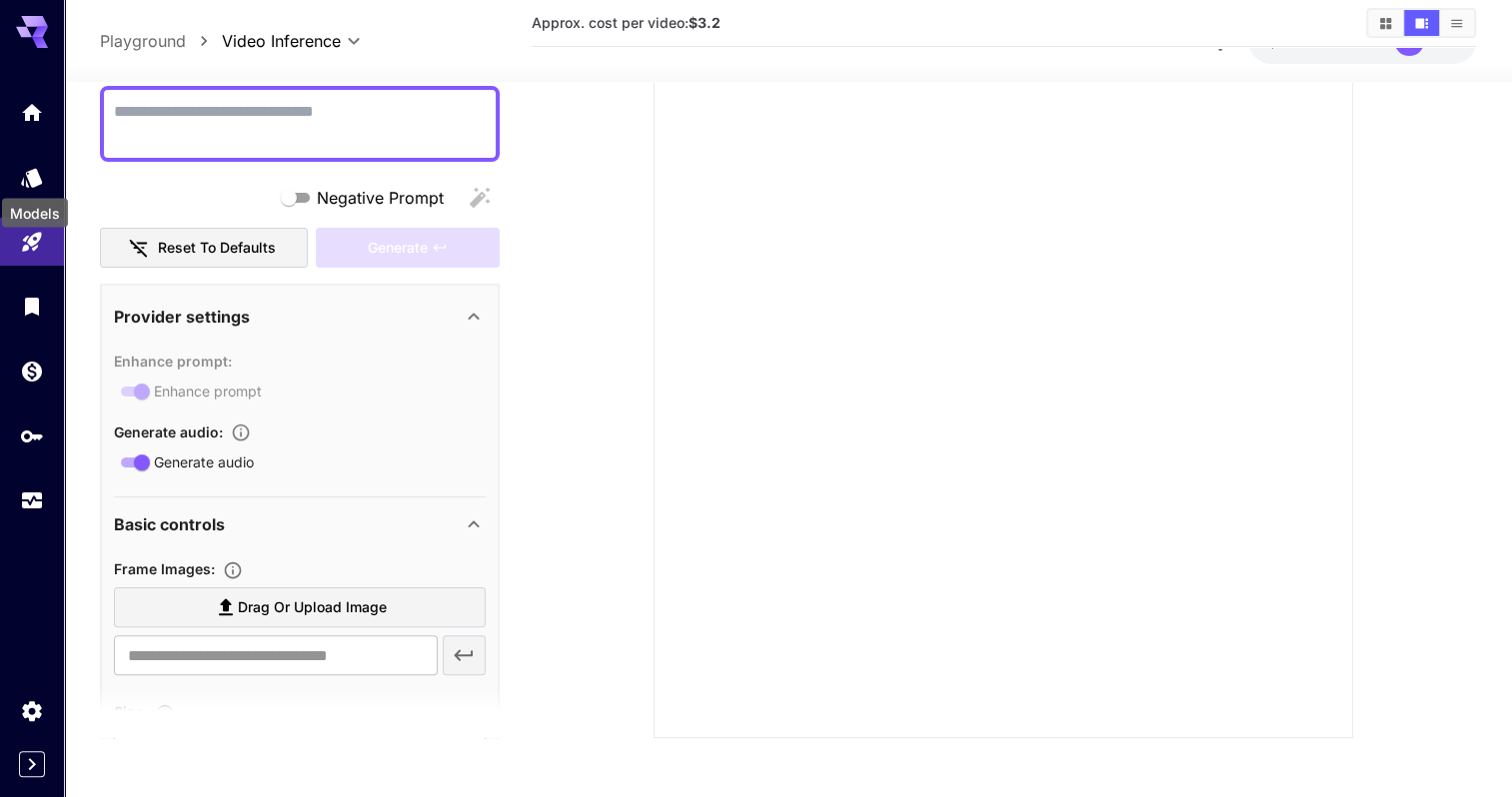 click on "Models" at bounding box center [35, 207] 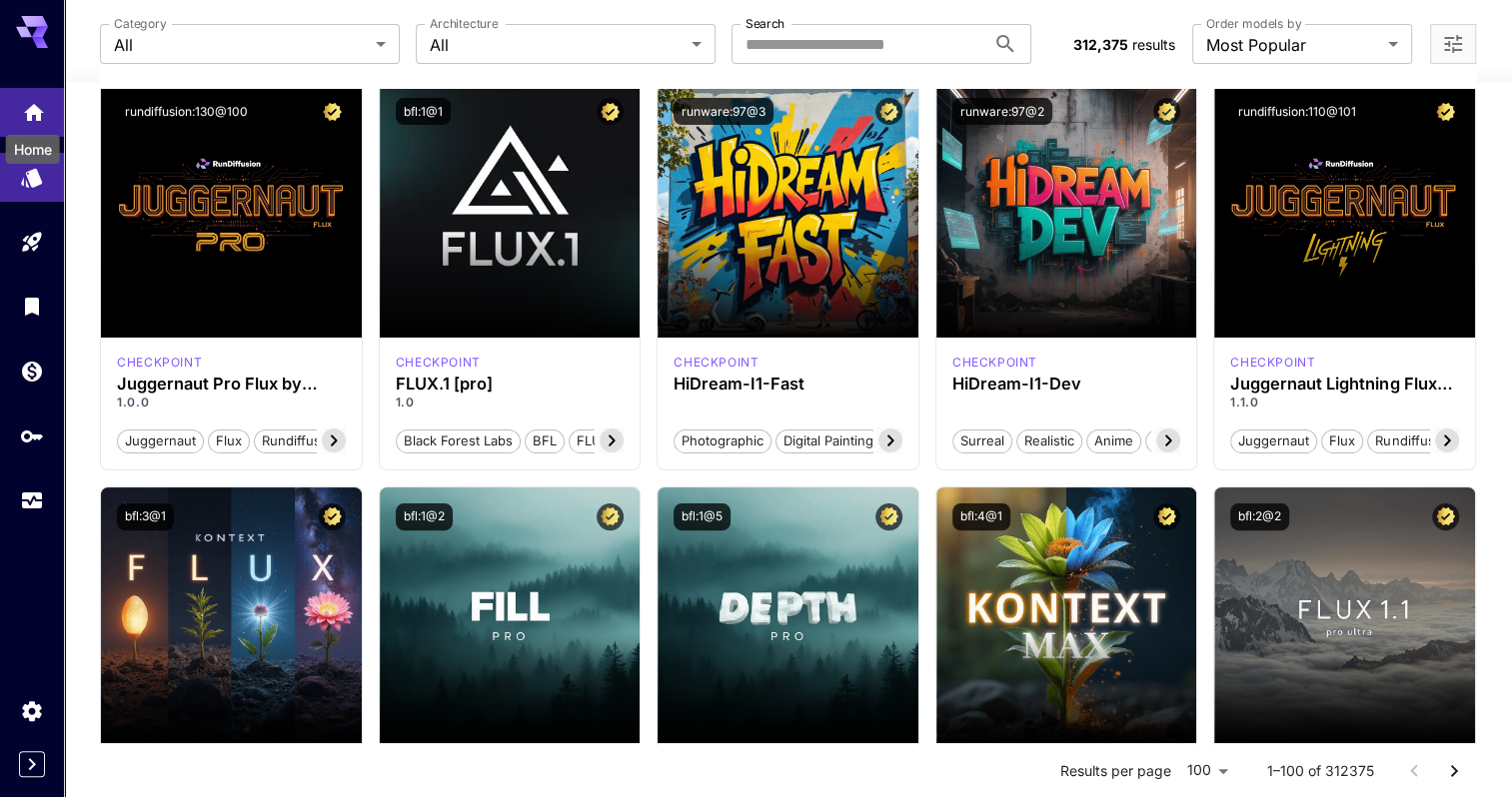 click 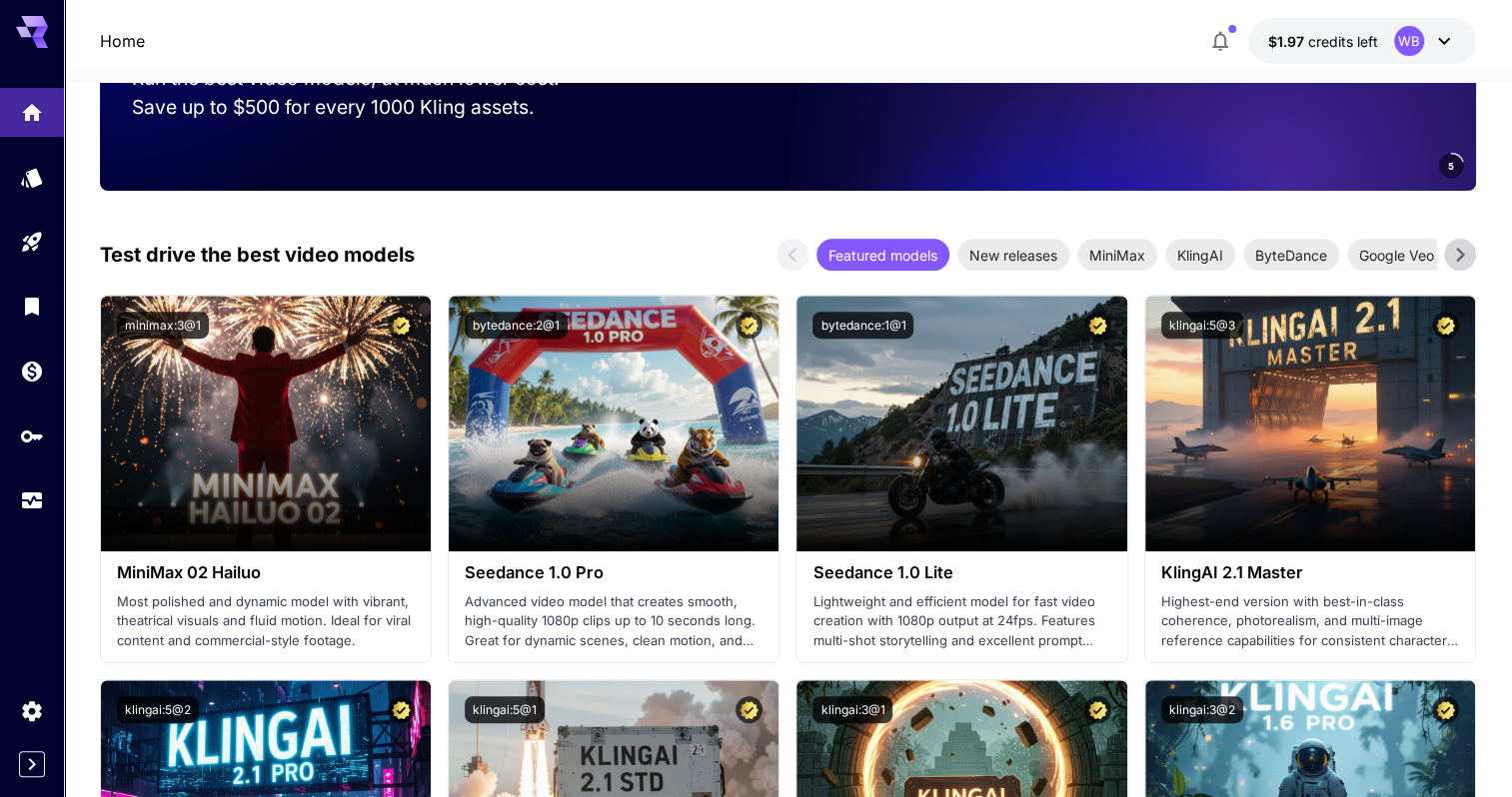 scroll, scrollTop: 469, scrollLeft: 0, axis: vertical 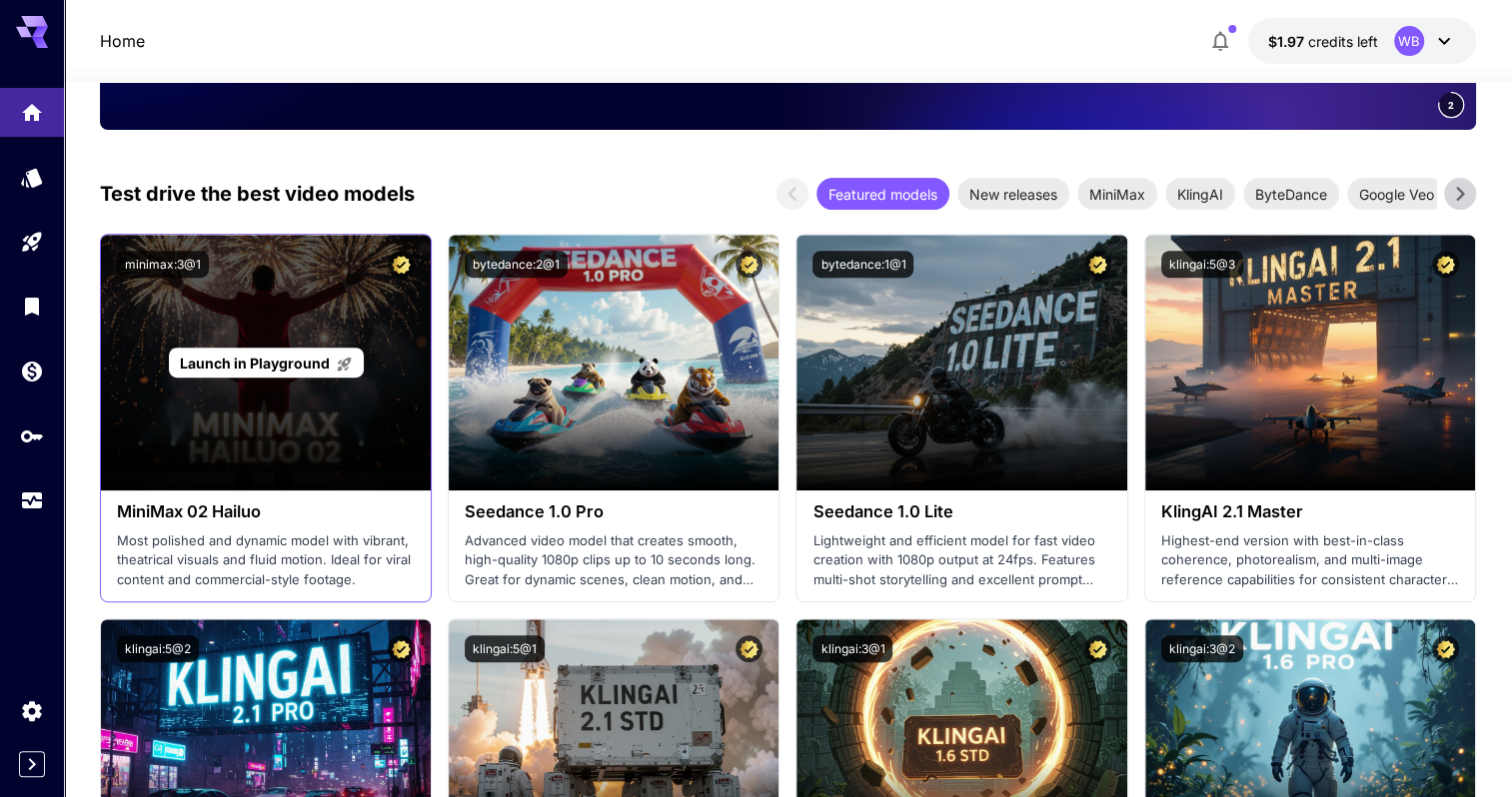 click on "Launch in Playground" at bounding box center [266, 363] 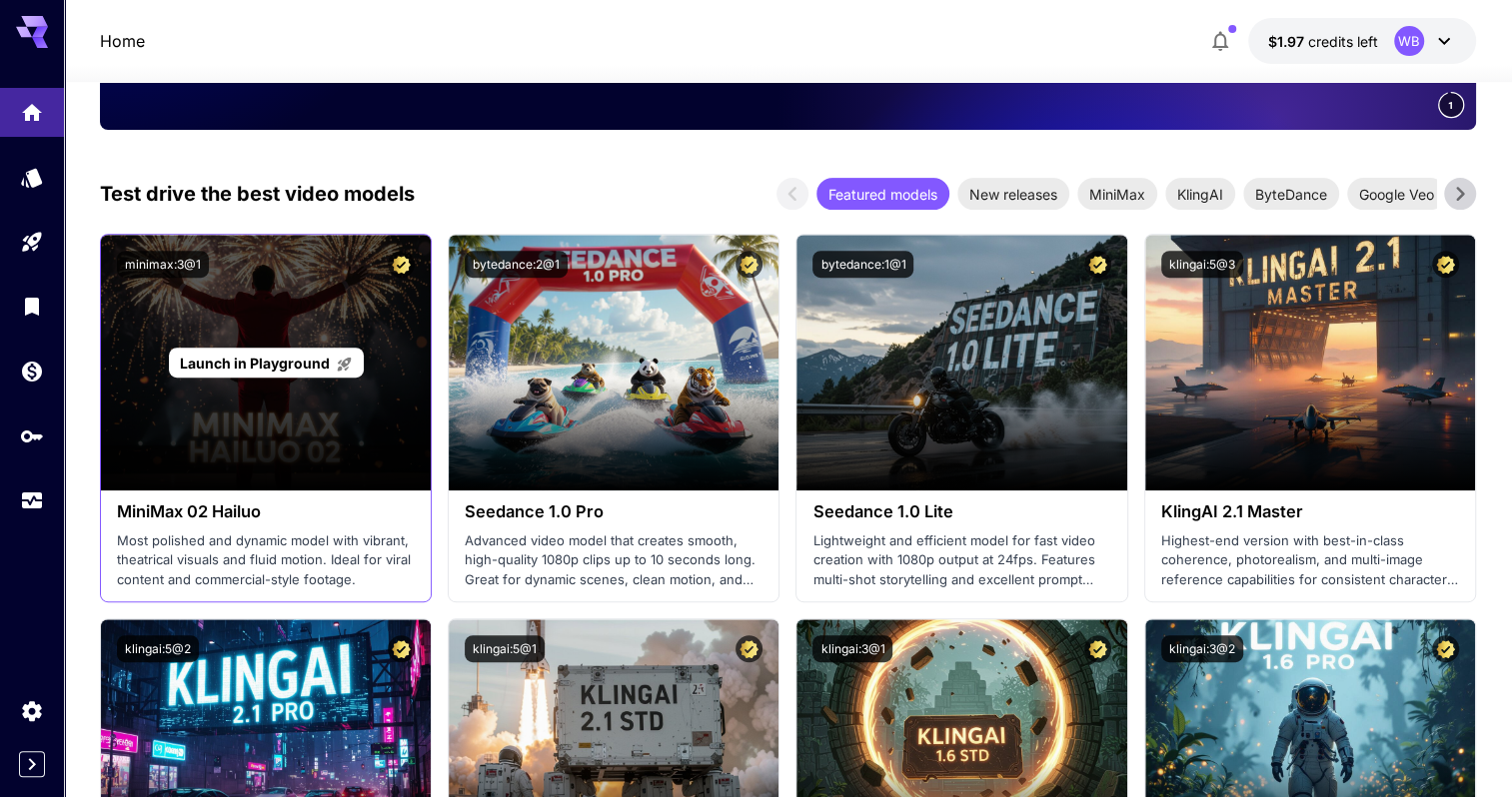 click on "Launch in Playground" at bounding box center (255, 363) 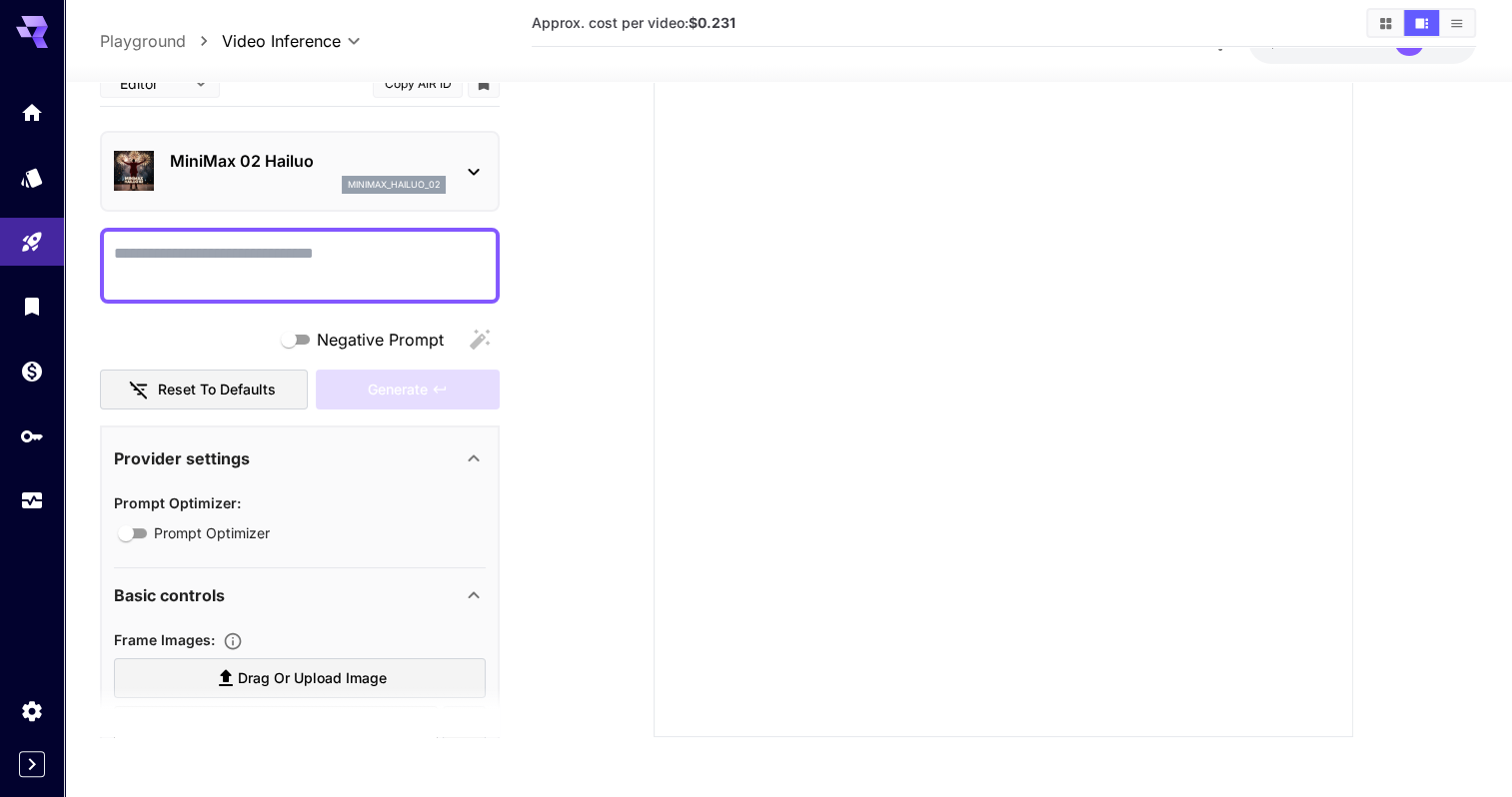 scroll, scrollTop: 170, scrollLeft: 0, axis: vertical 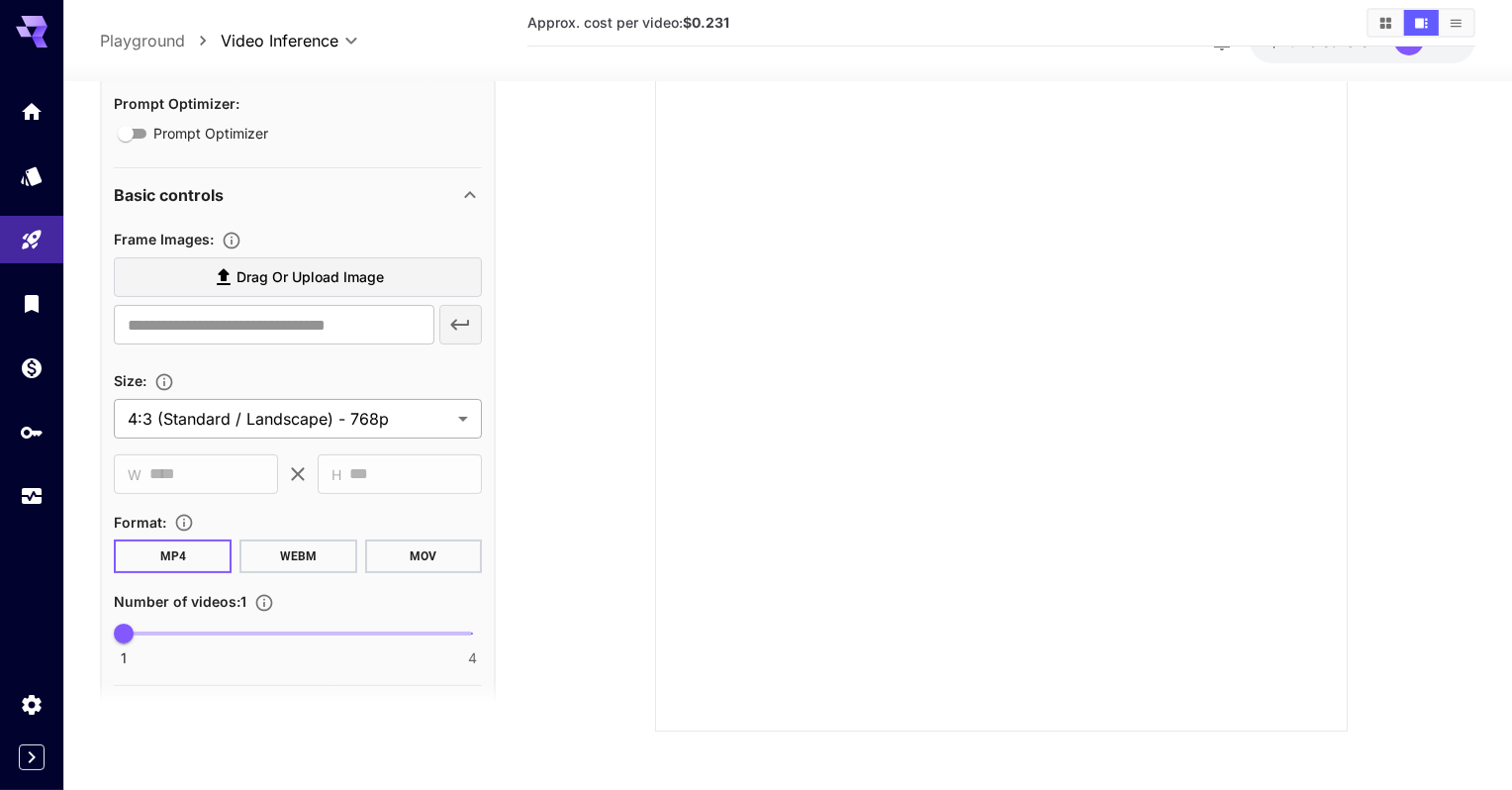 click on "**********" at bounding box center [756, 311] 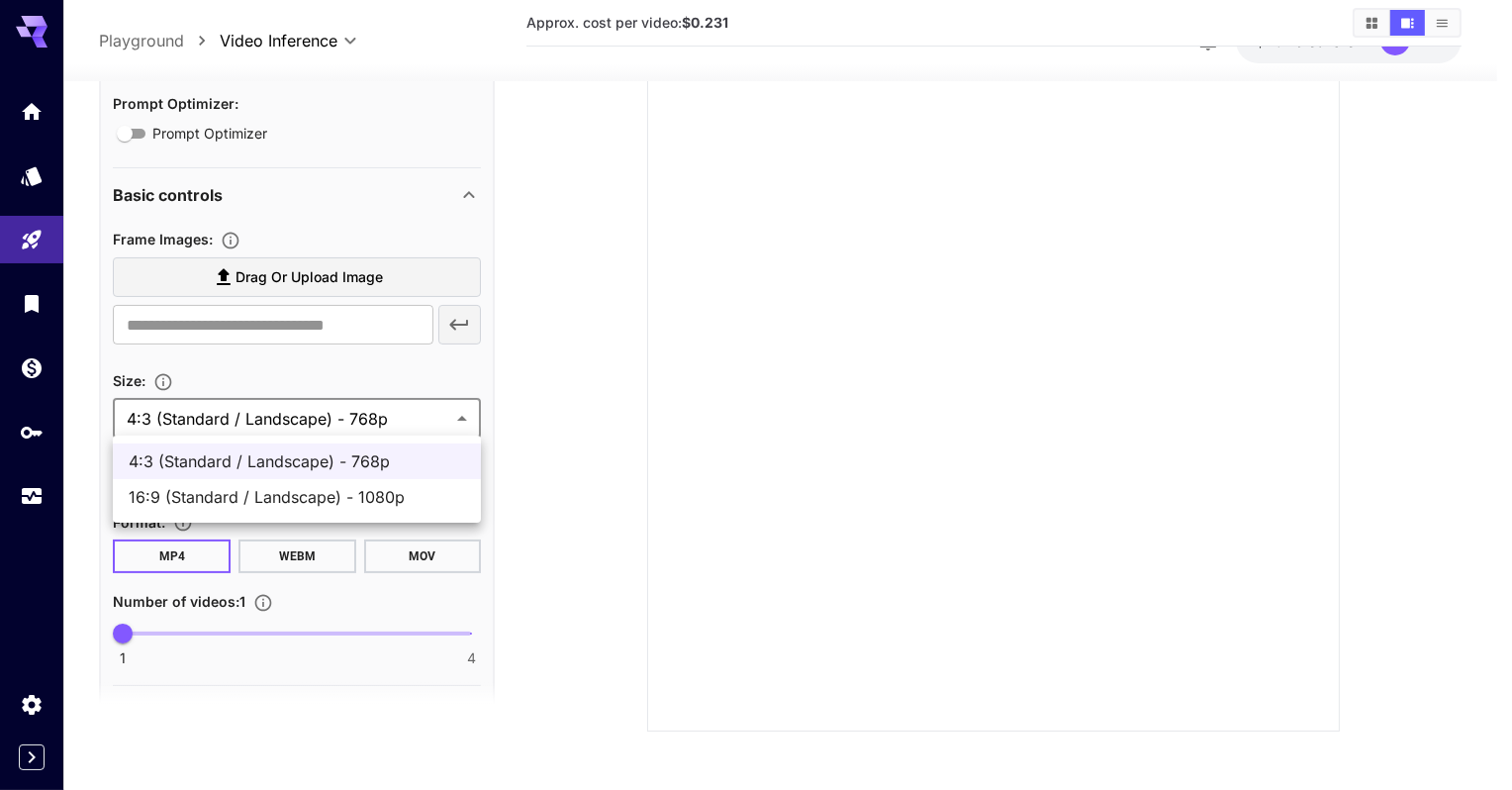 click at bounding box center (756, 395) 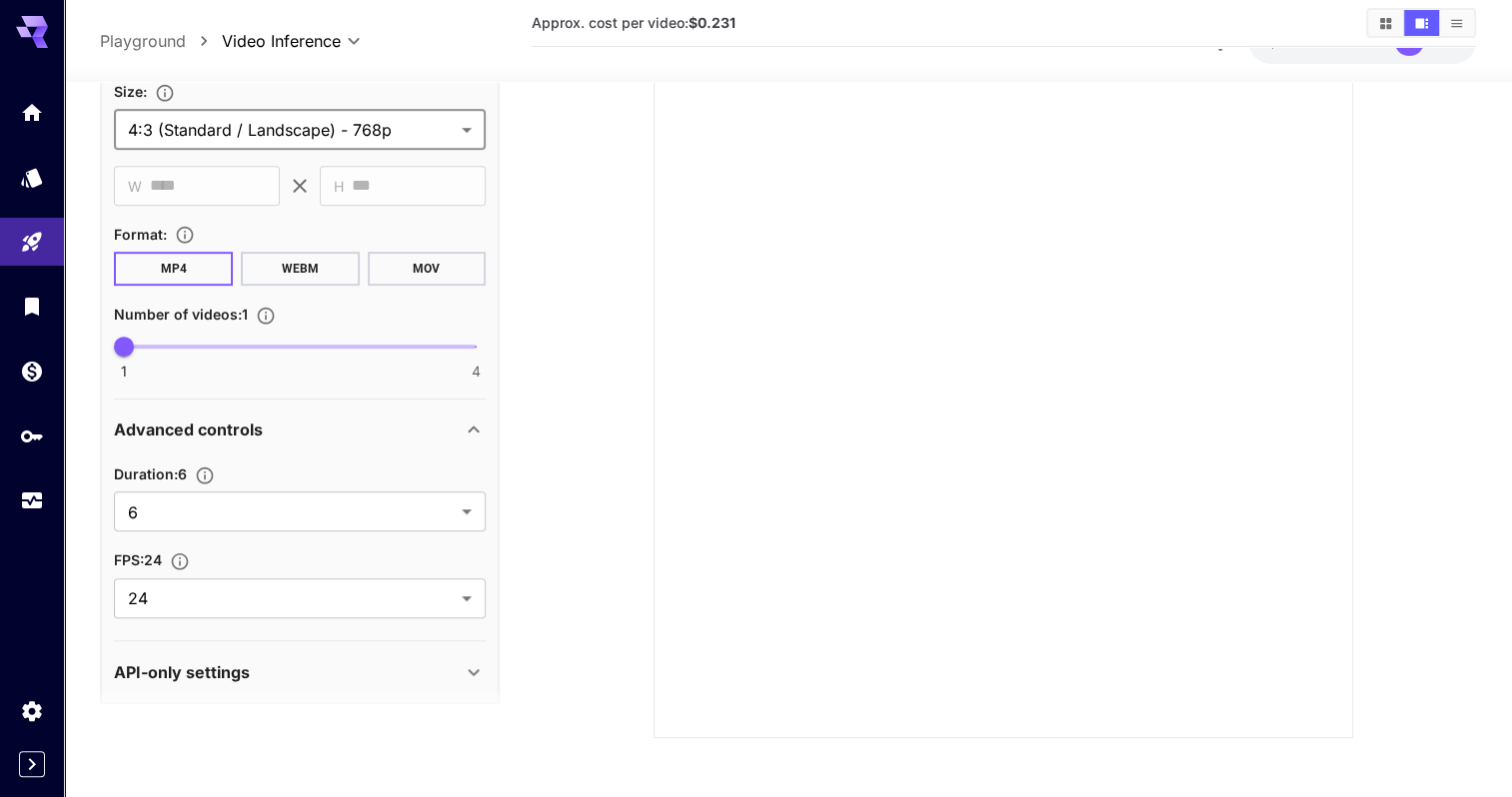 scroll, scrollTop: 704, scrollLeft: 0, axis: vertical 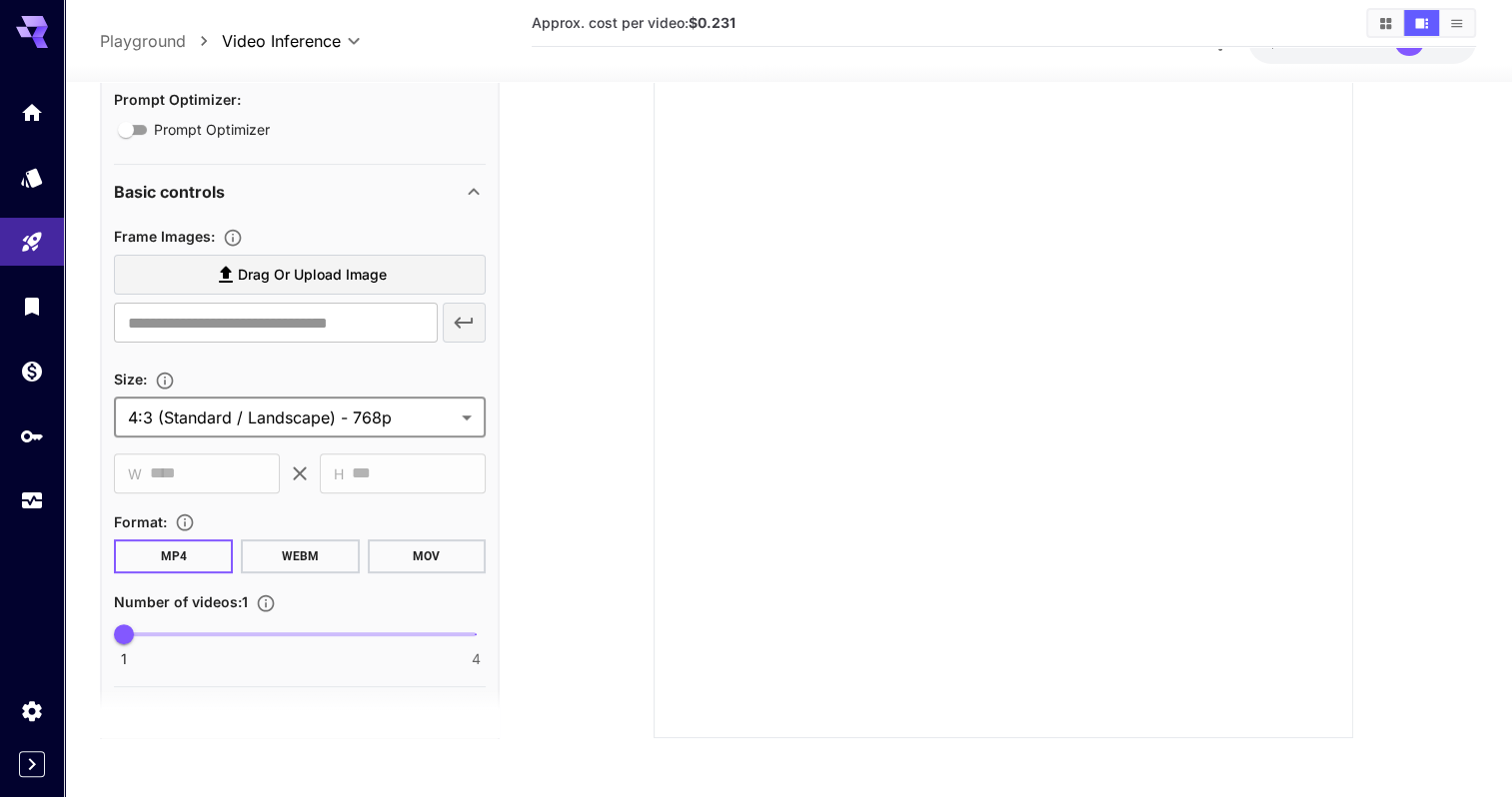 click on "Drag or upload image" at bounding box center [312, 274] 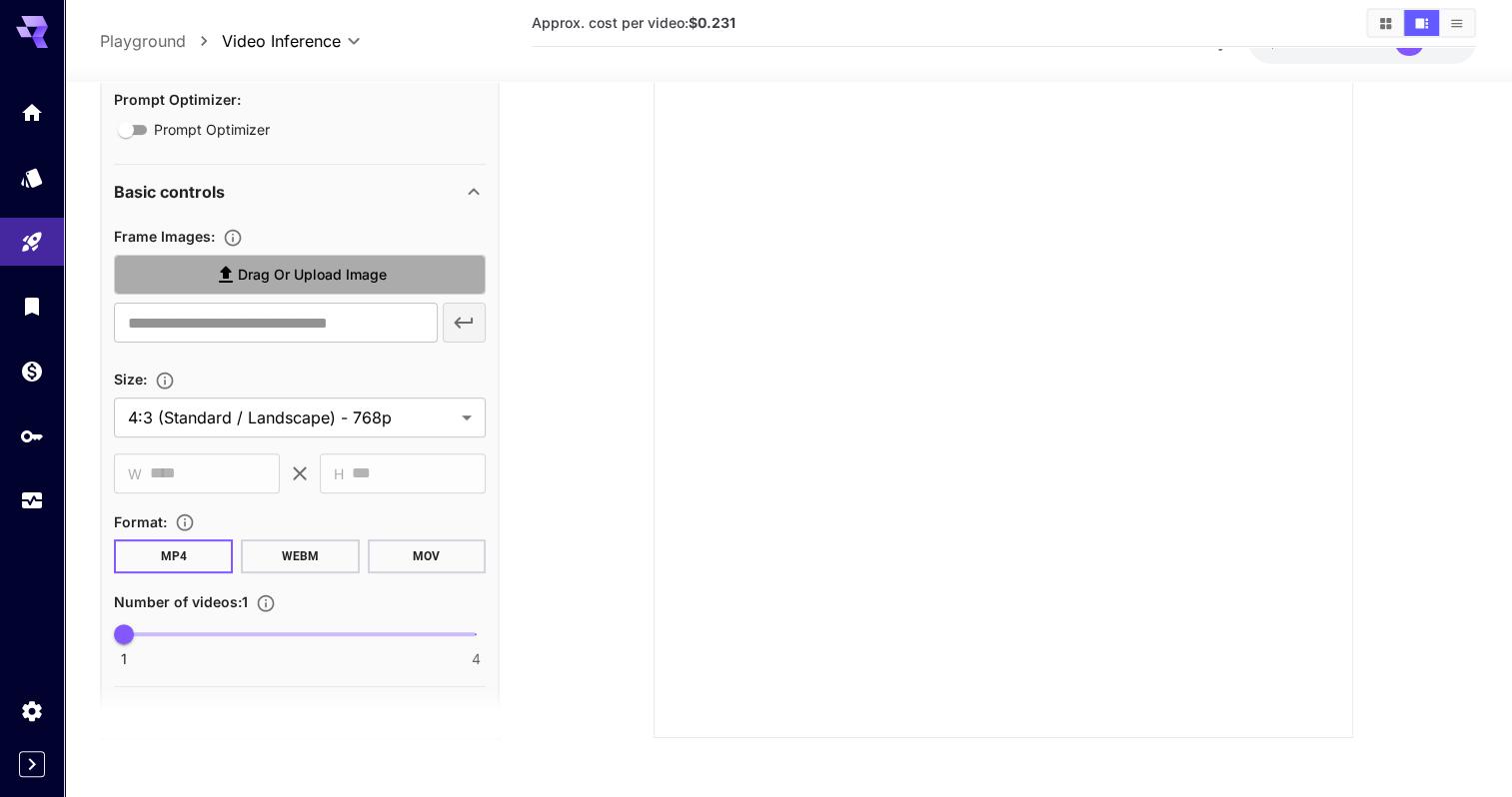 click on "Drag or upload image" at bounding box center [312, 274] 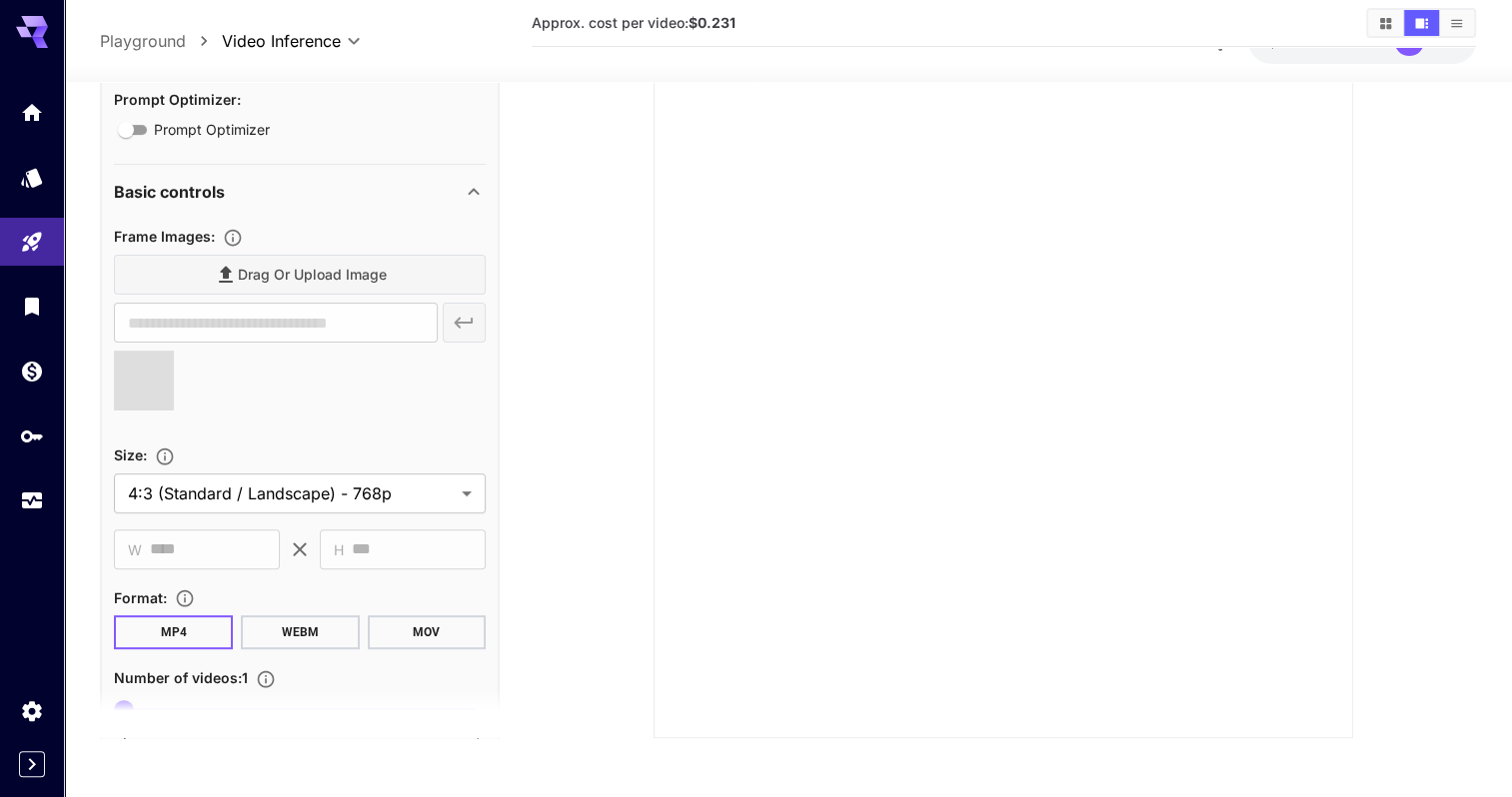 type on "**********" 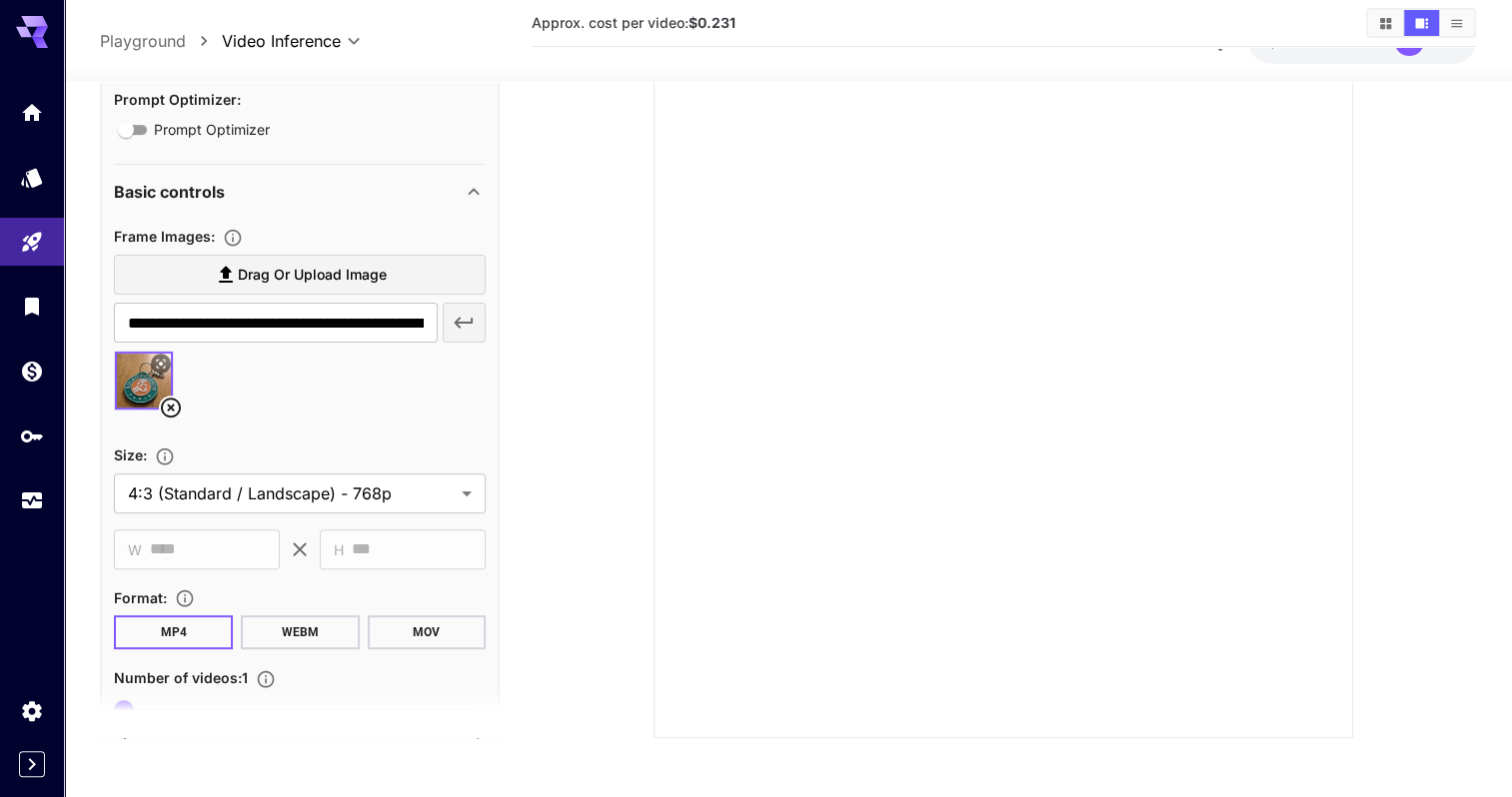 scroll, scrollTop: 105, scrollLeft: 0, axis: vertical 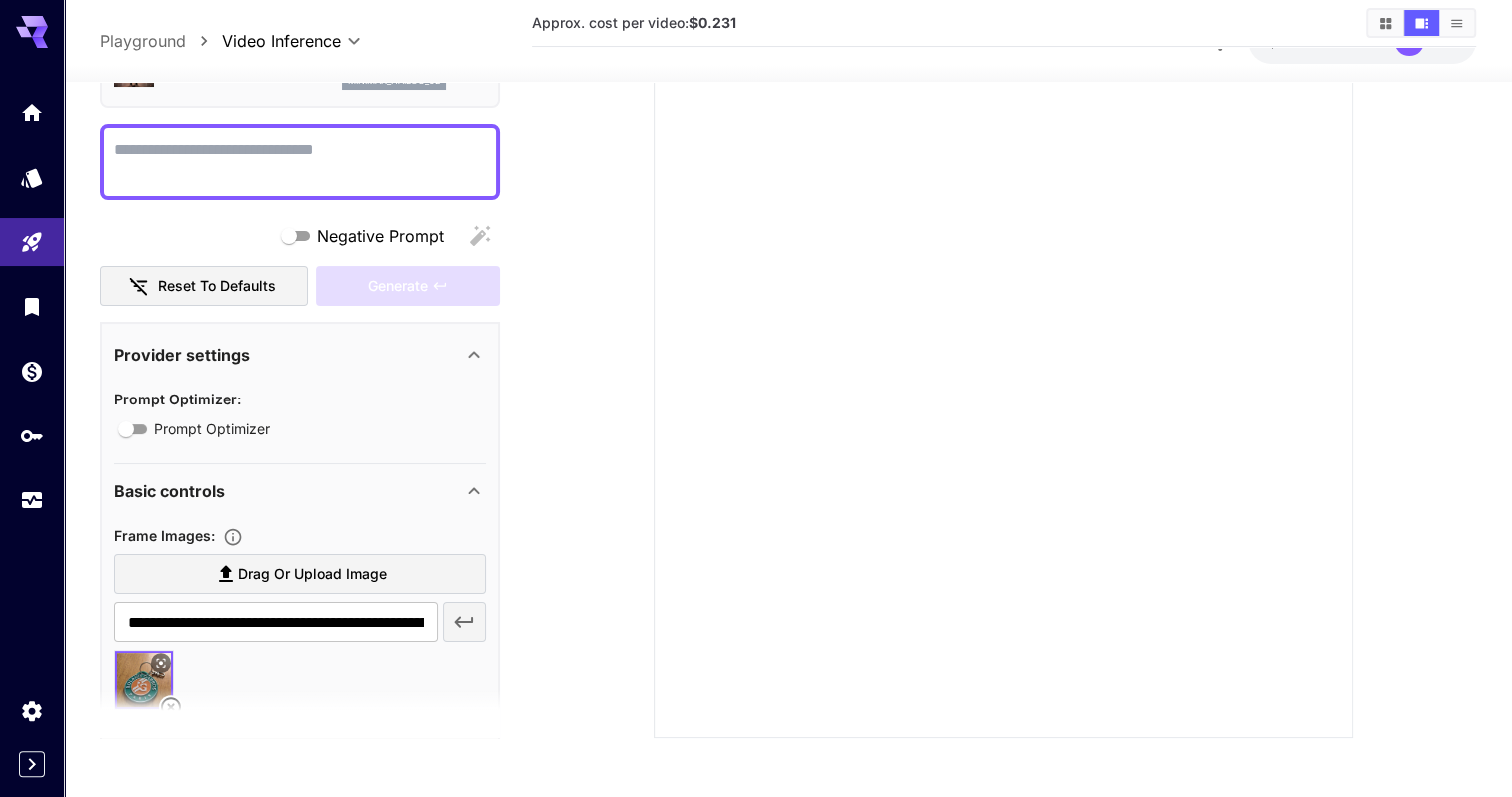 click on "Negative Prompt" at bounding box center (300, 161) 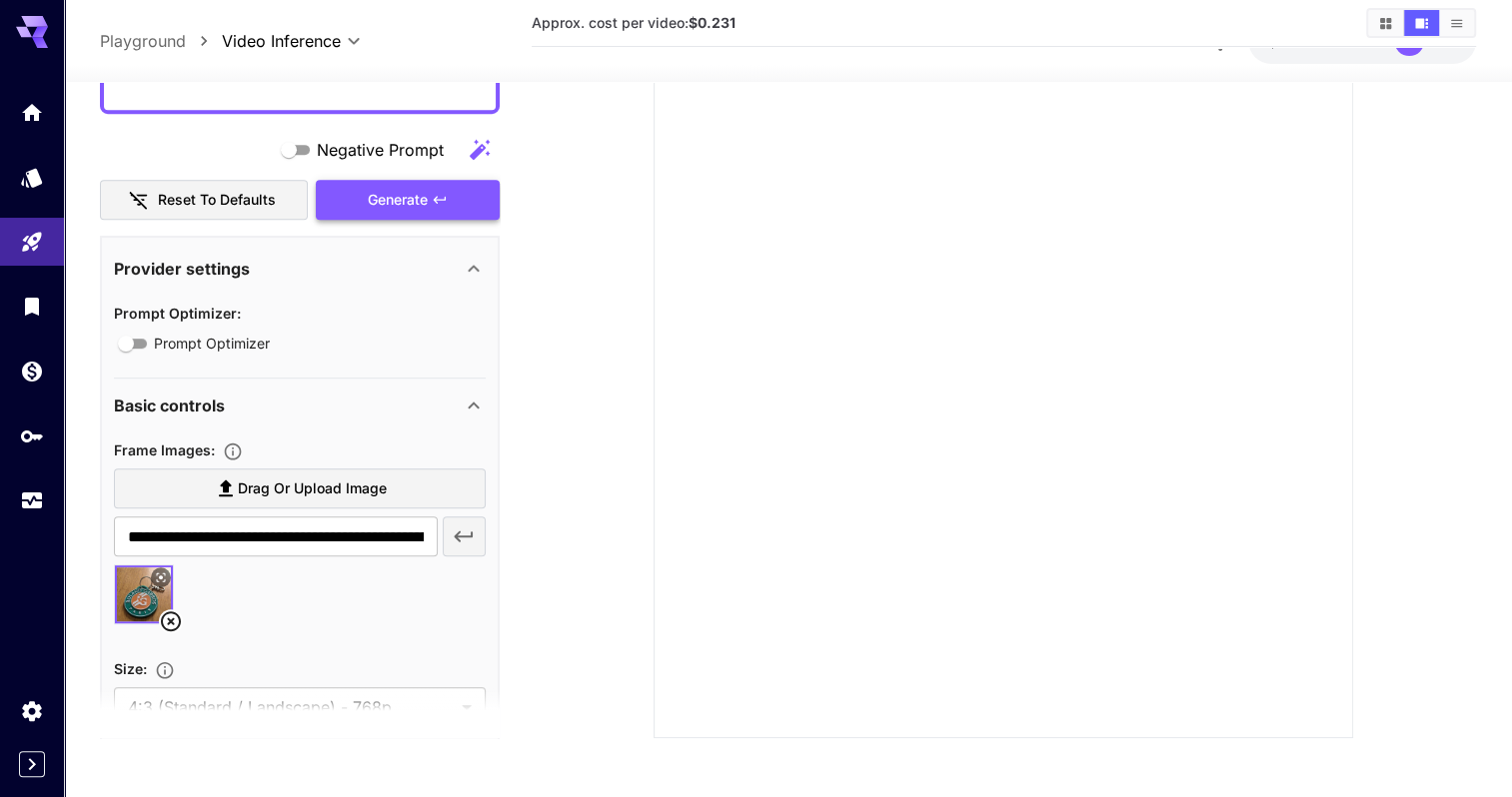 scroll, scrollTop: 704, scrollLeft: 0, axis: vertical 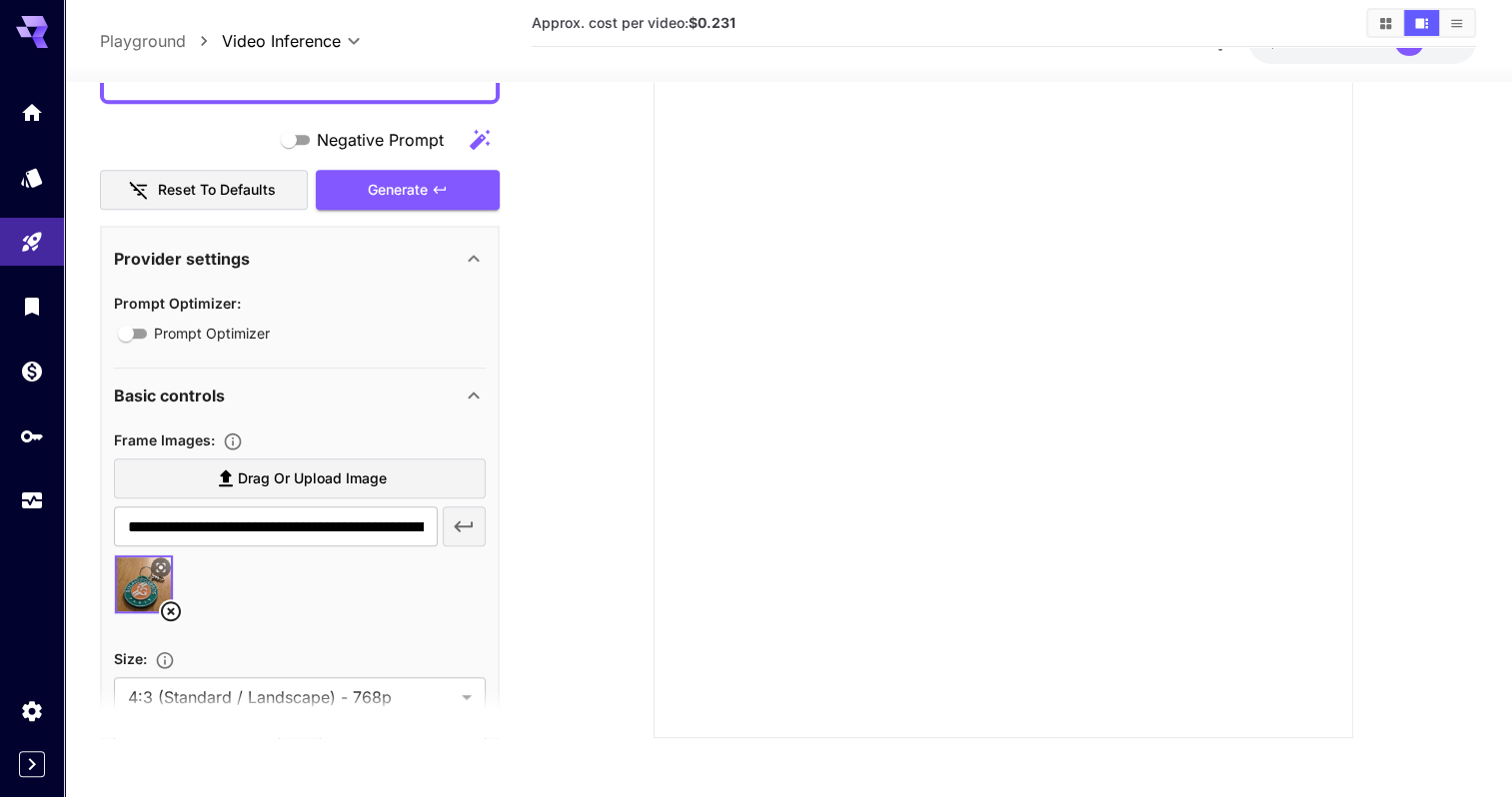 type on "**********" 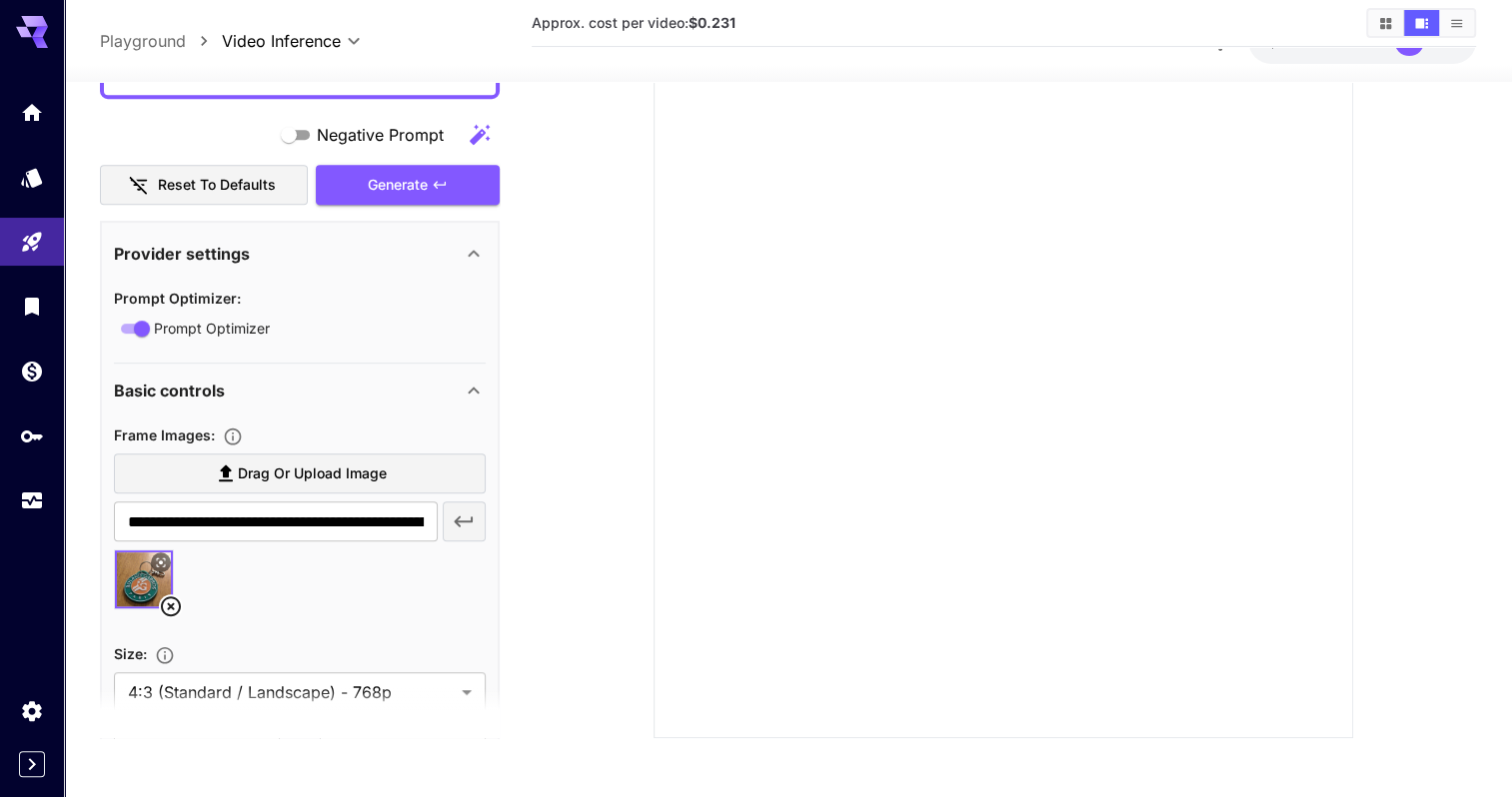 scroll, scrollTop: 604, scrollLeft: 0, axis: vertical 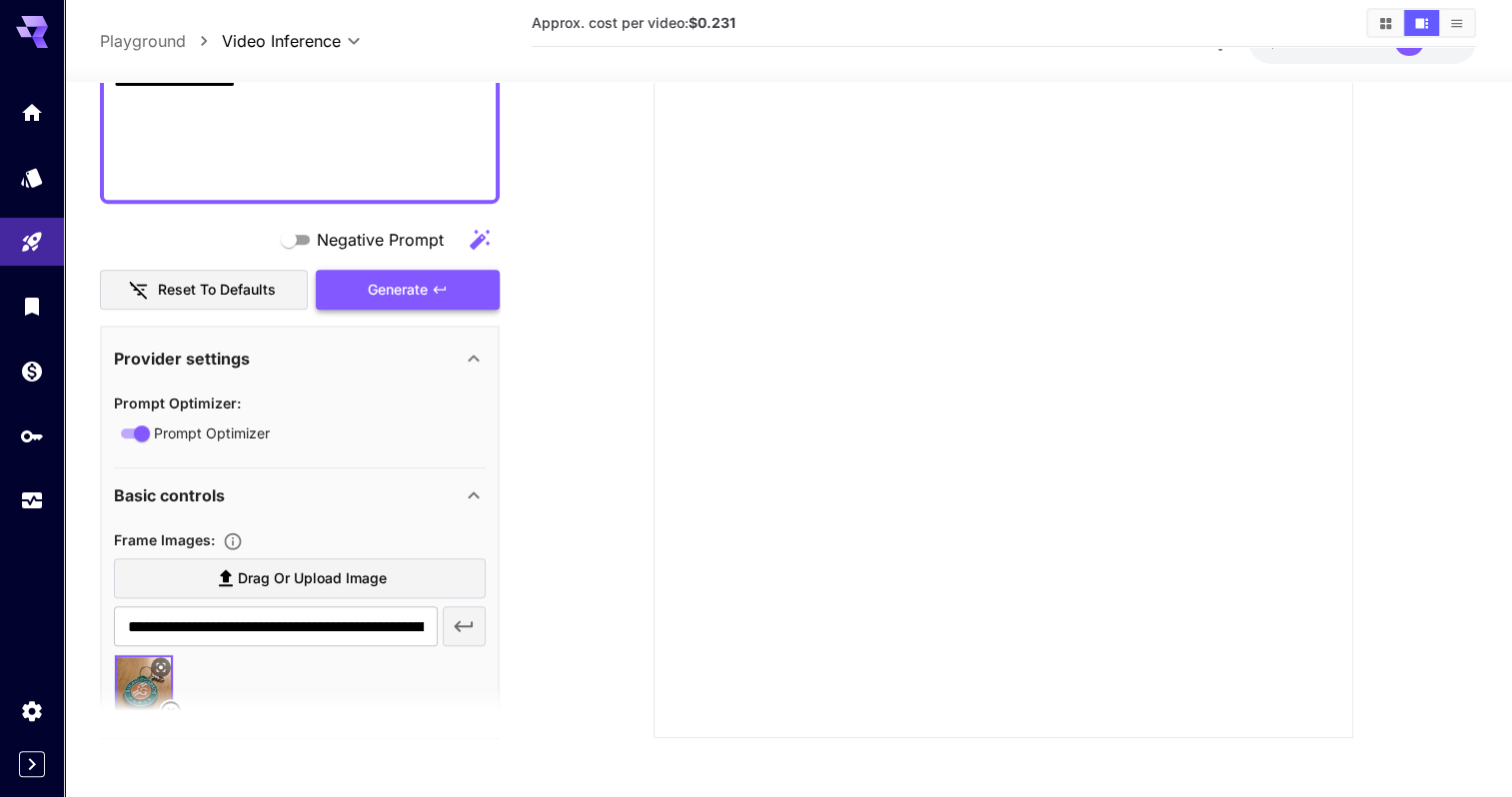 click on "Negative Prompt Reset to defaults Generate" at bounding box center (300, 264) 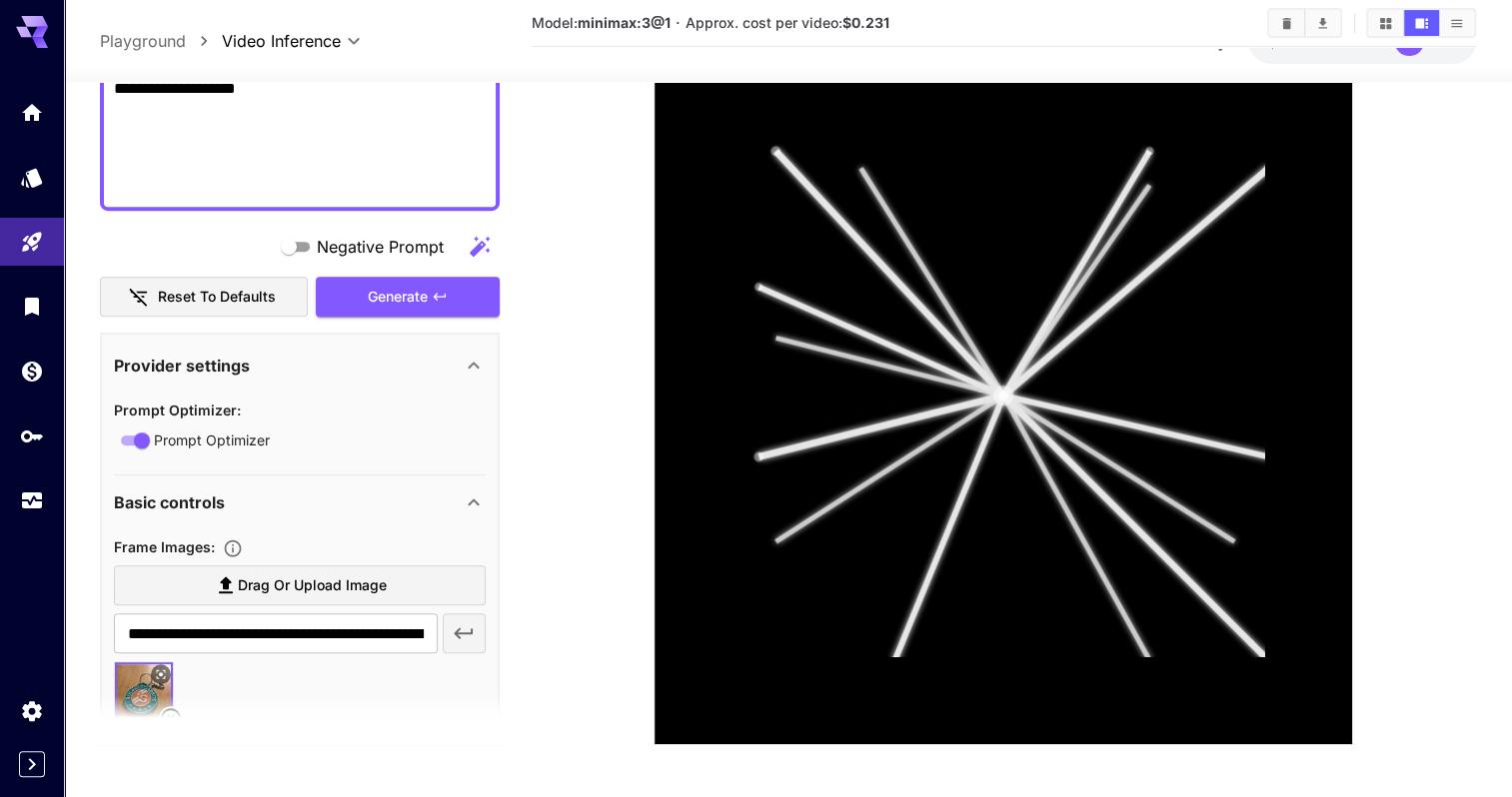 scroll, scrollTop: 405, scrollLeft: 0, axis: vertical 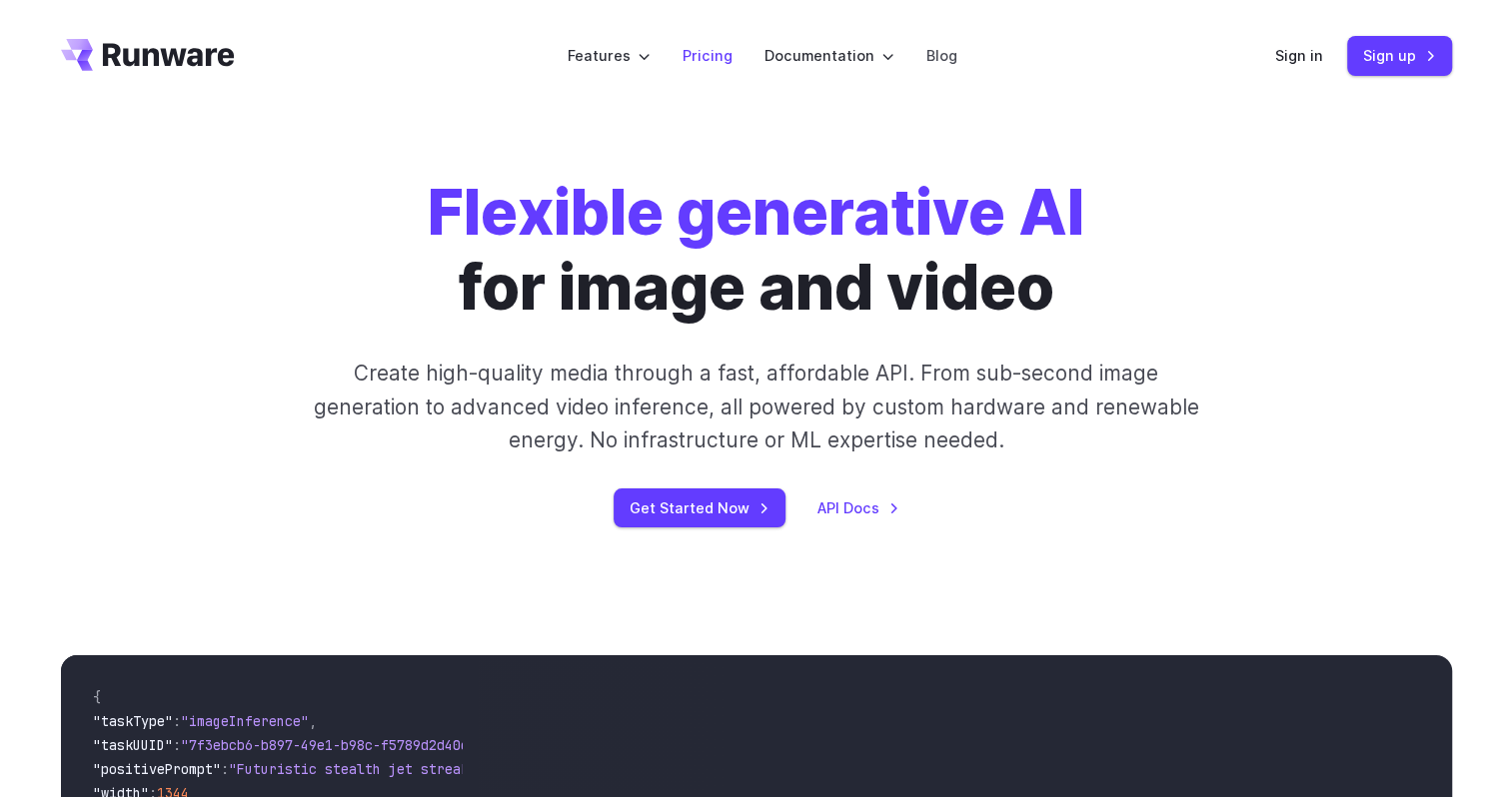 click on "Pricing" at bounding box center (708, 55) 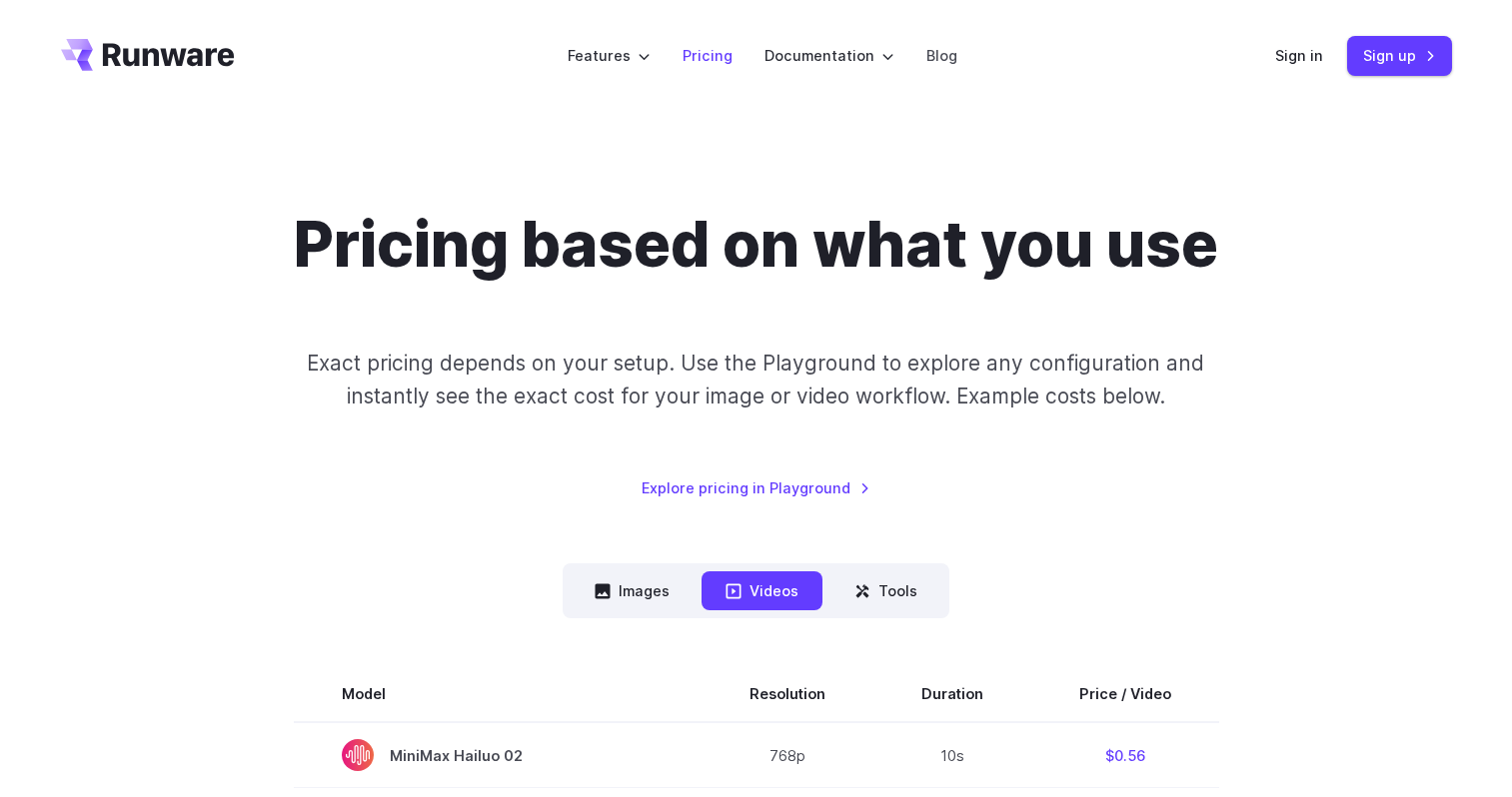 scroll, scrollTop: 0, scrollLeft: 0, axis: both 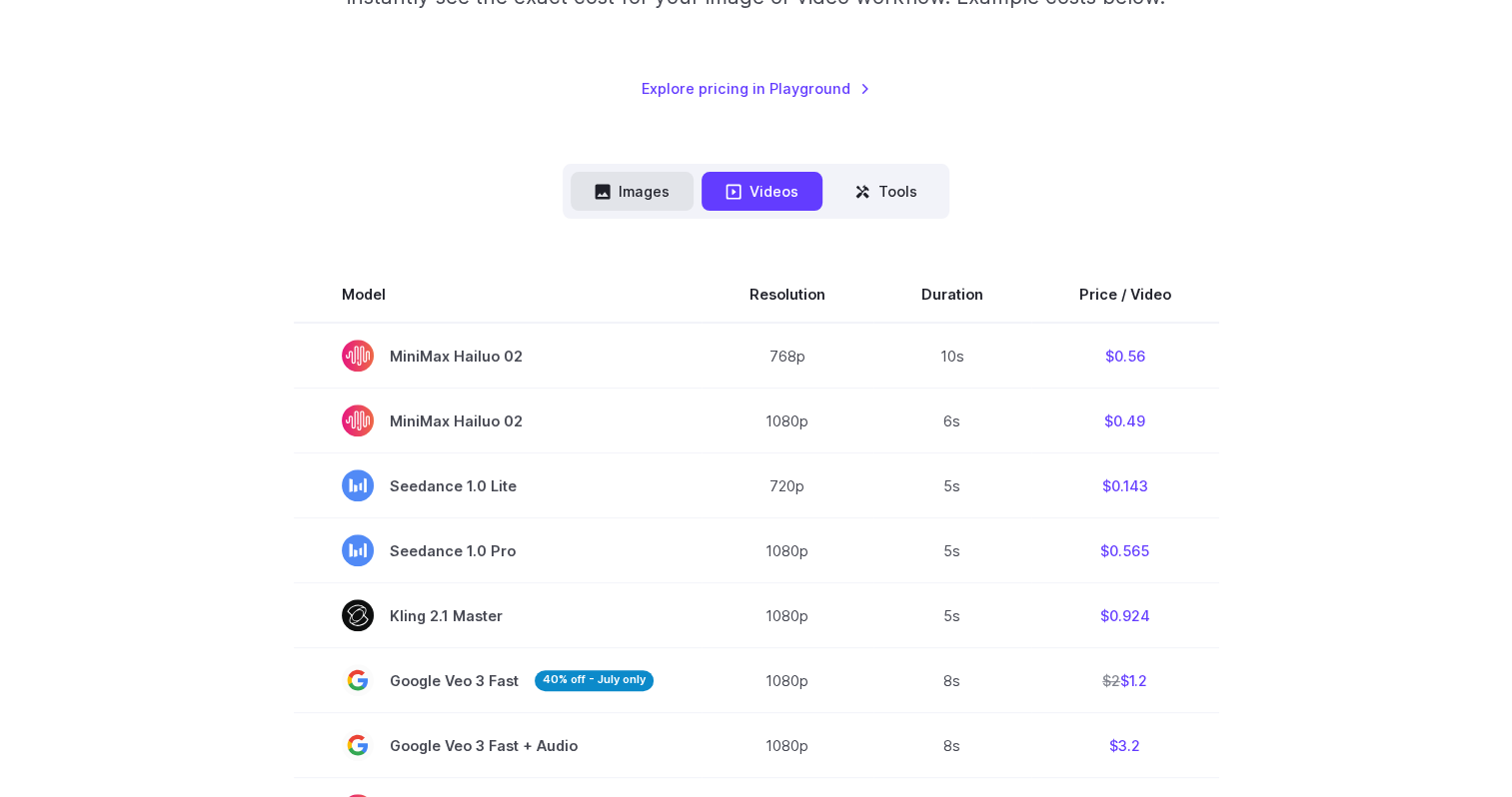 click on "Images" at bounding box center [632, 191] 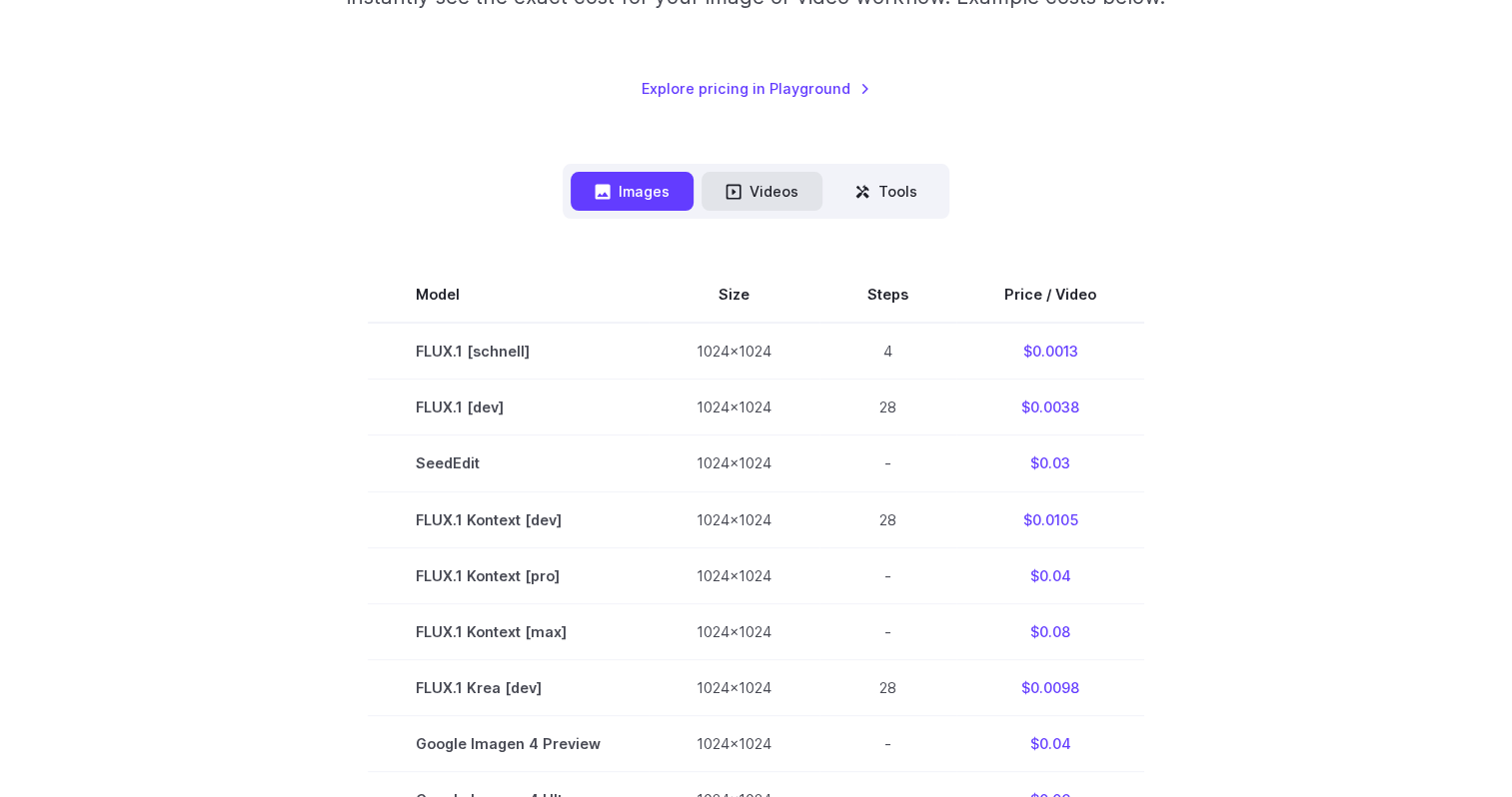 click on "Videos" at bounding box center (761, 191) 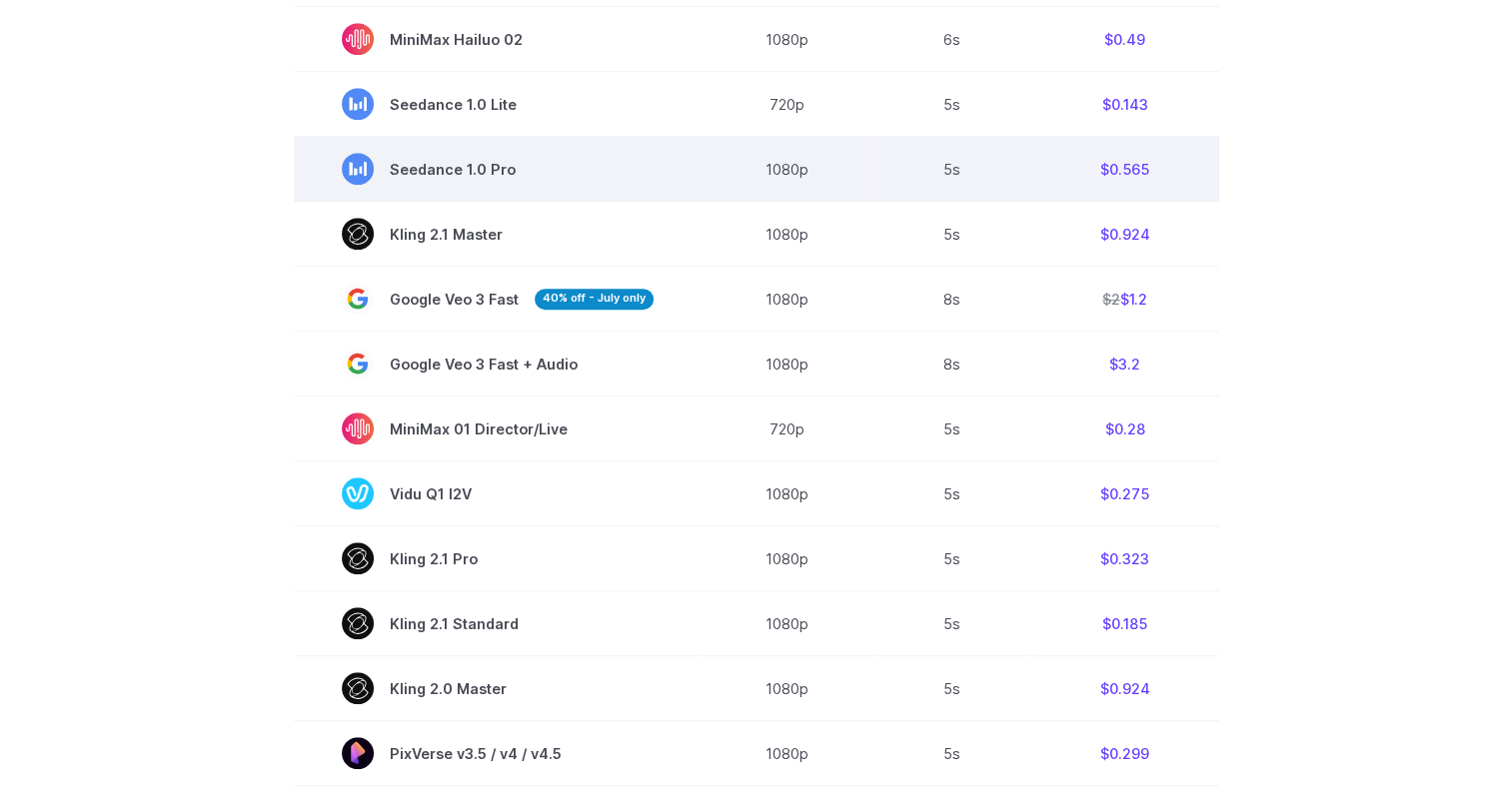 scroll, scrollTop: 699, scrollLeft: 0, axis: vertical 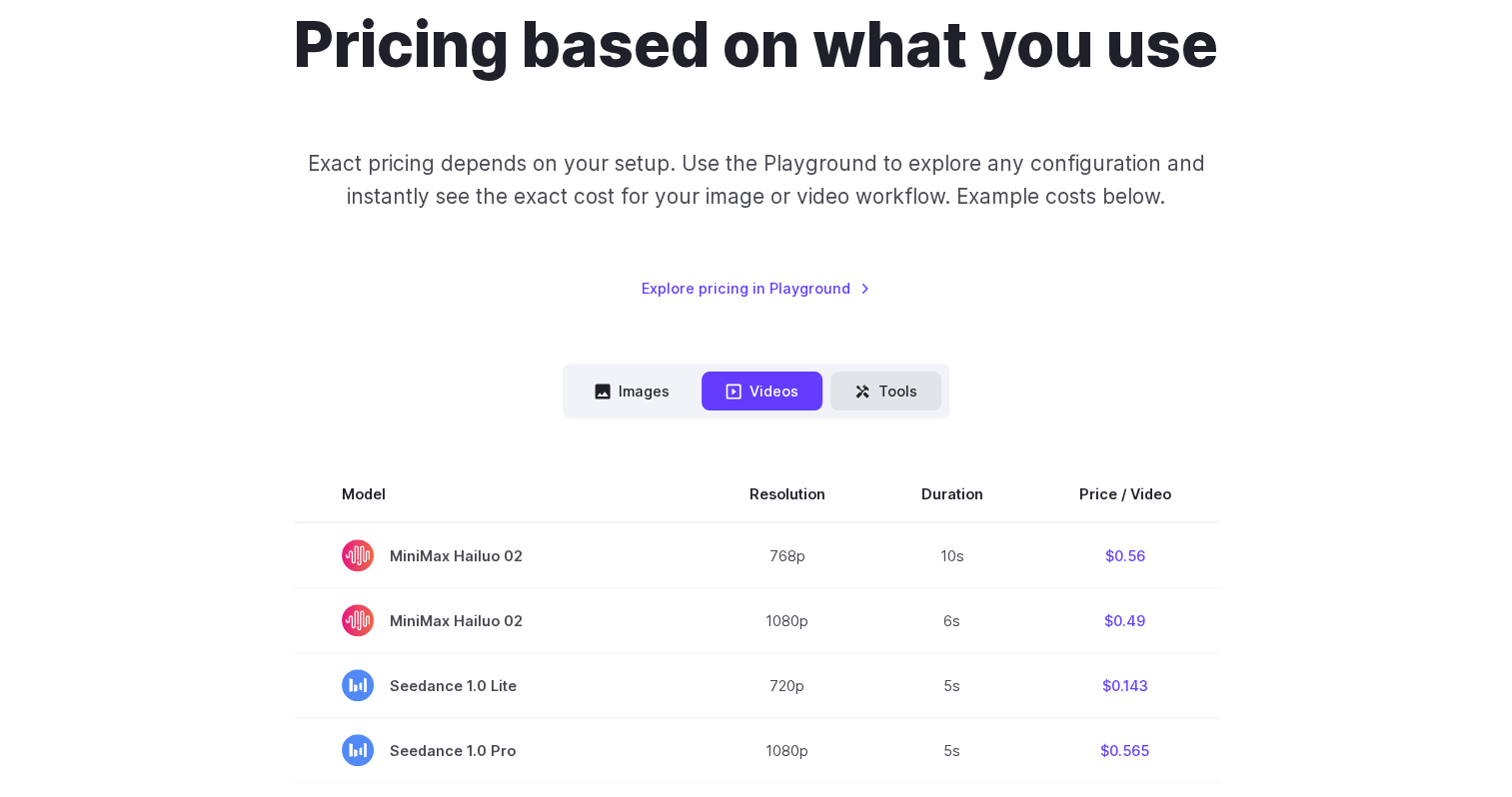 click on "Tools" at bounding box center [885, 391] 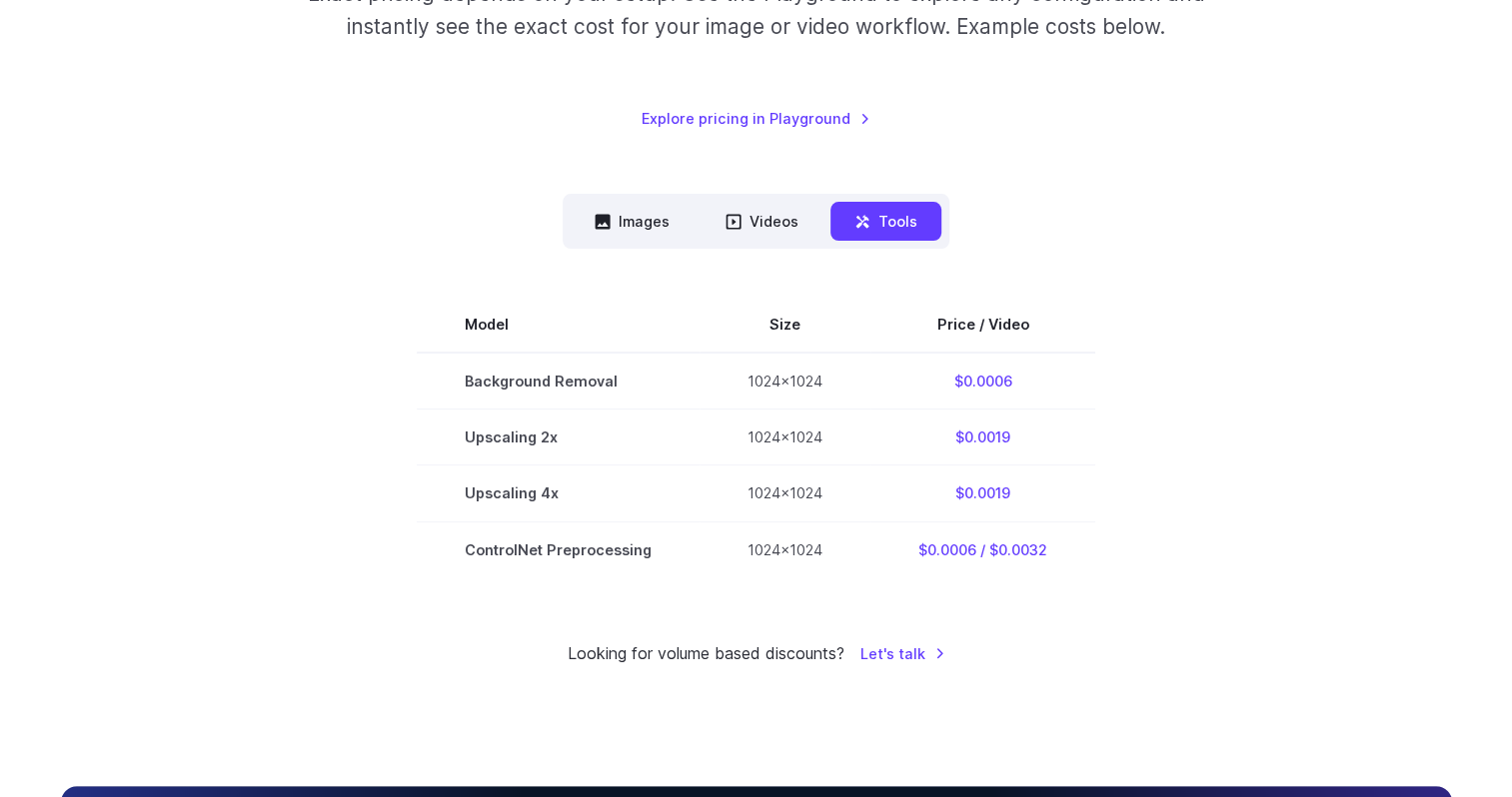 scroll, scrollTop: 399, scrollLeft: 0, axis: vertical 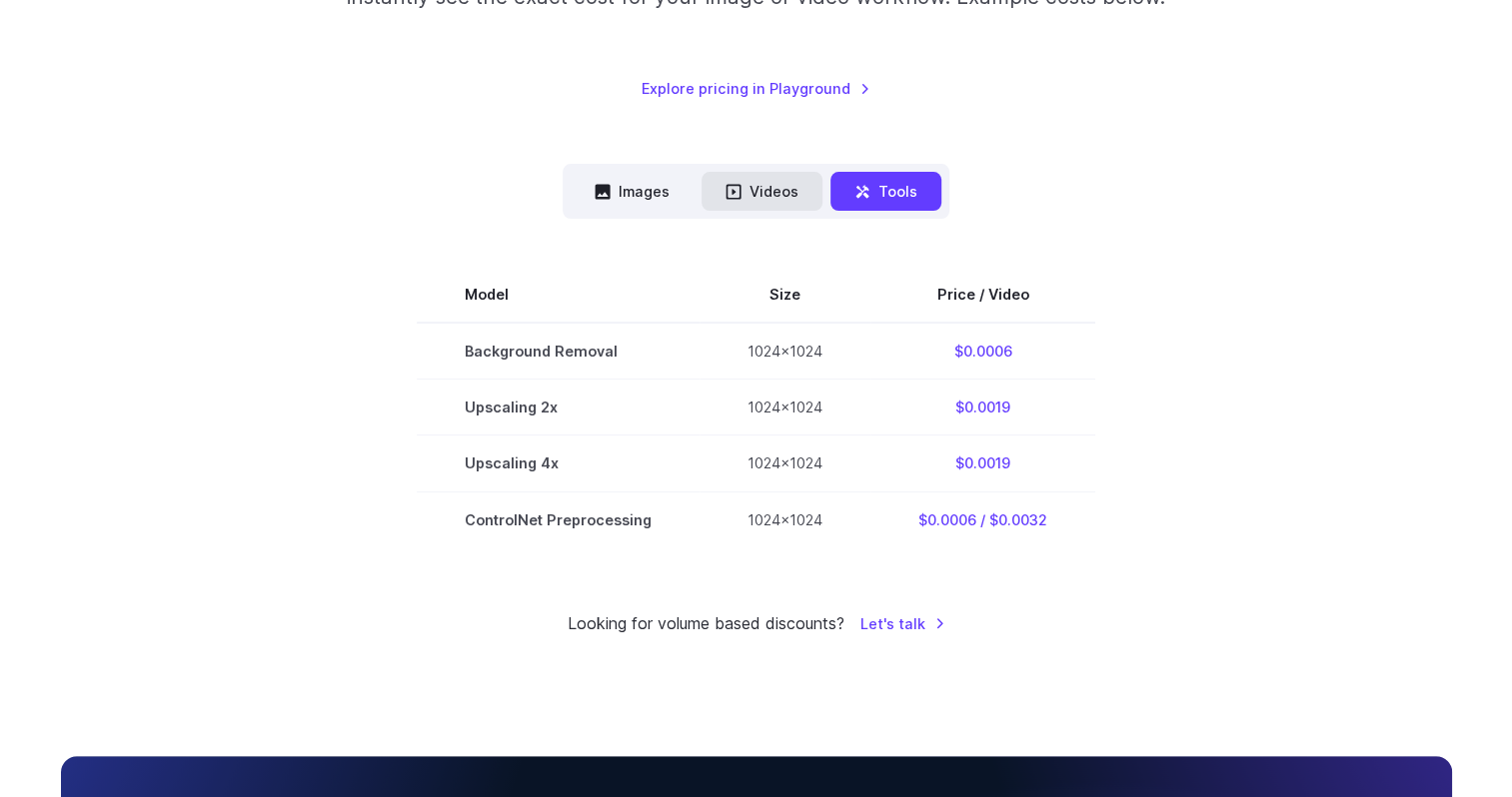 click on "Videos" at bounding box center (761, 191) 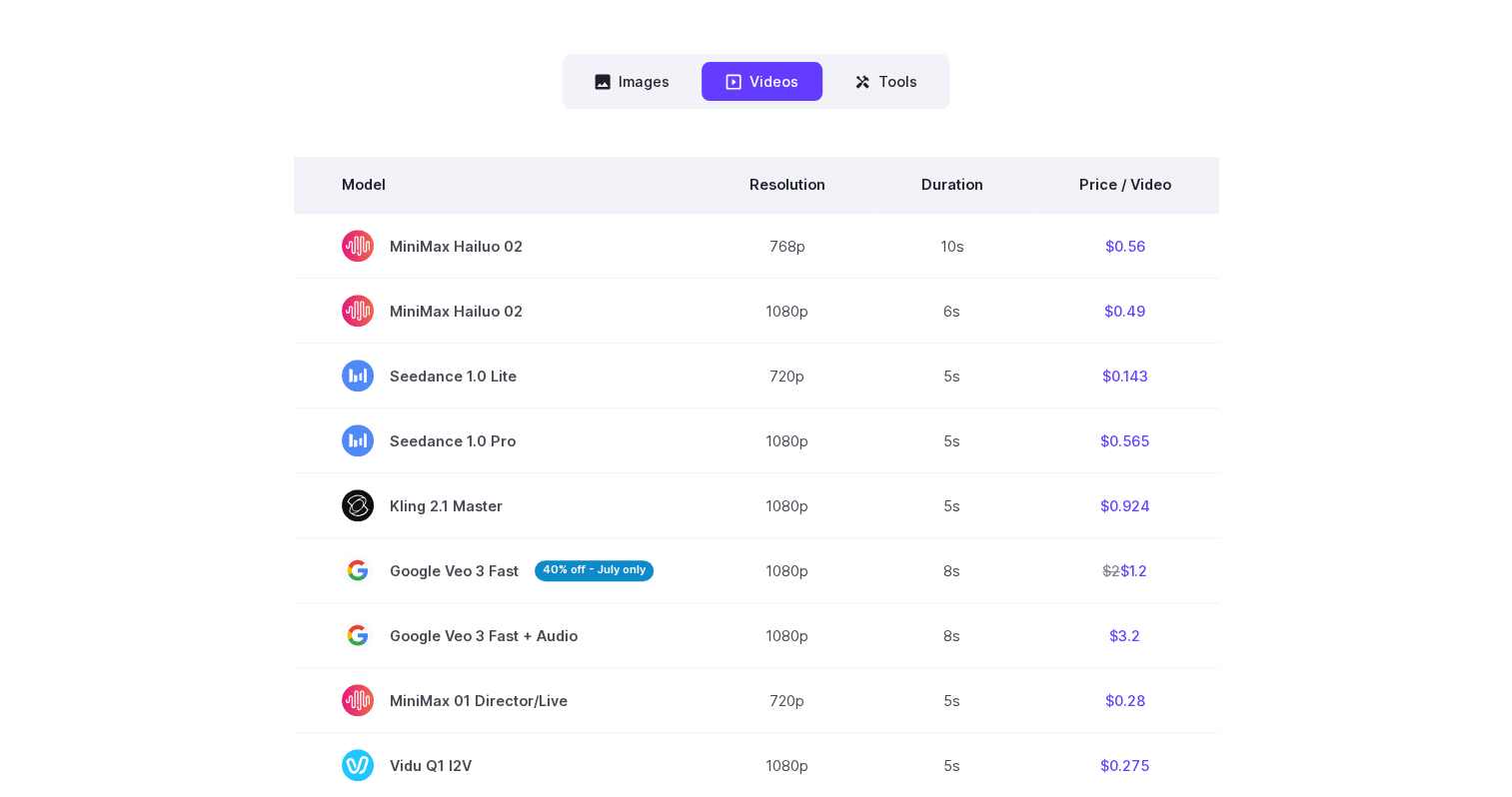 scroll, scrollTop: 599, scrollLeft: 0, axis: vertical 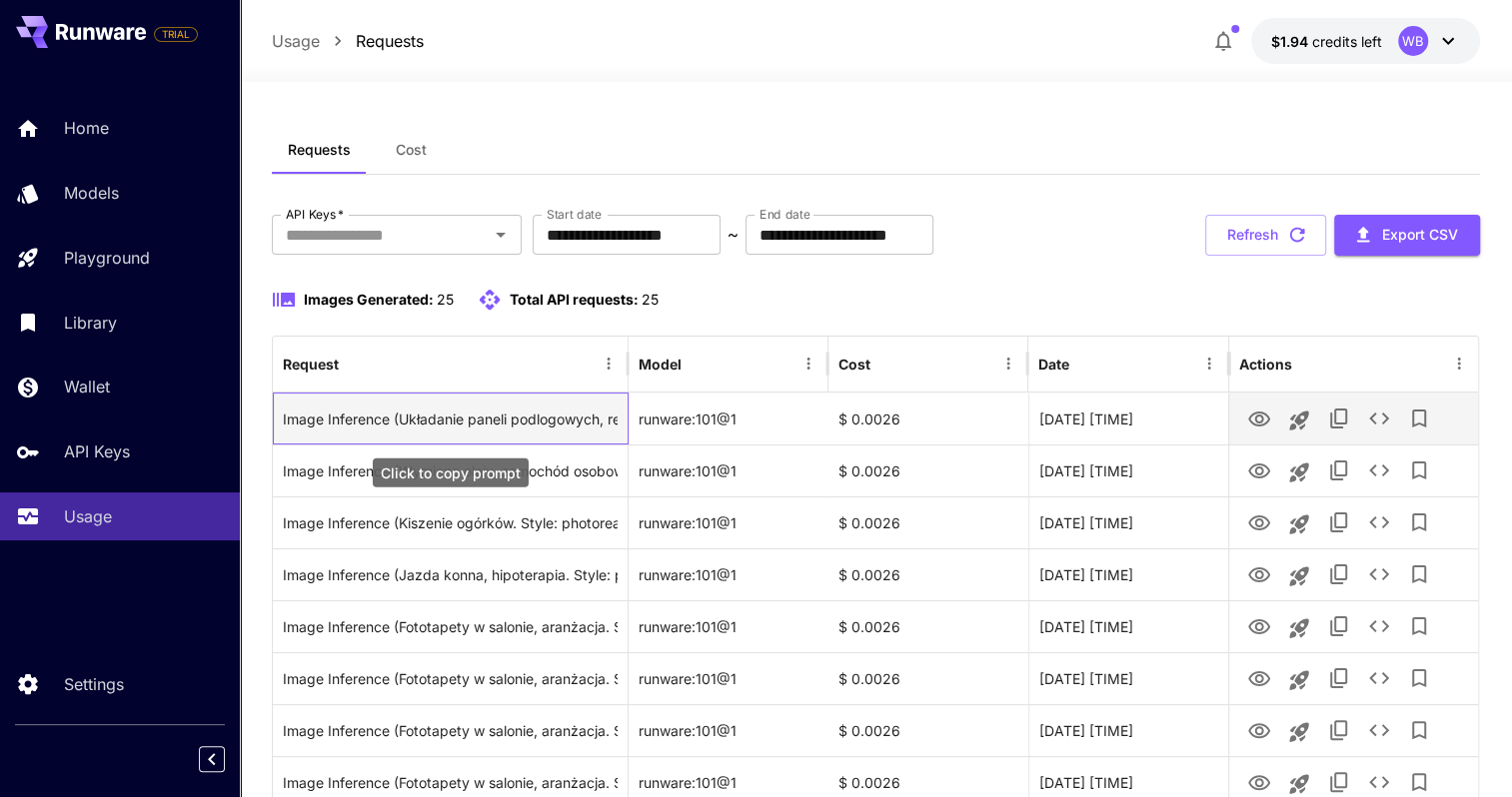 click on "Image Inference (Układanie paneli podlogowych, remont. Style: photorealistic photo, high detail, realistic, professional photography, 8k)" at bounding box center (450, 418) 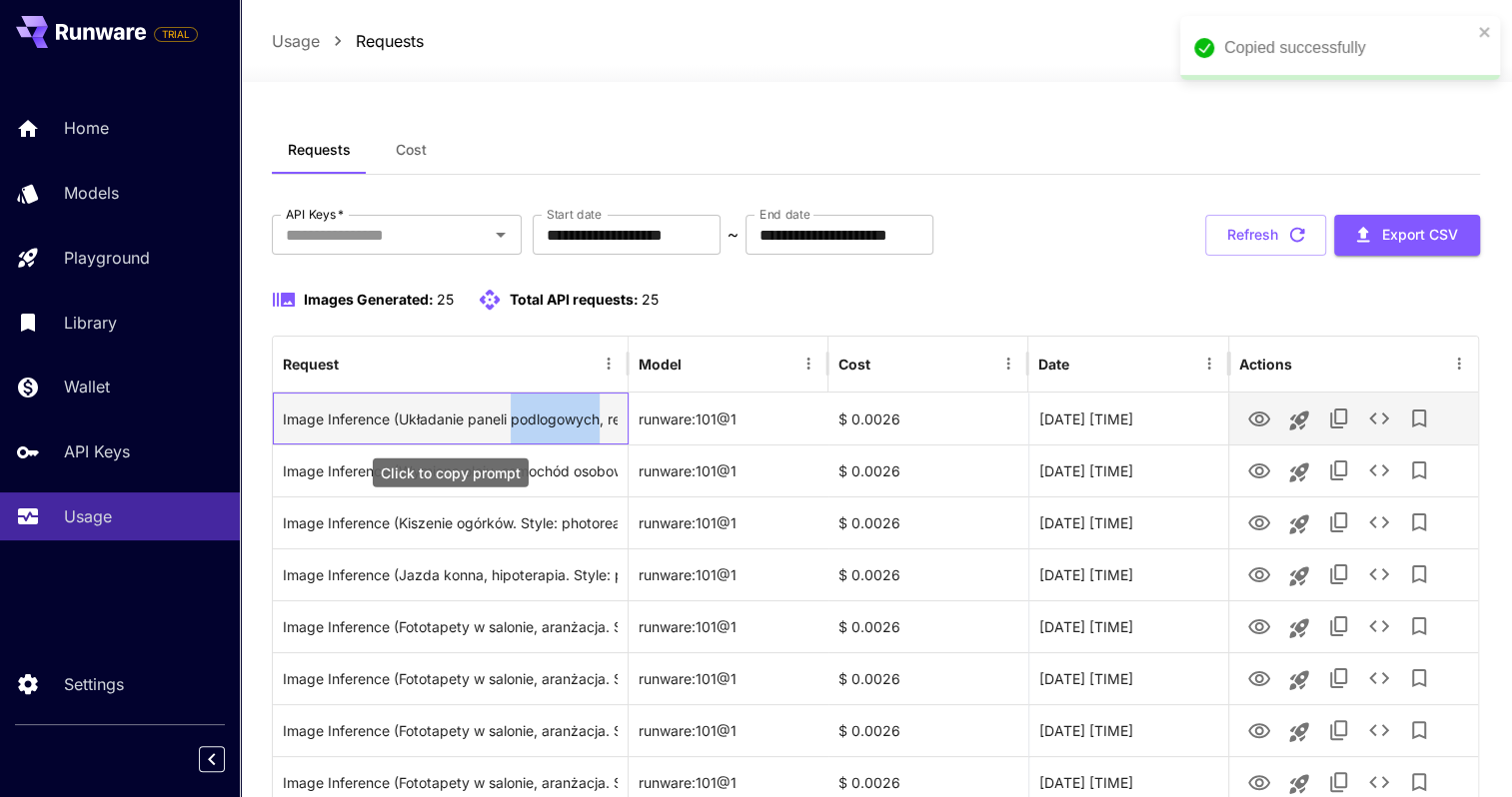 click on "Image Inference (Układanie paneli podlogowych, remont. Style: photorealistic photo, high detail, realistic, professional photography, 8k)" at bounding box center [450, 418] 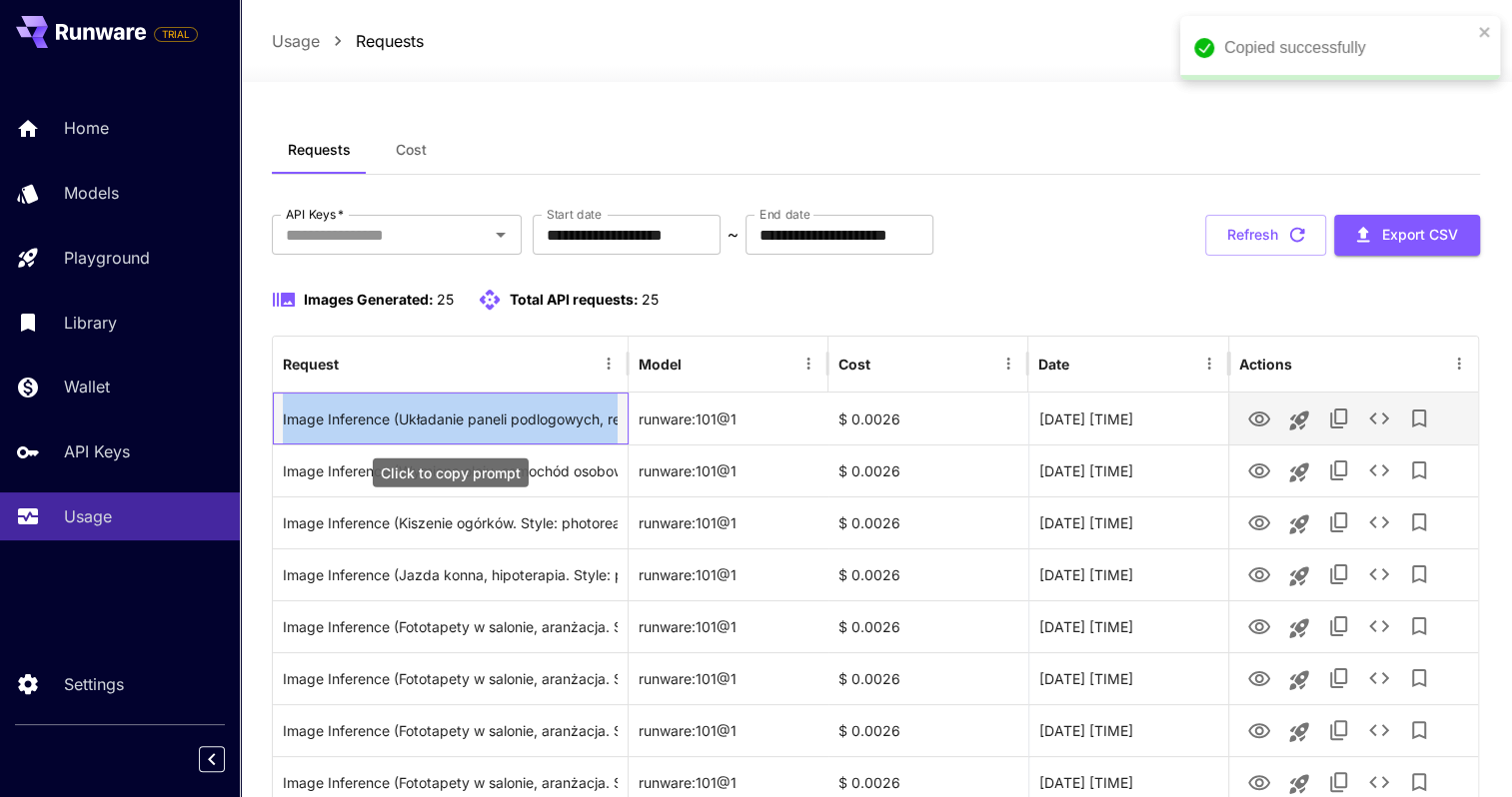 click on "Image Inference (Układanie paneli podlogowych, remont. Style: photorealistic photo, high detail, realistic, professional photography, 8k)" at bounding box center [450, 418] 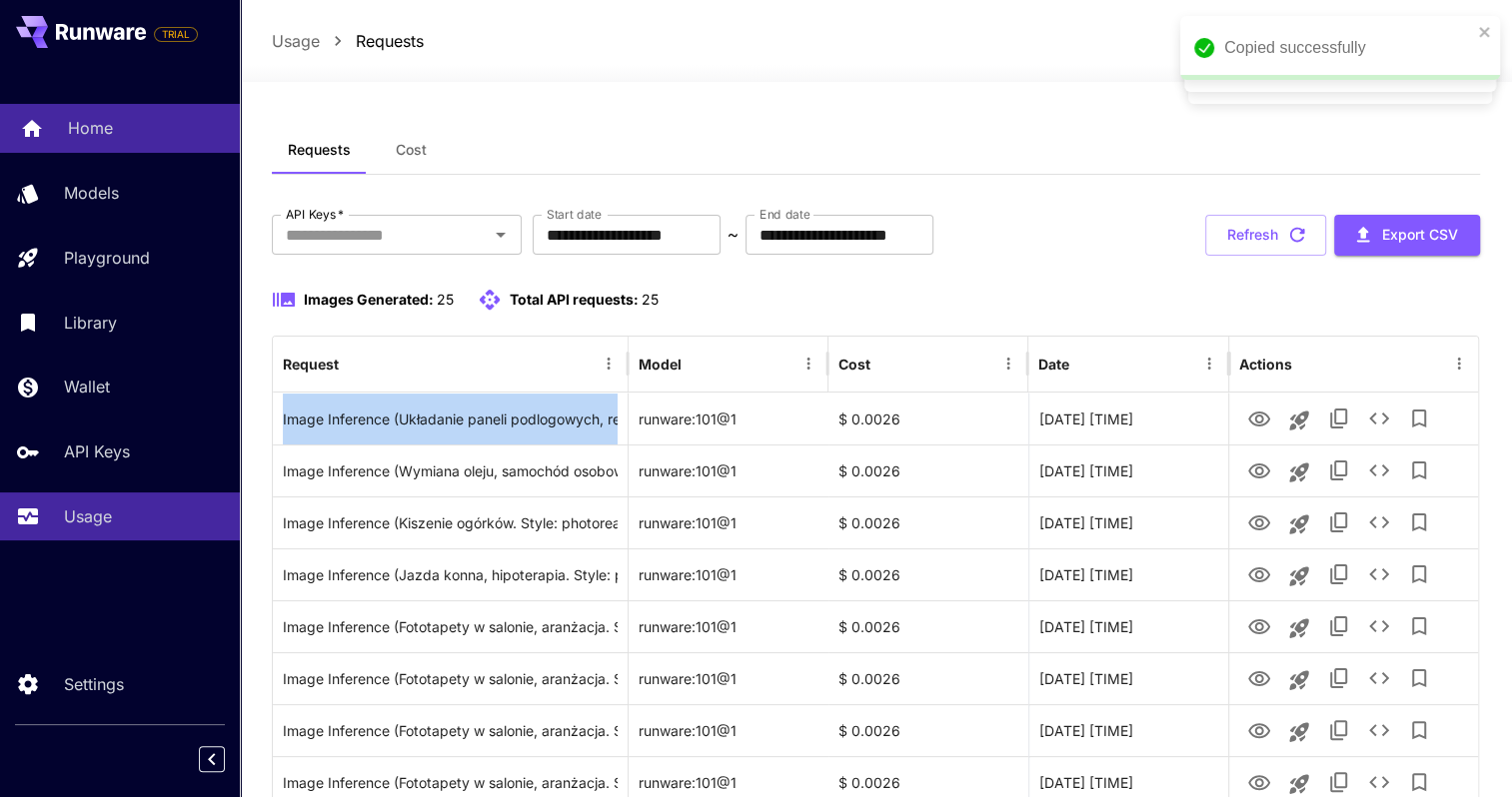 click on "Home" at bounding box center (90, 128) 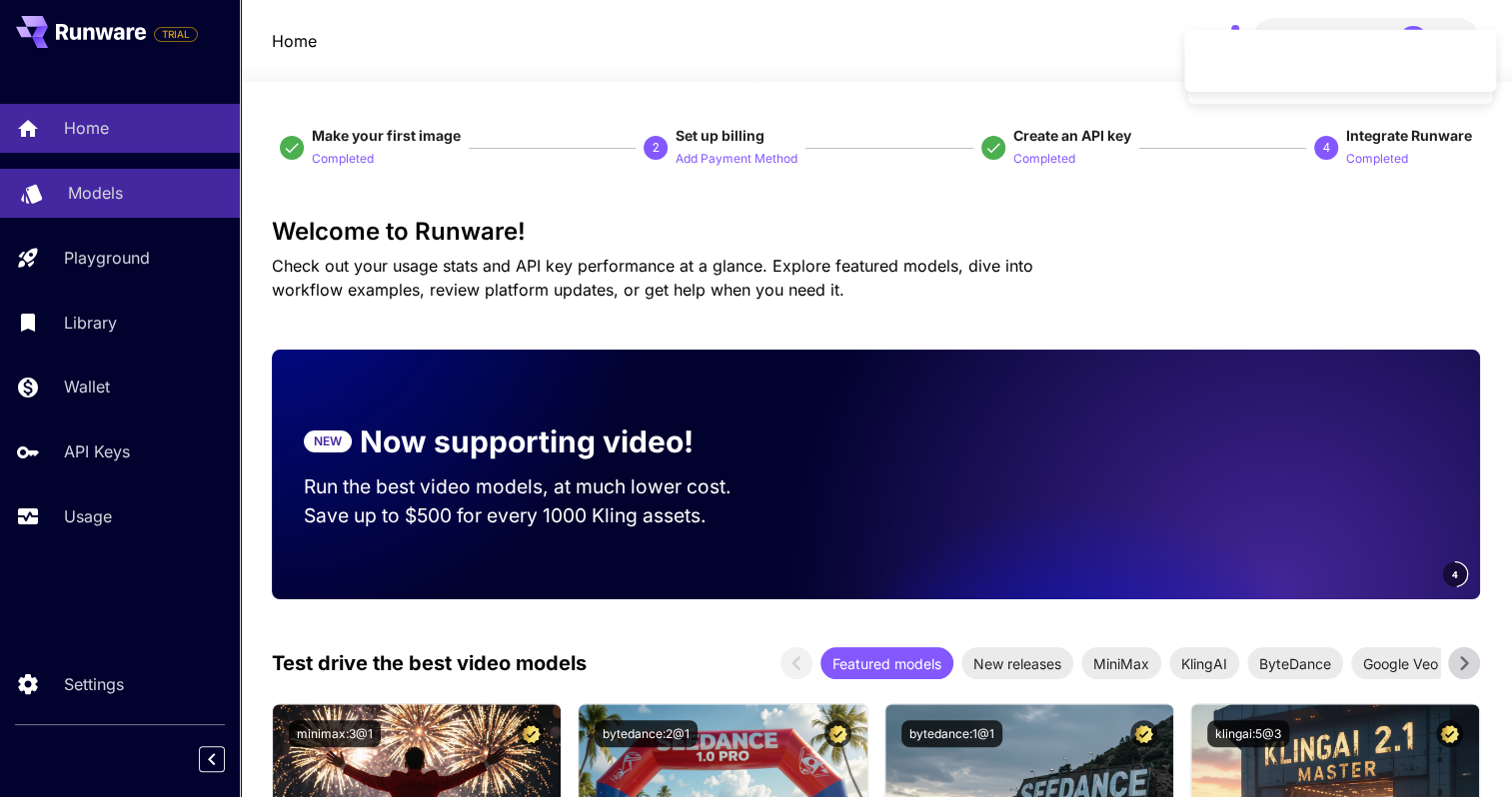 click on "Models" at bounding box center [95, 193] 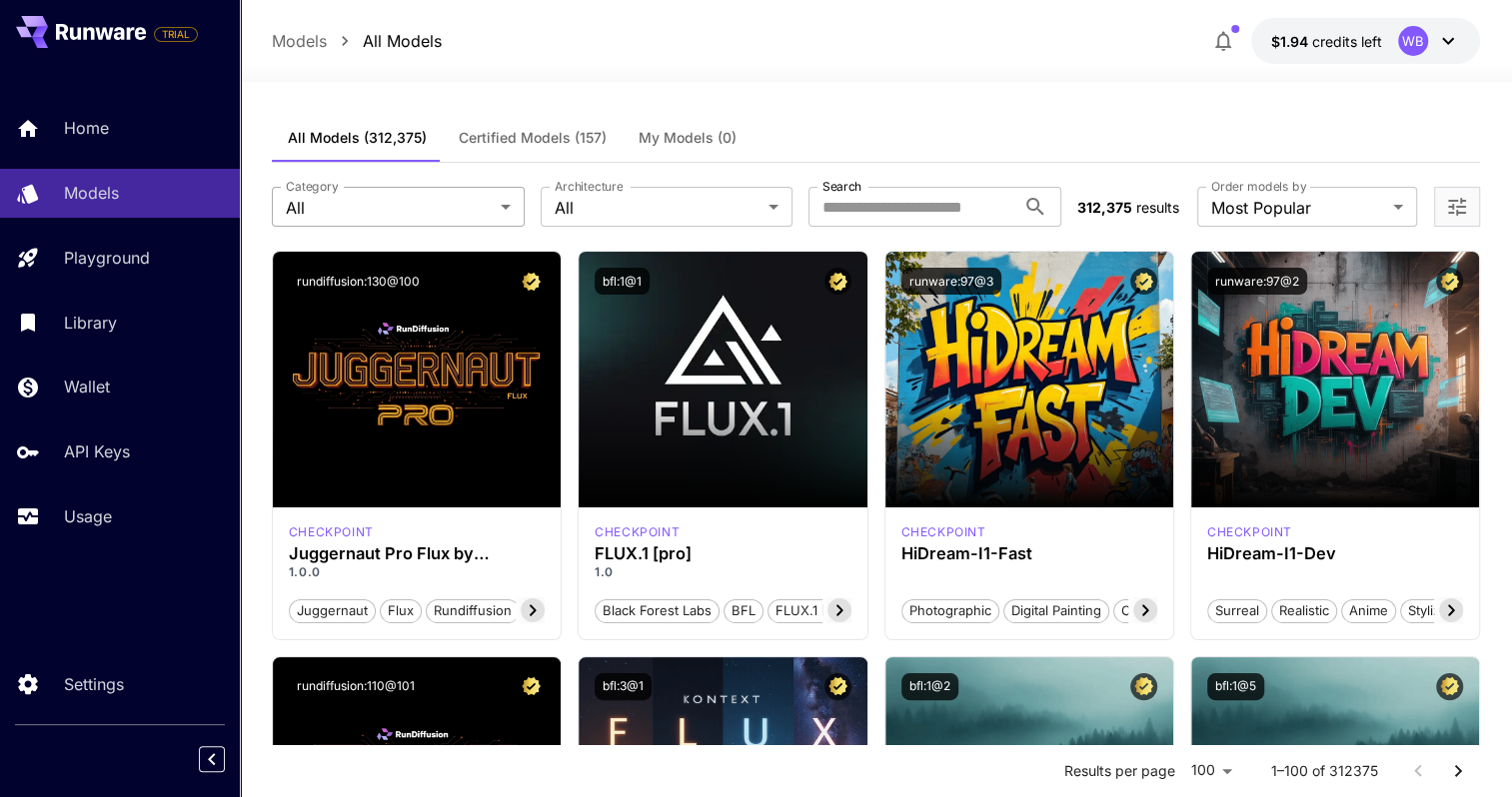 click on "**********" at bounding box center [756, 9541] 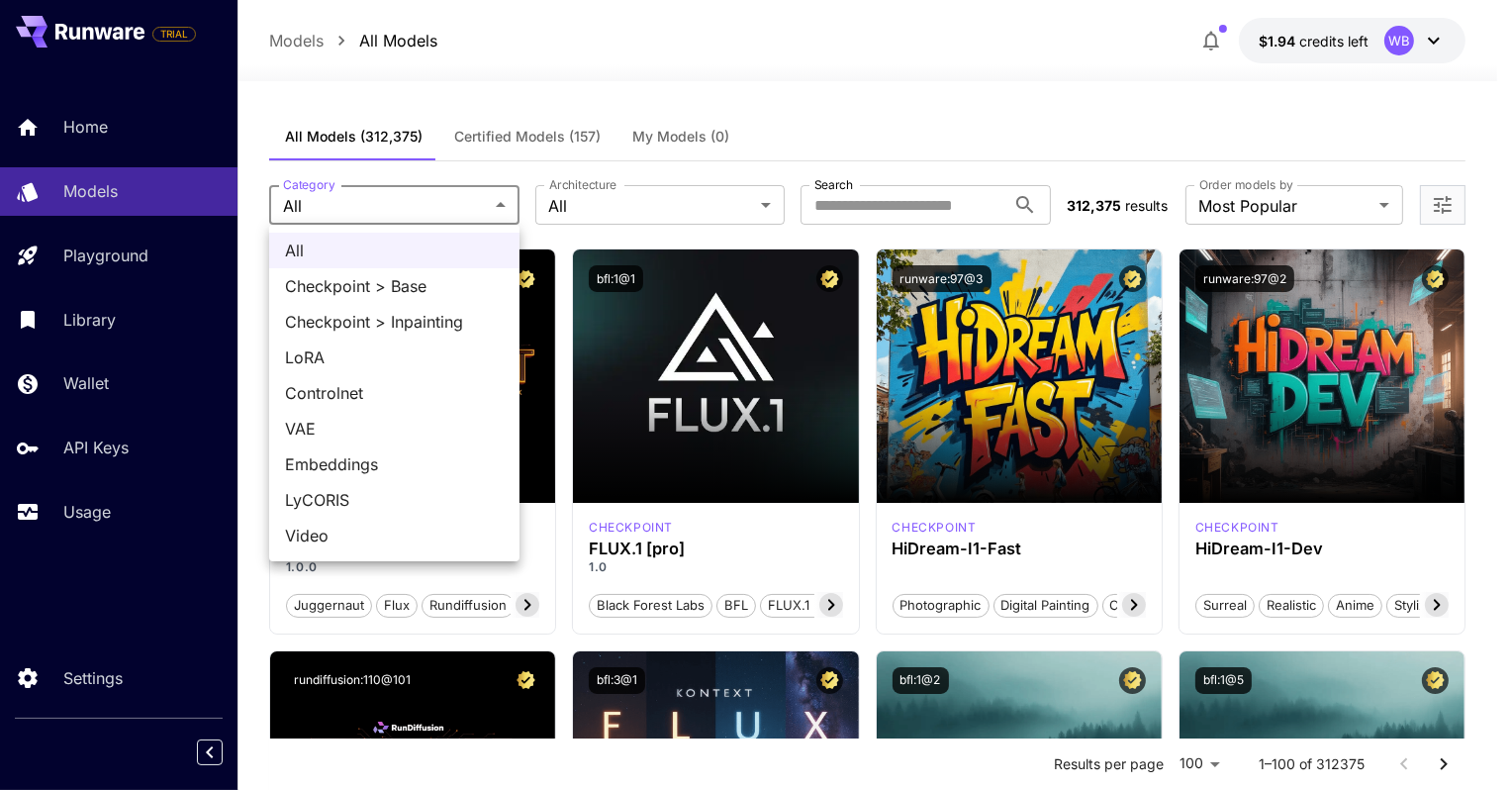 click at bounding box center [756, 395] 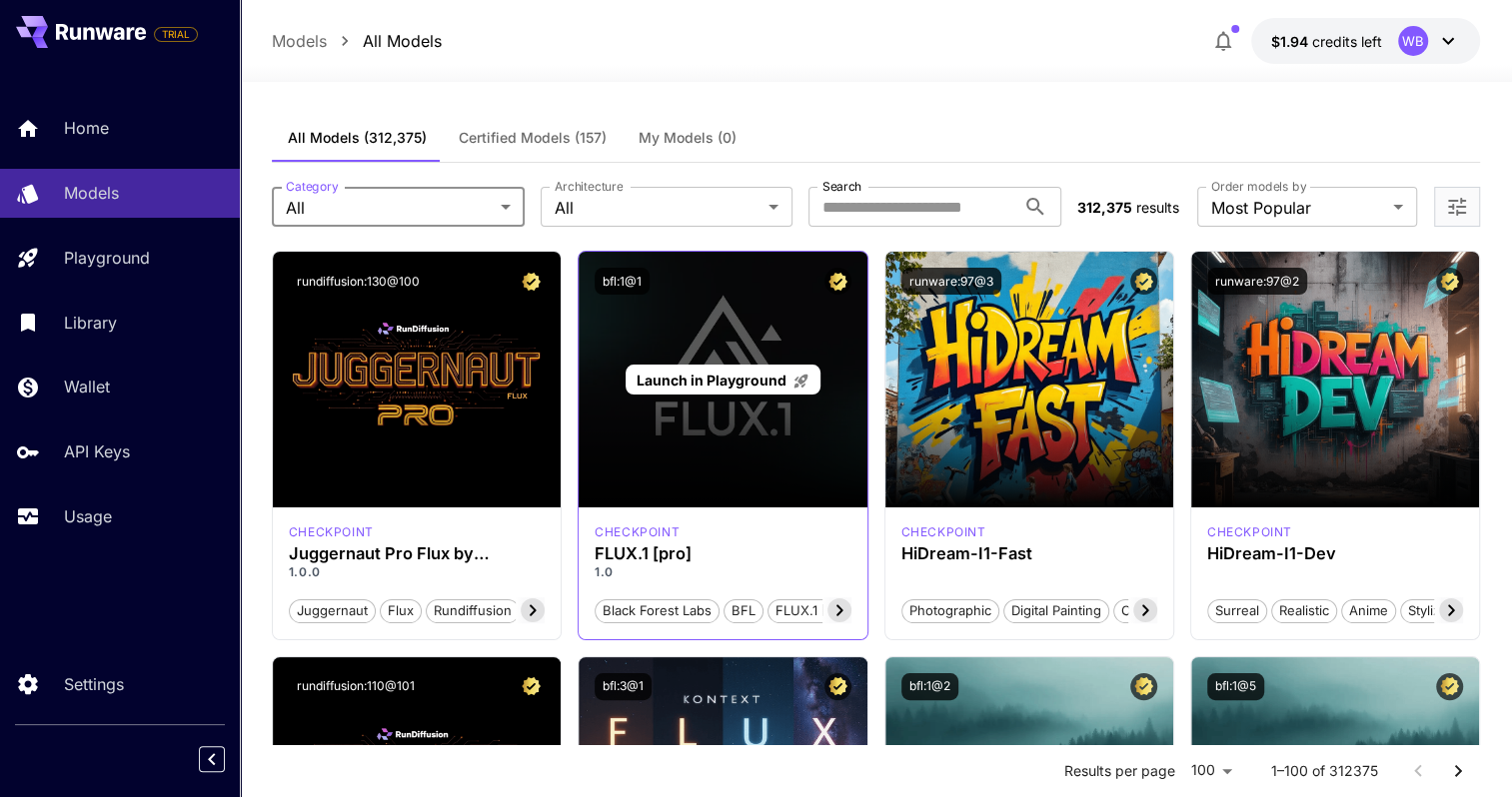 click on "Launch in Playground" at bounding box center (712, 380) 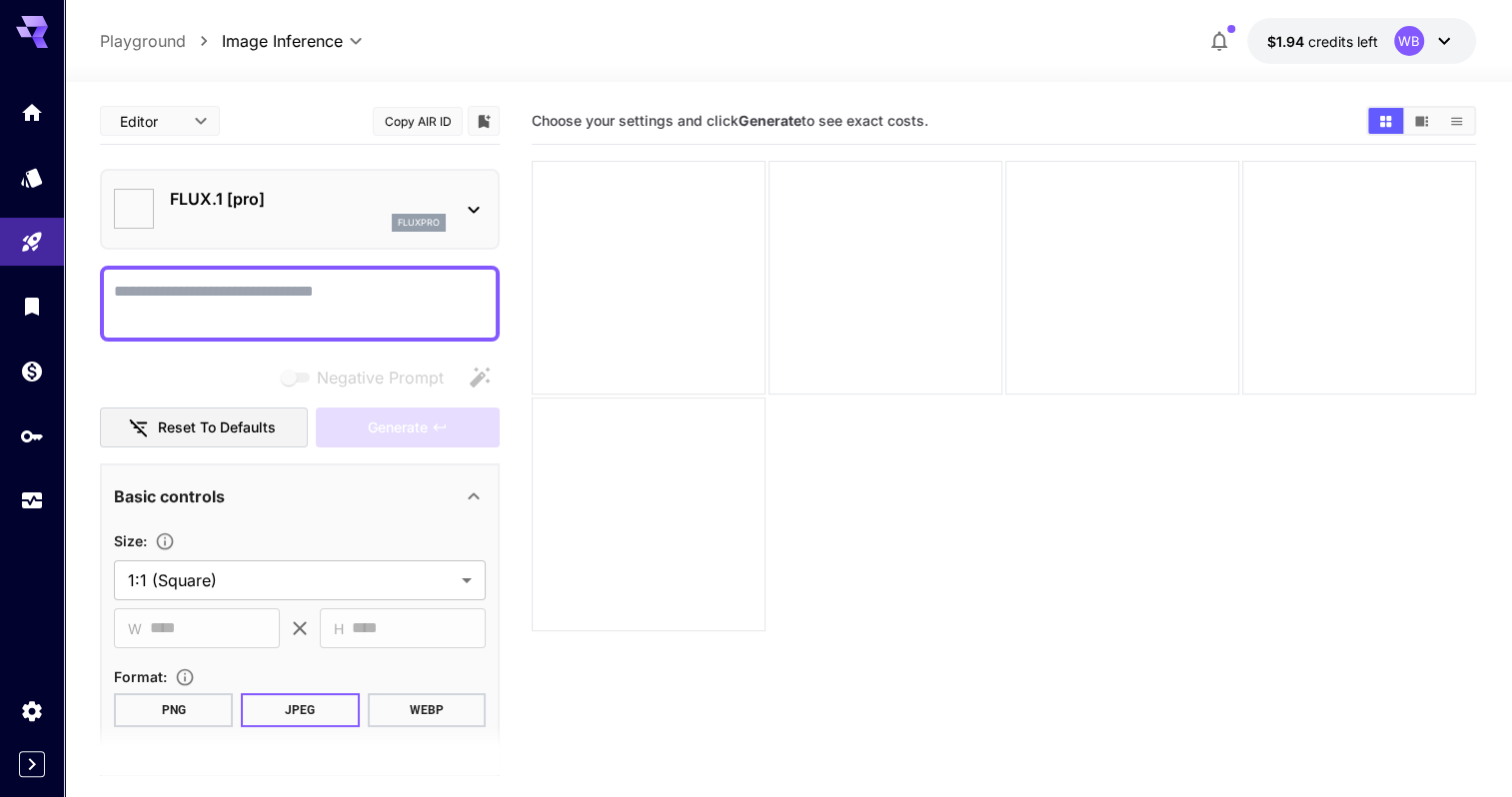 type on "**" 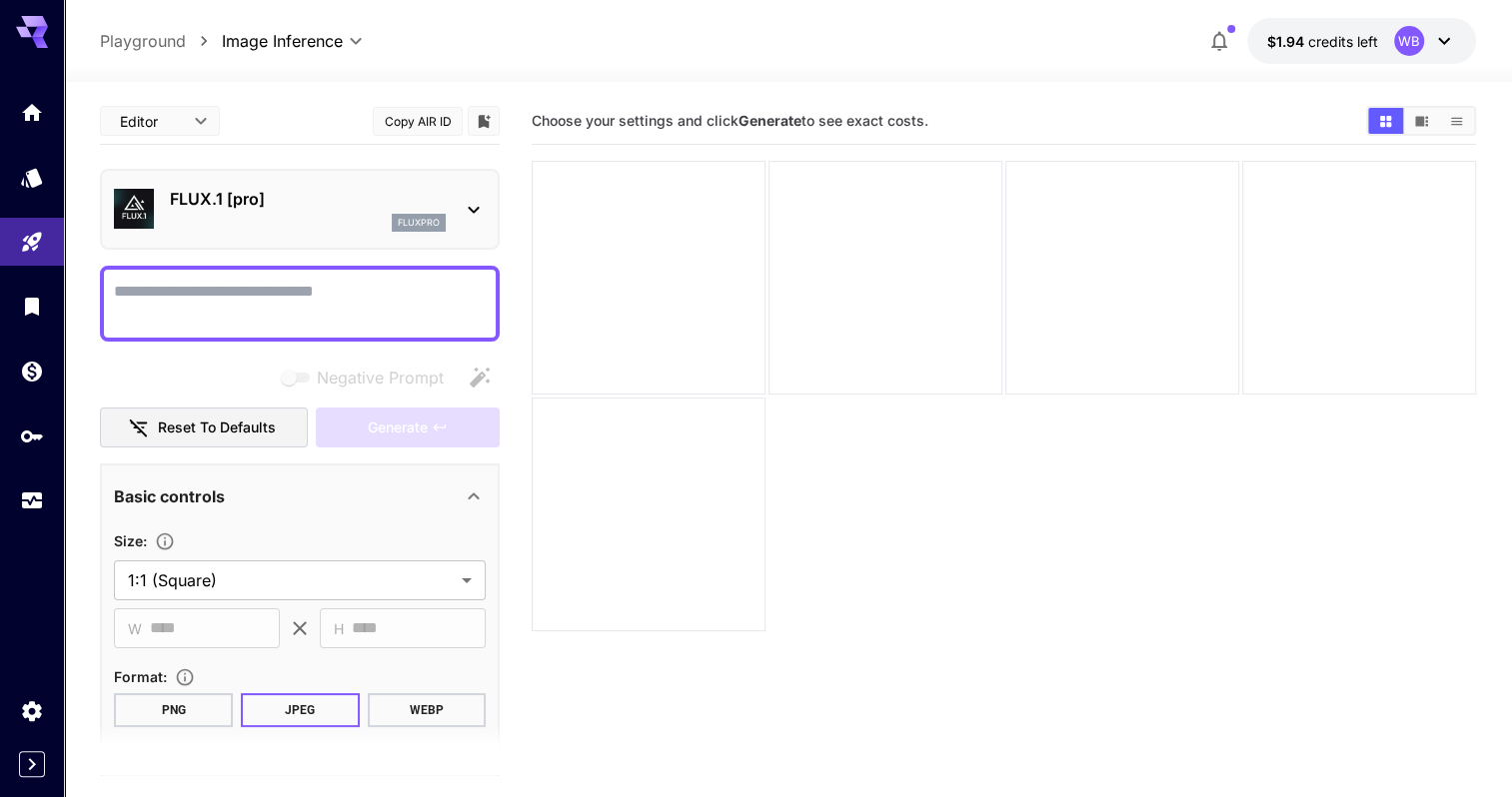click on "Negative Prompt" at bounding box center (300, 304) 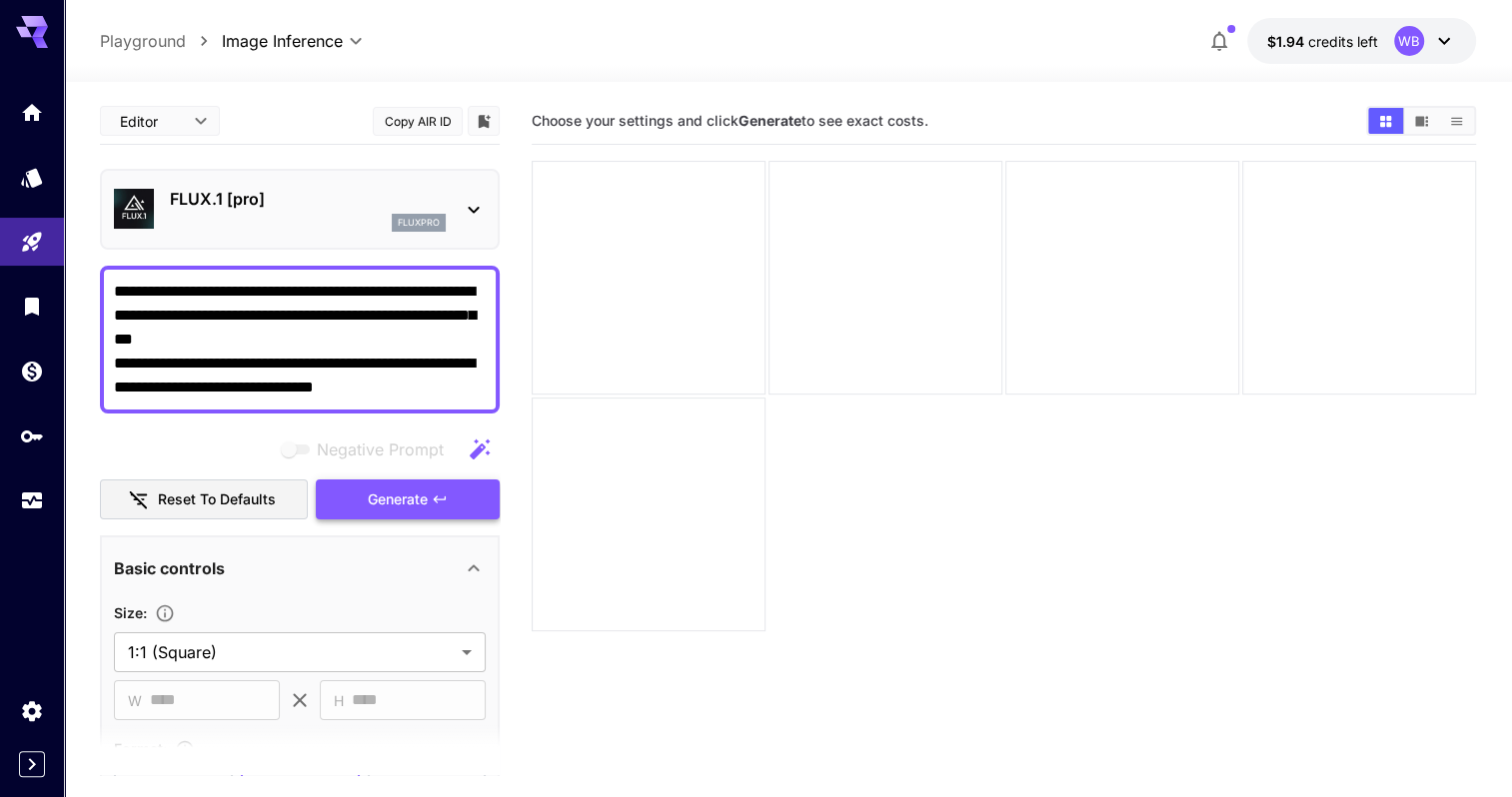 type on "**********" 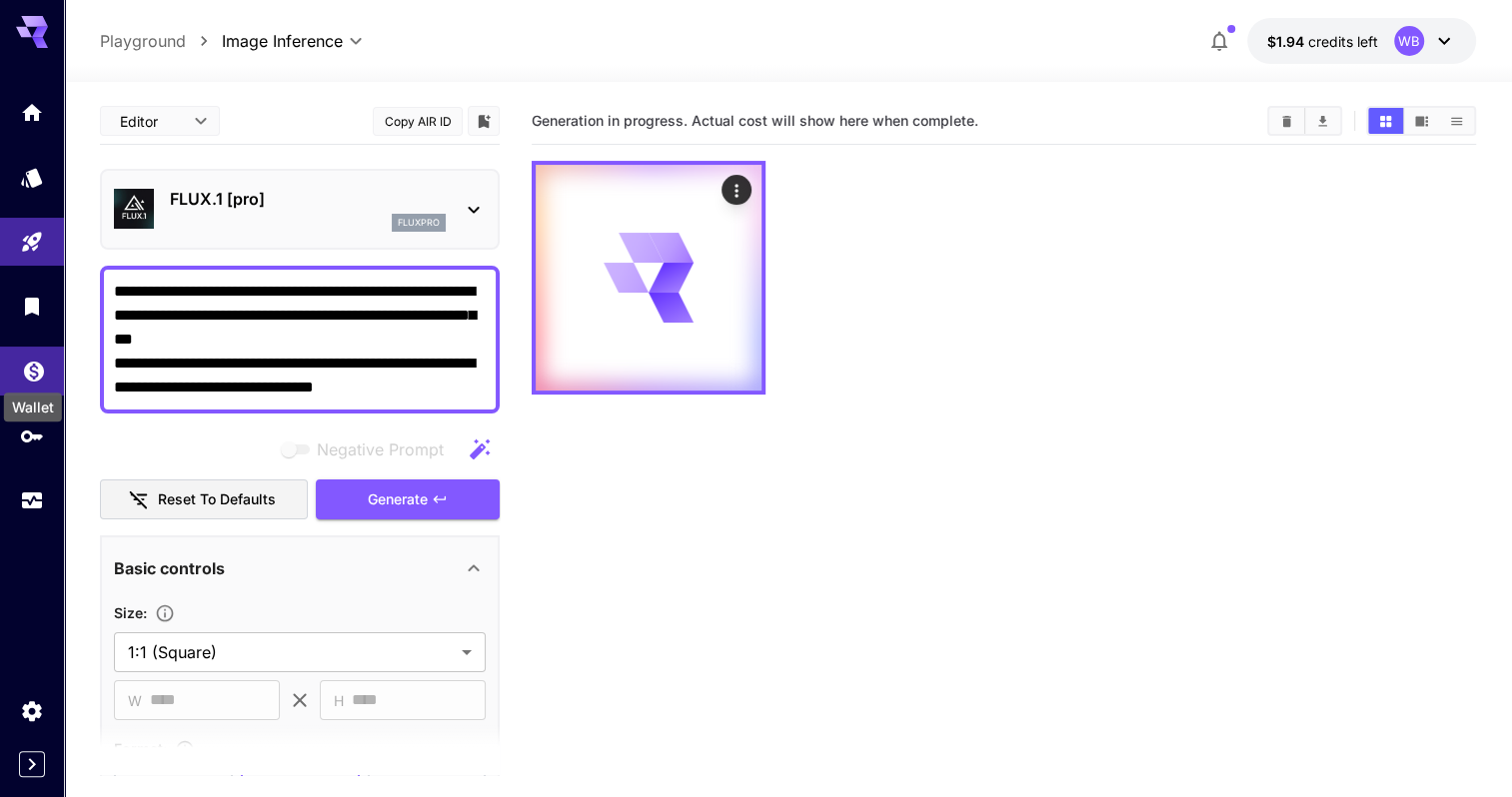 click 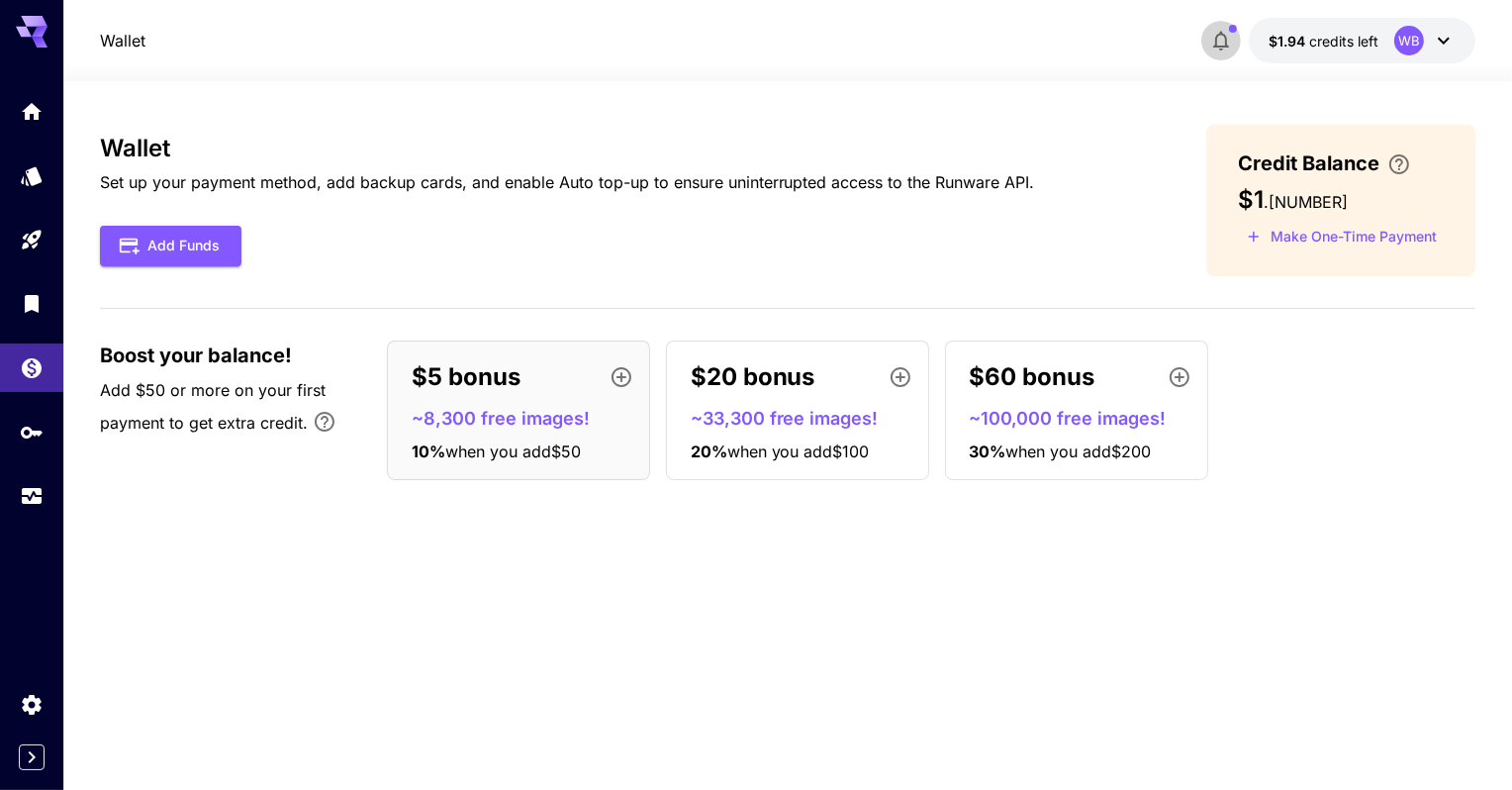 click 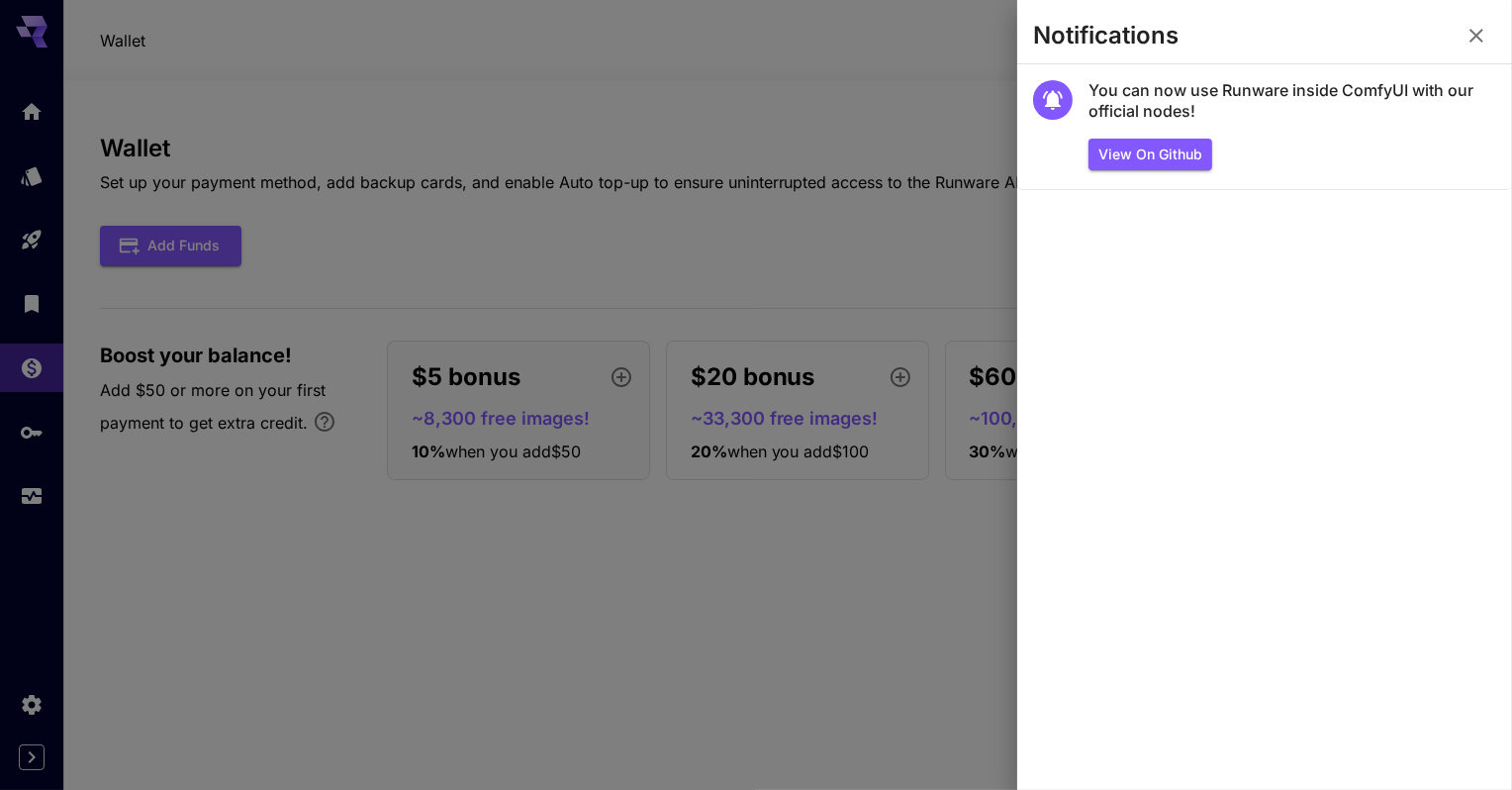 click at bounding box center [1476, 36] 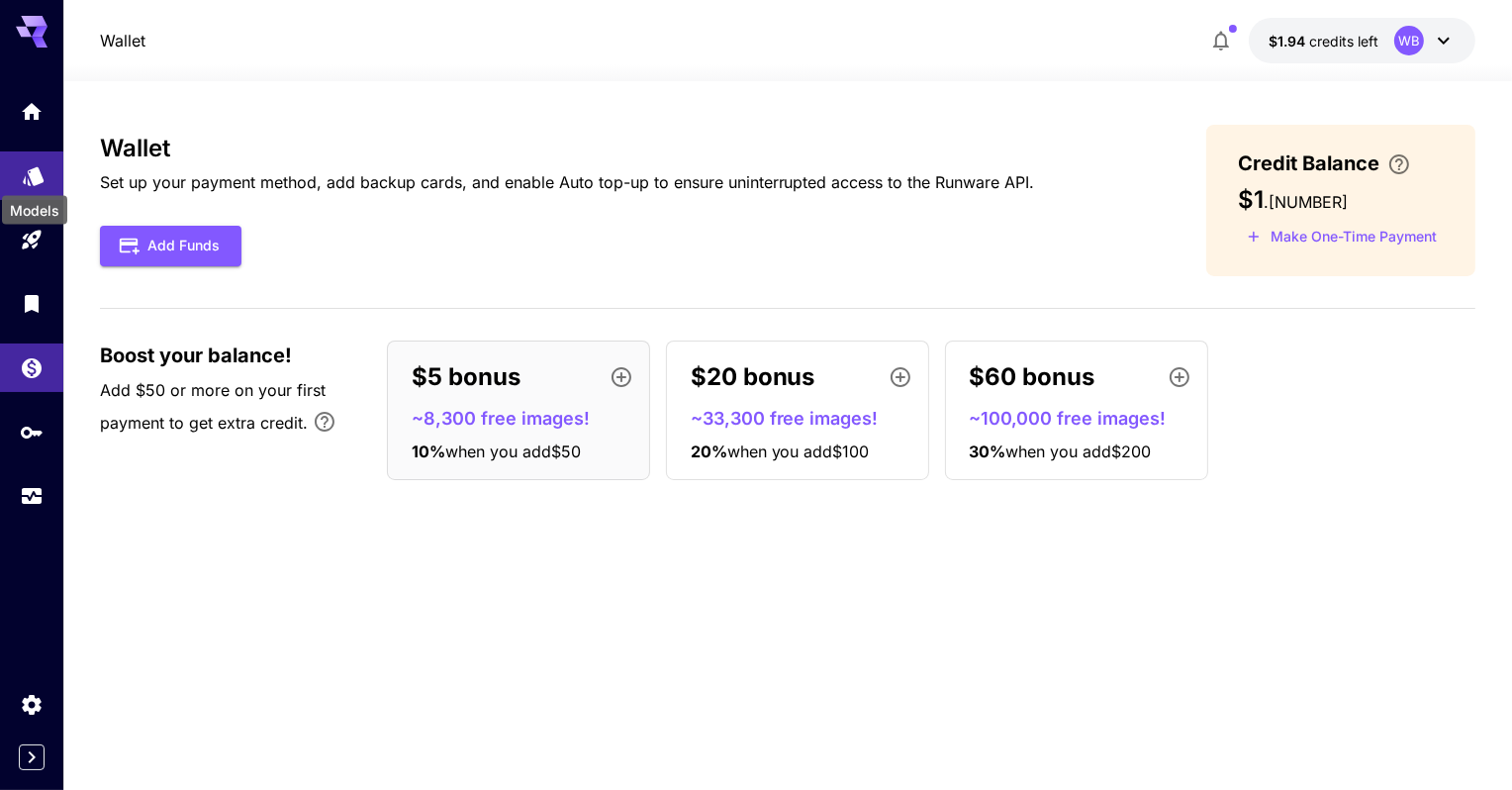 click 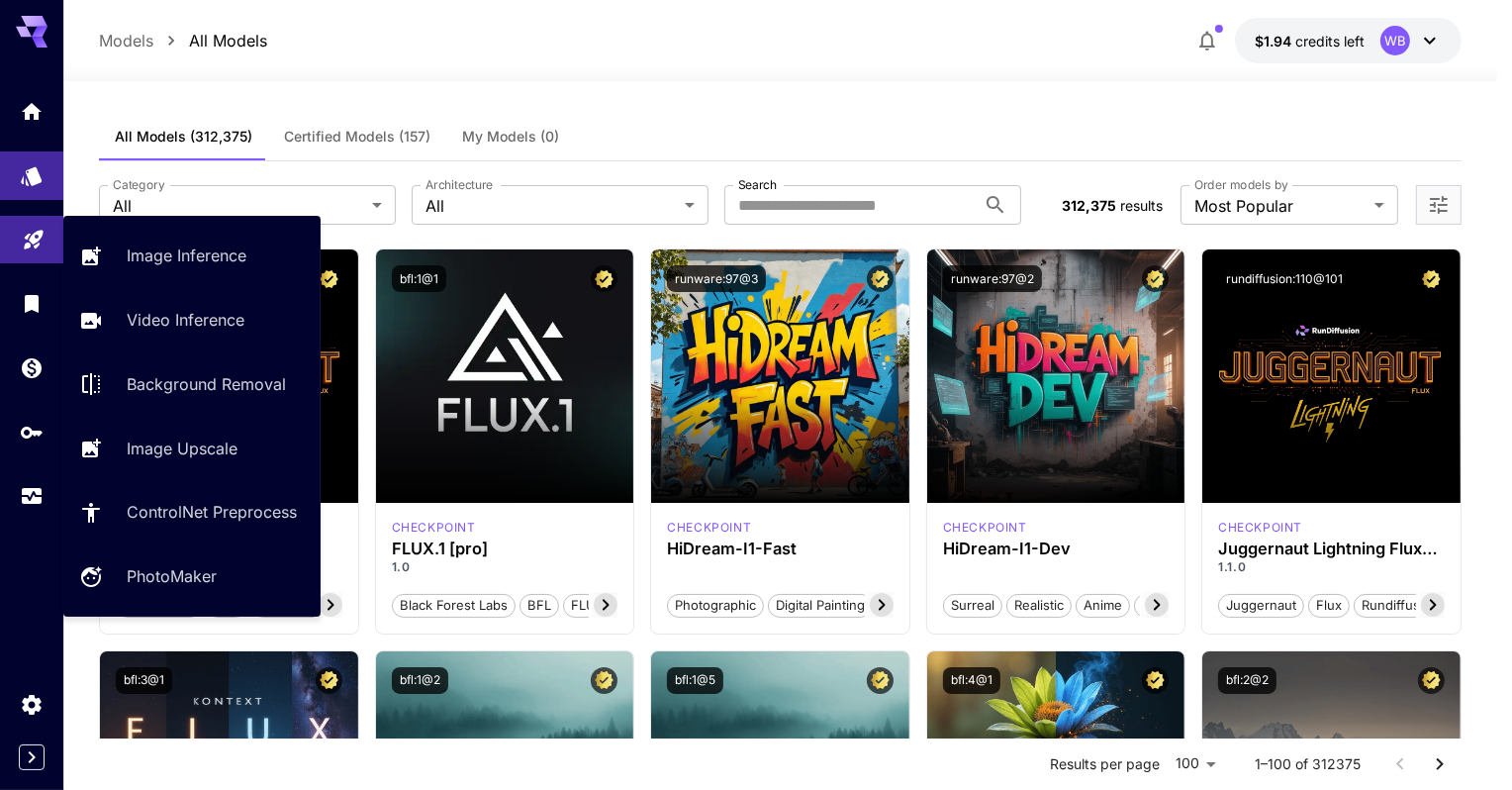 click at bounding box center [32, 240] 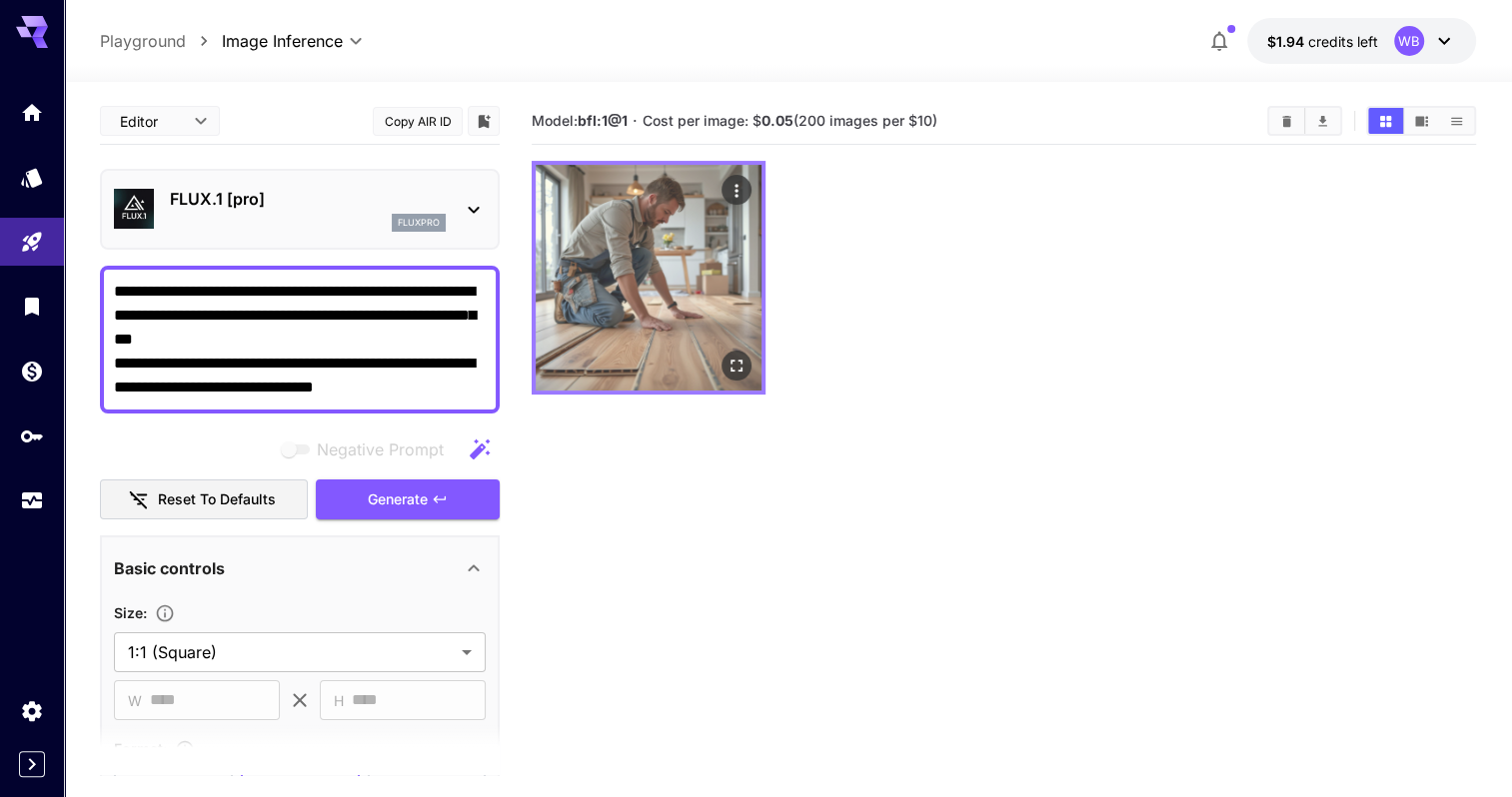 click at bounding box center (649, 278) 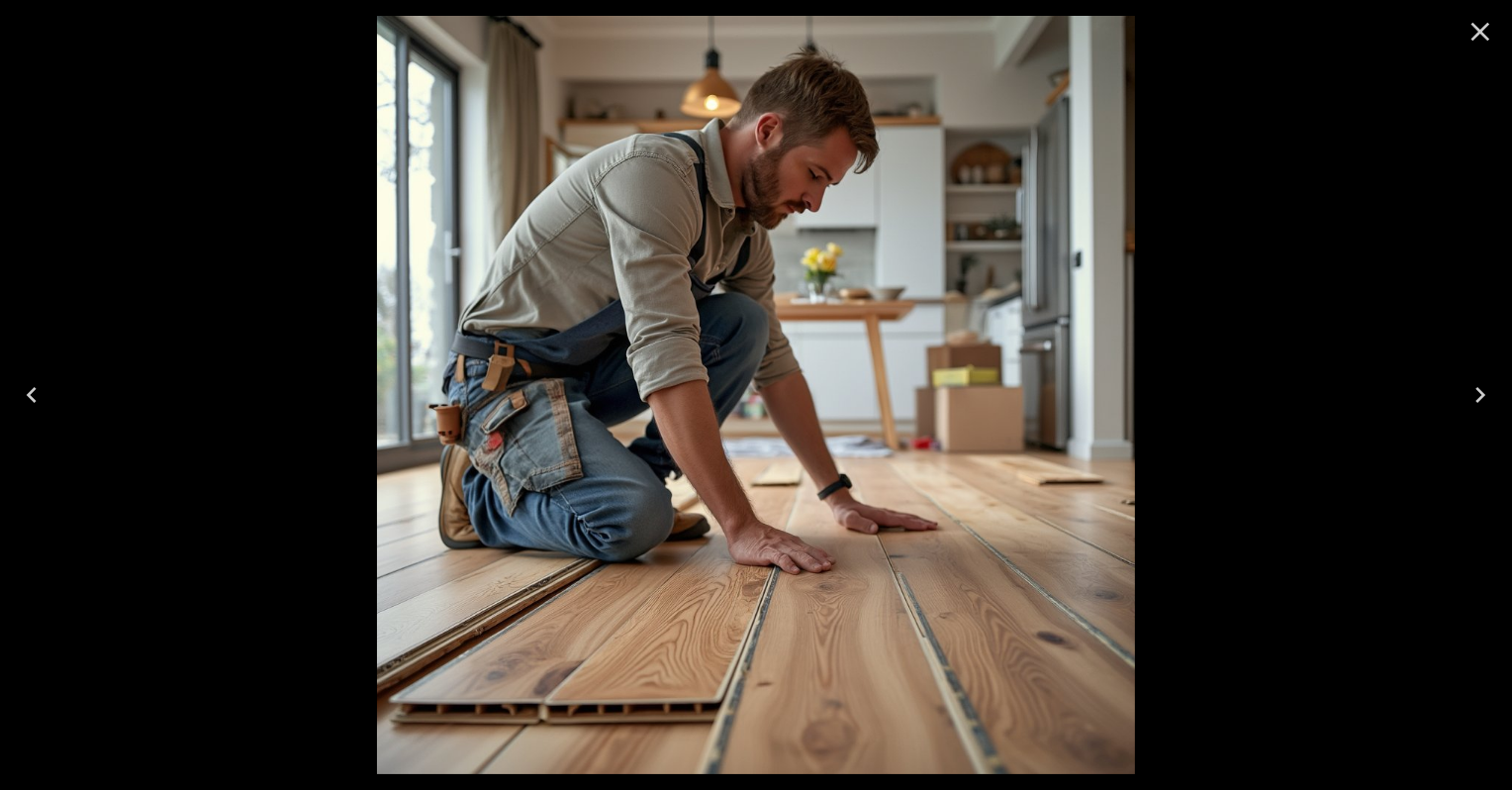 click 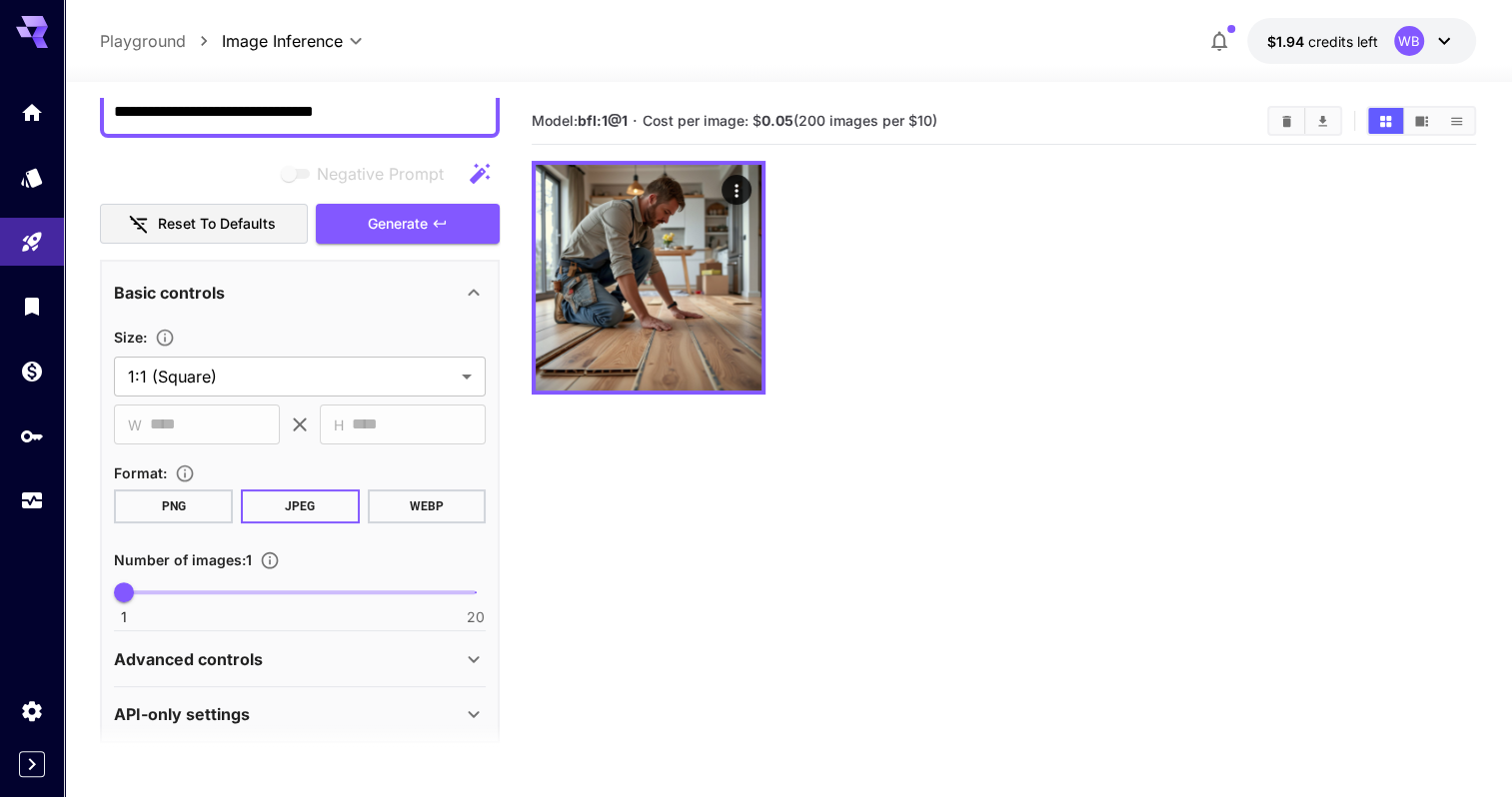 scroll, scrollTop: 290, scrollLeft: 0, axis: vertical 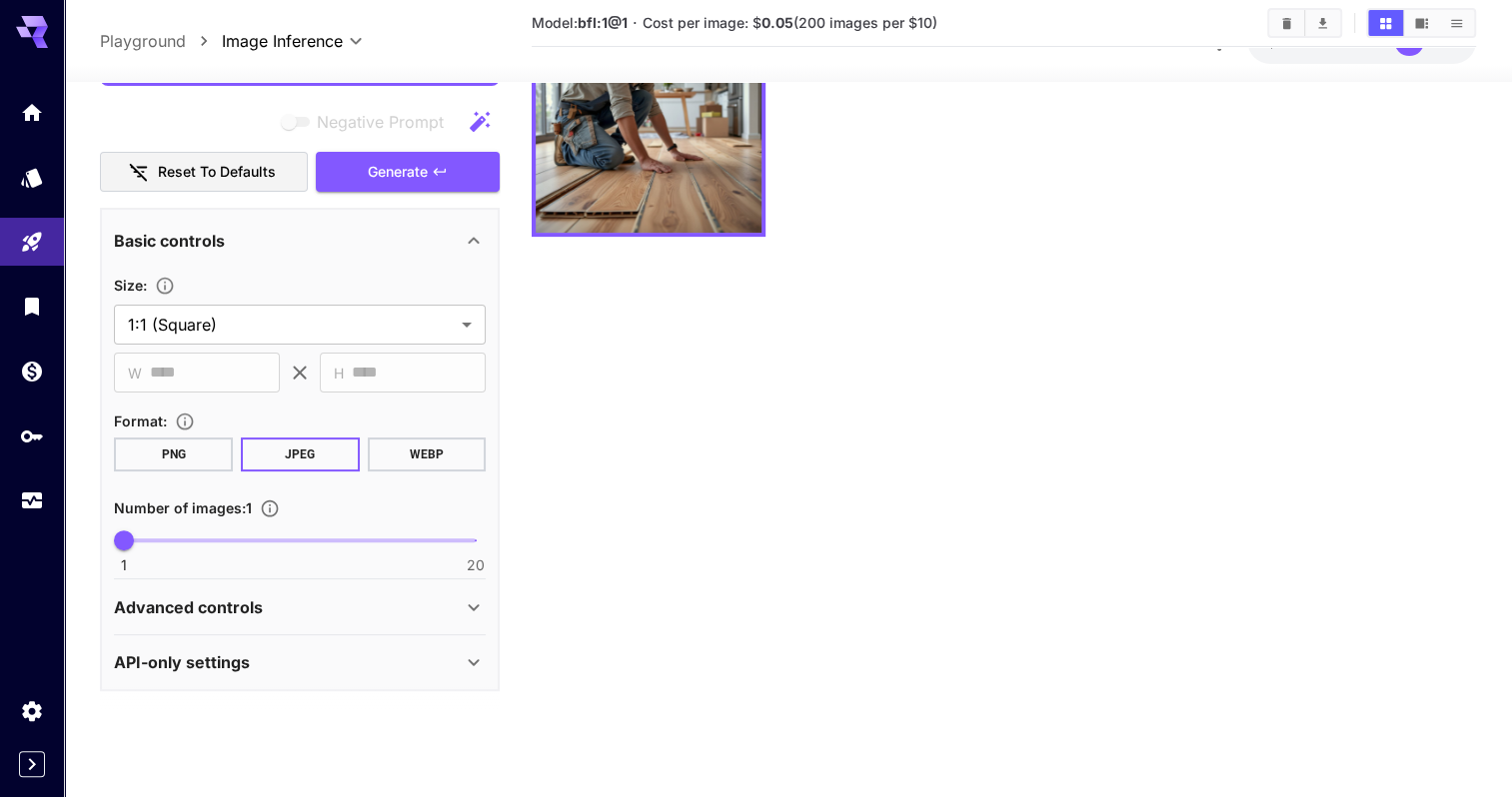 click on "Advanced controls" at bounding box center (288, 606) 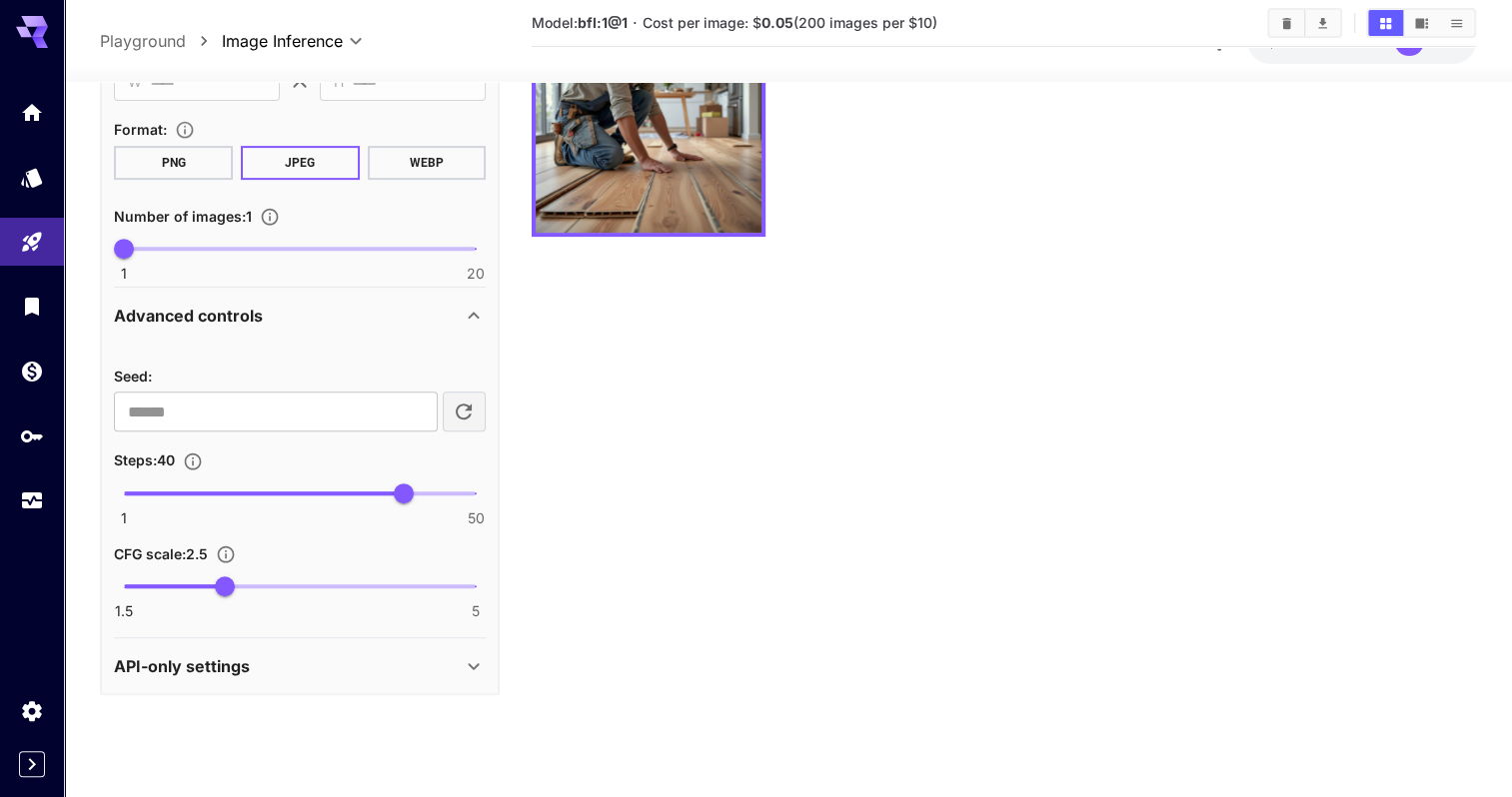 scroll, scrollTop: 584, scrollLeft: 0, axis: vertical 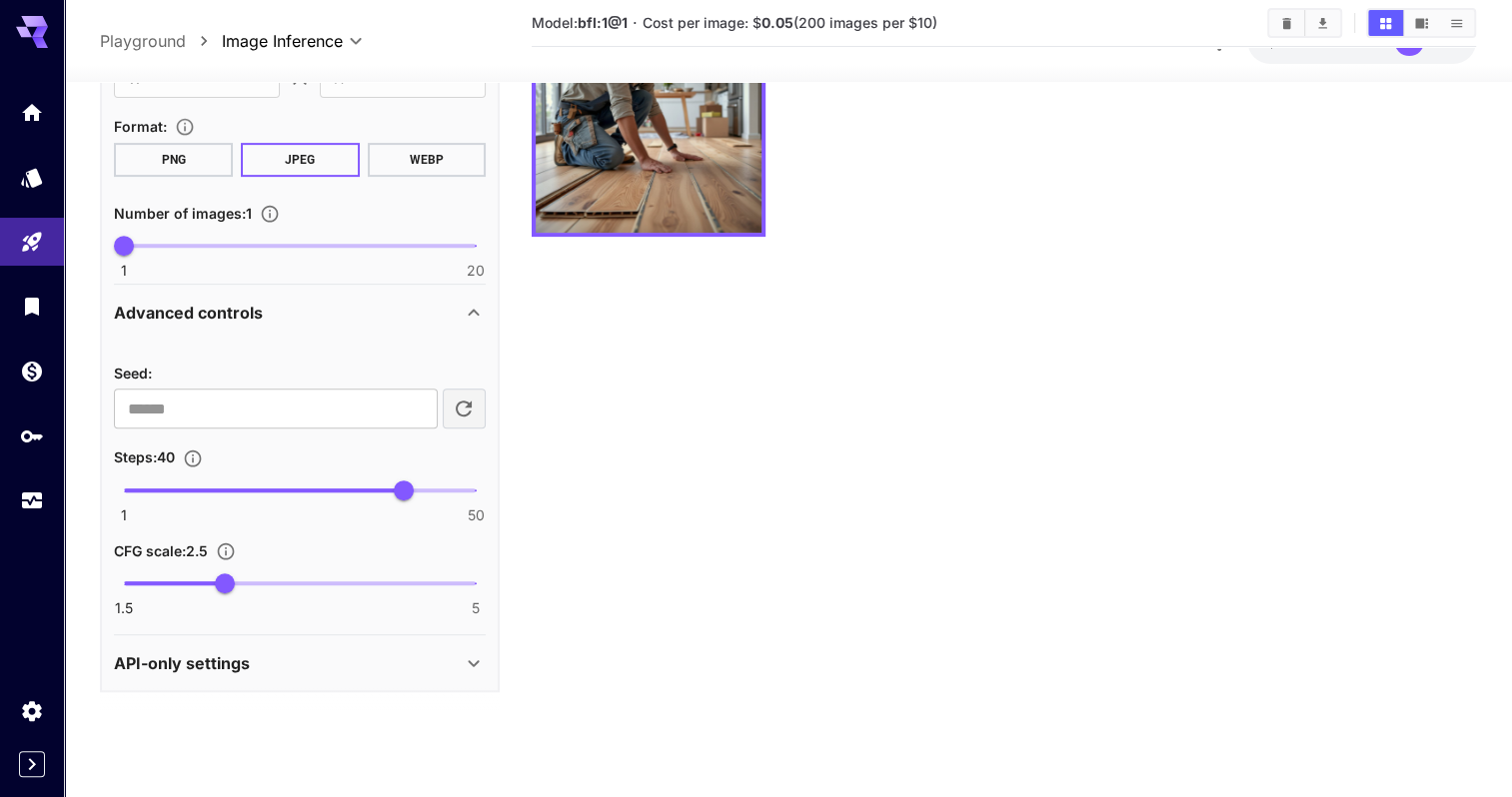 click on "API-only settings" at bounding box center (288, 662) 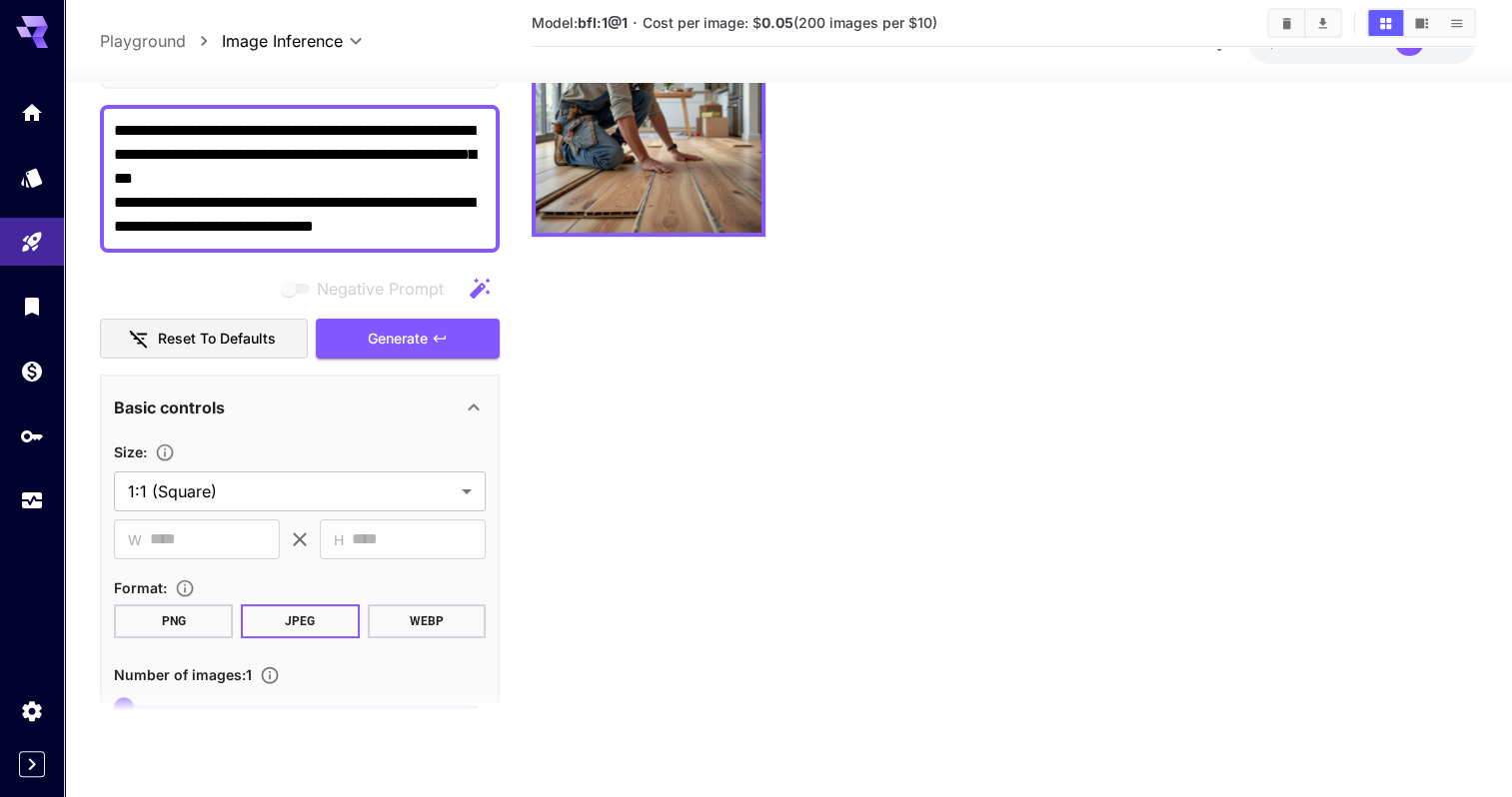 scroll, scrollTop: 0, scrollLeft: 0, axis: both 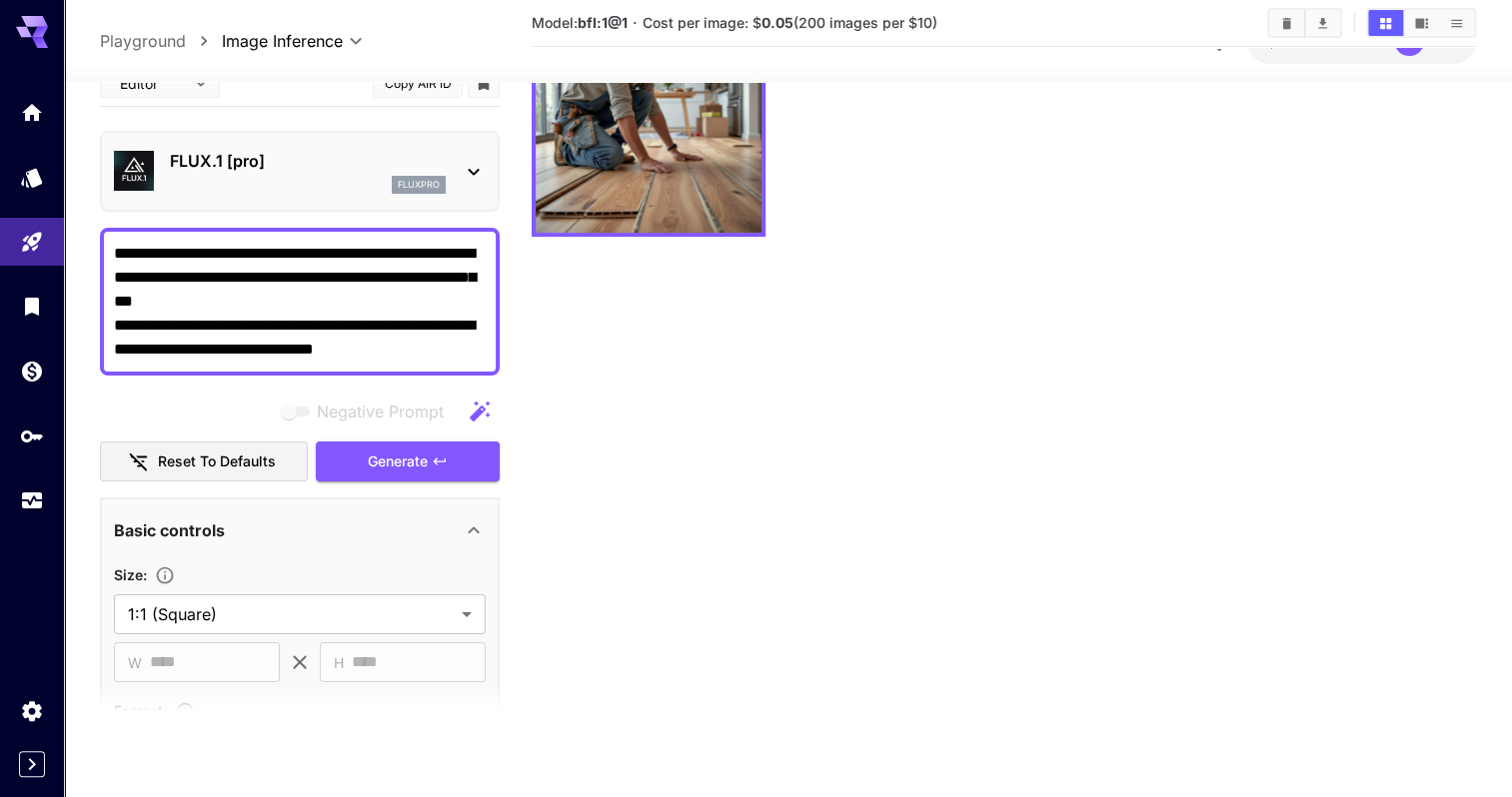 click on "Model:  bfl:1@1 · Cost per image: $ 0.05  (200 images per $10)" at bounding box center (1003, 339) 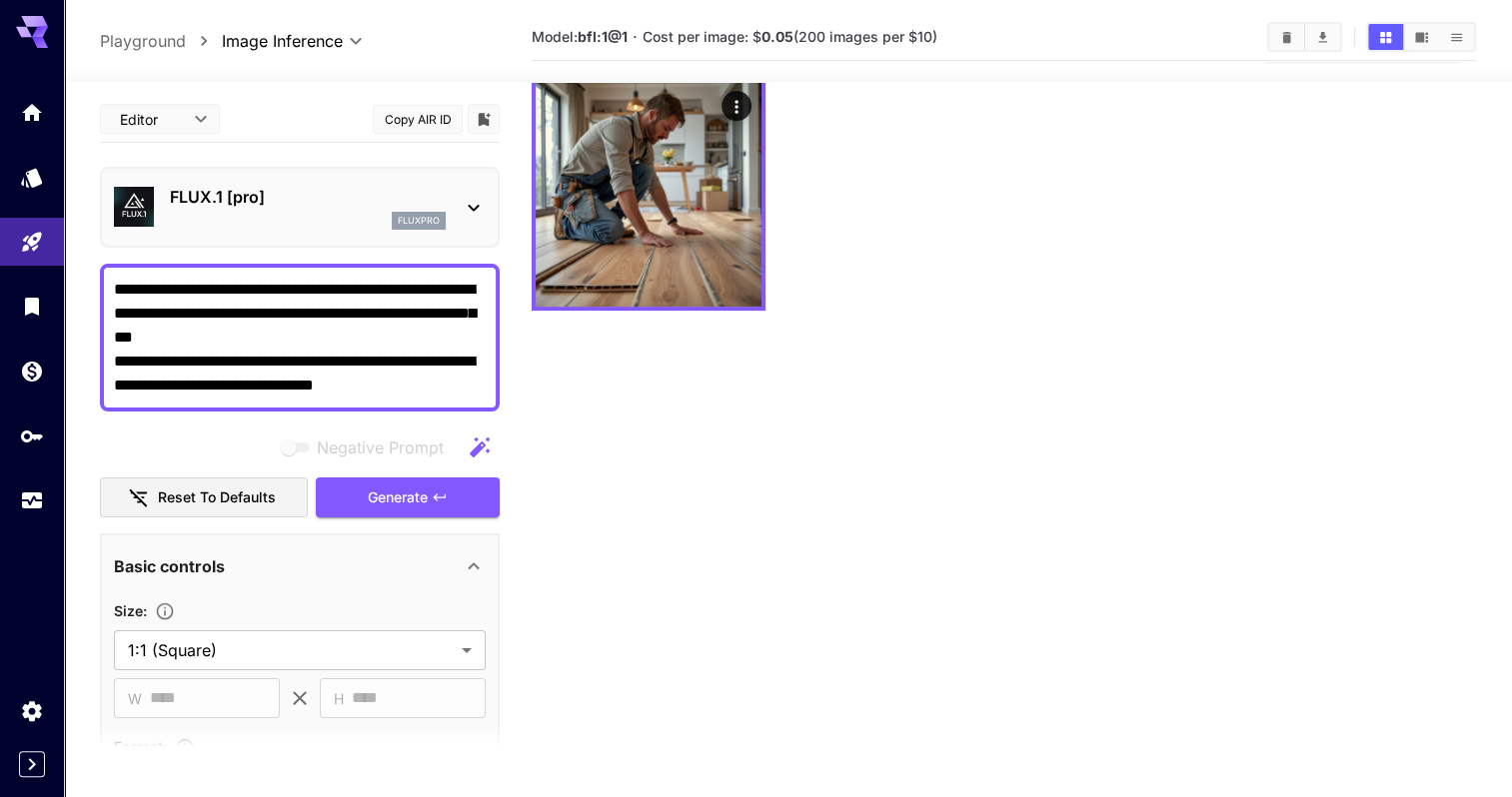 scroll, scrollTop: 0, scrollLeft: 0, axis: both 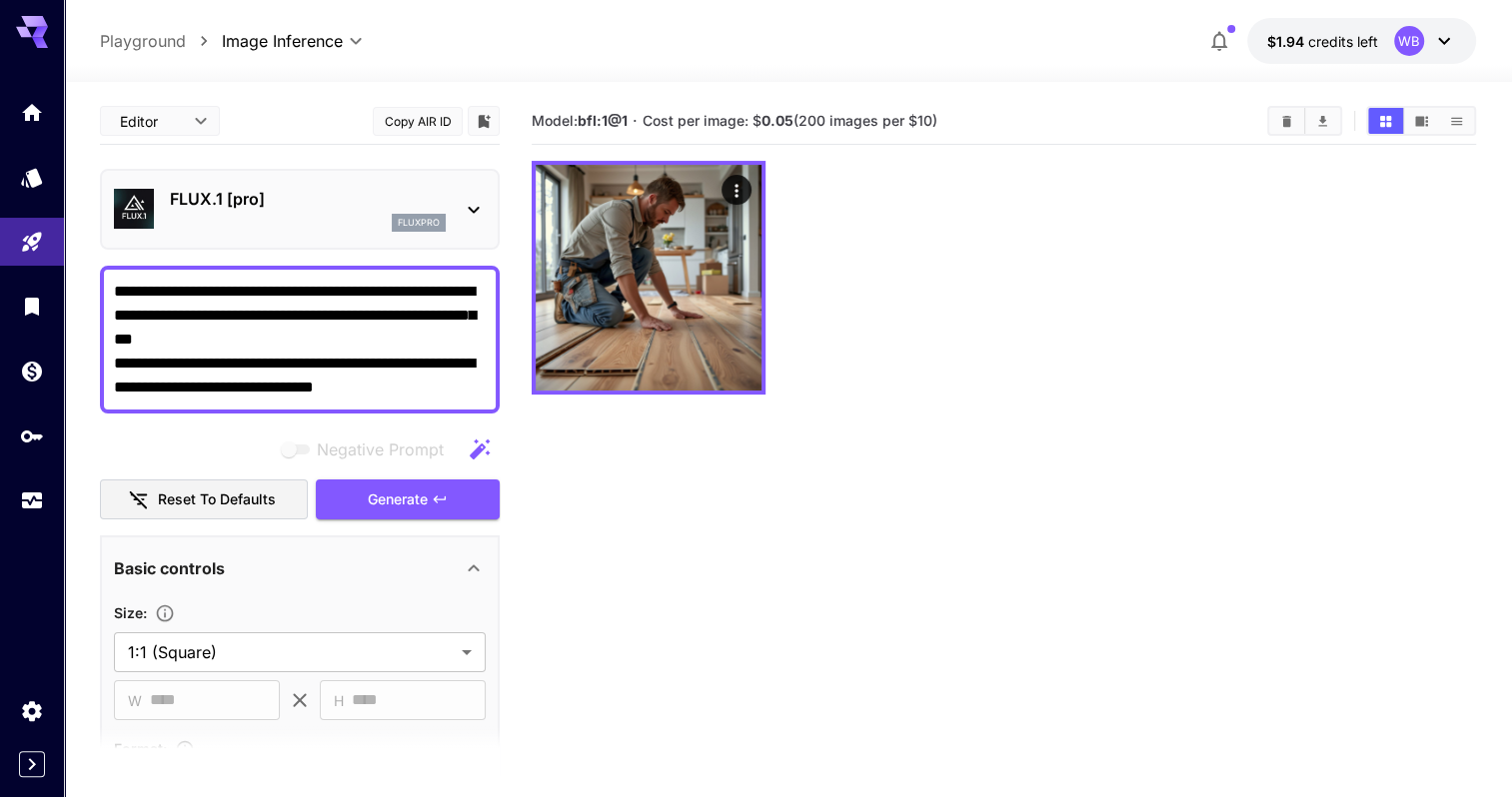 click on "FLUX.1 [pro] fluxpro" at bounding box center [300, 209] 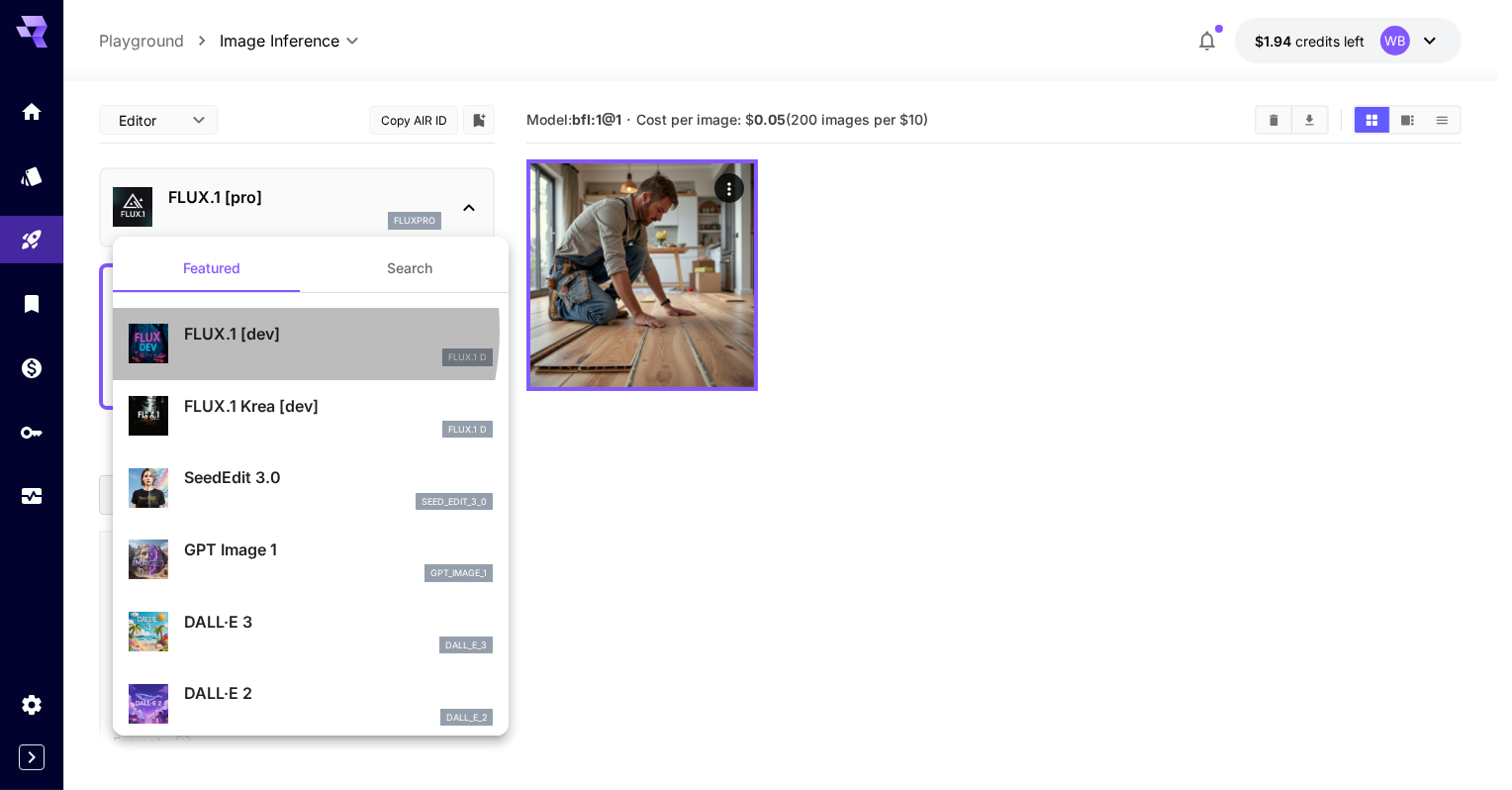 click on "FLUX.1 [dev]" at bounding box center (338, 334) 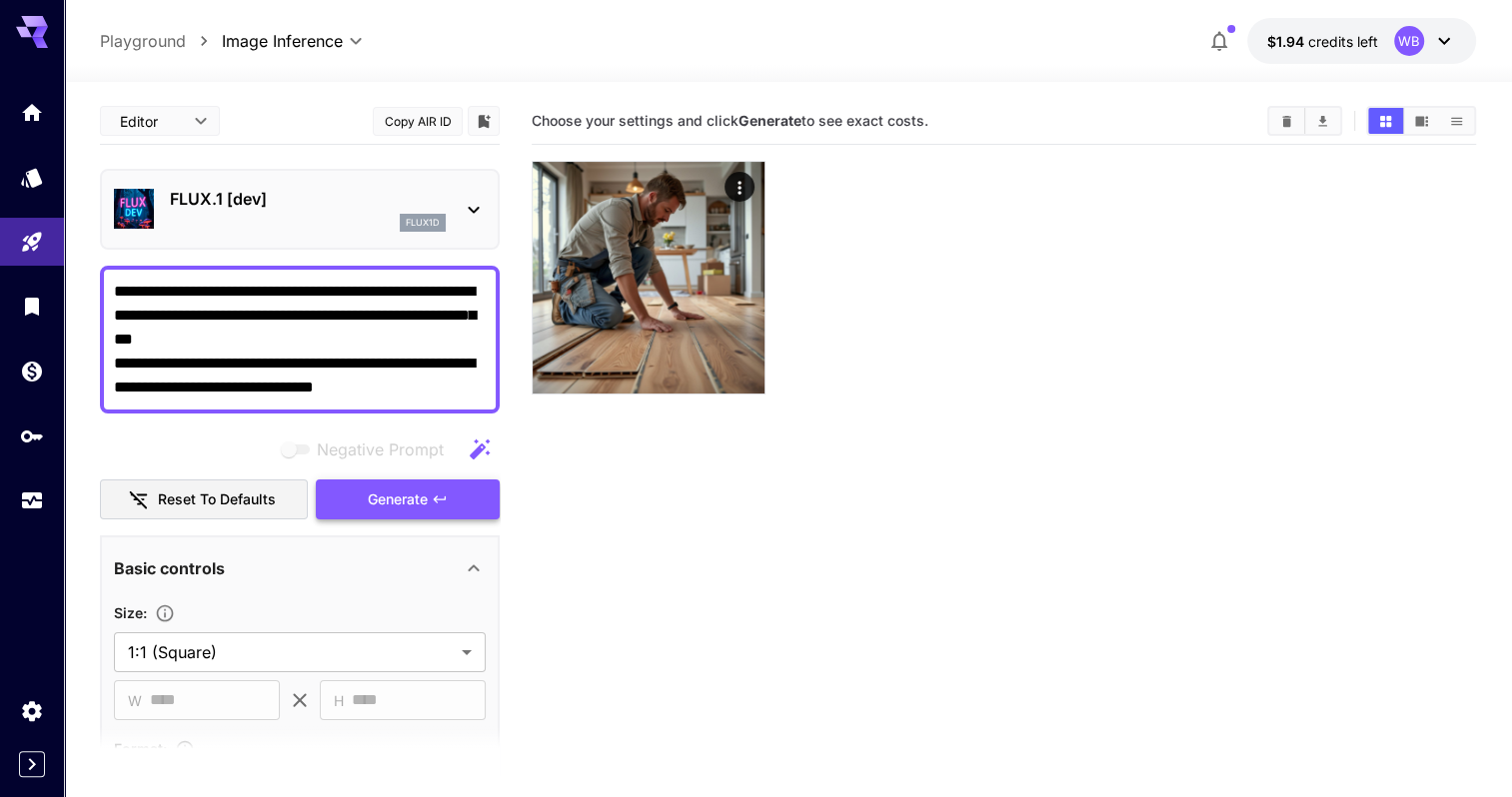 click 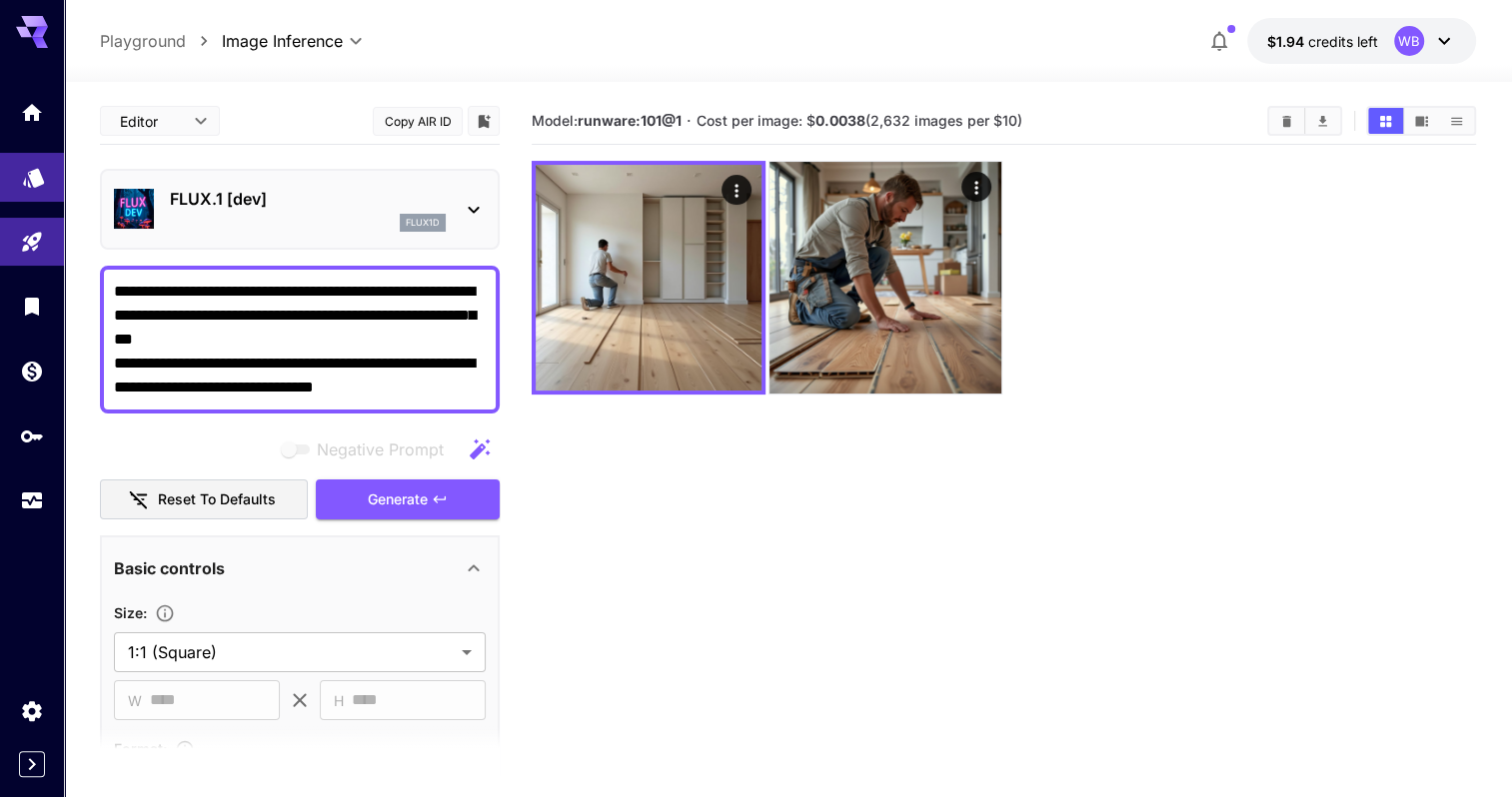 drag, startPoint x: 436, startPoint y: 388, endPoint x: 54, endPoint y: 196, distance: 427.53713 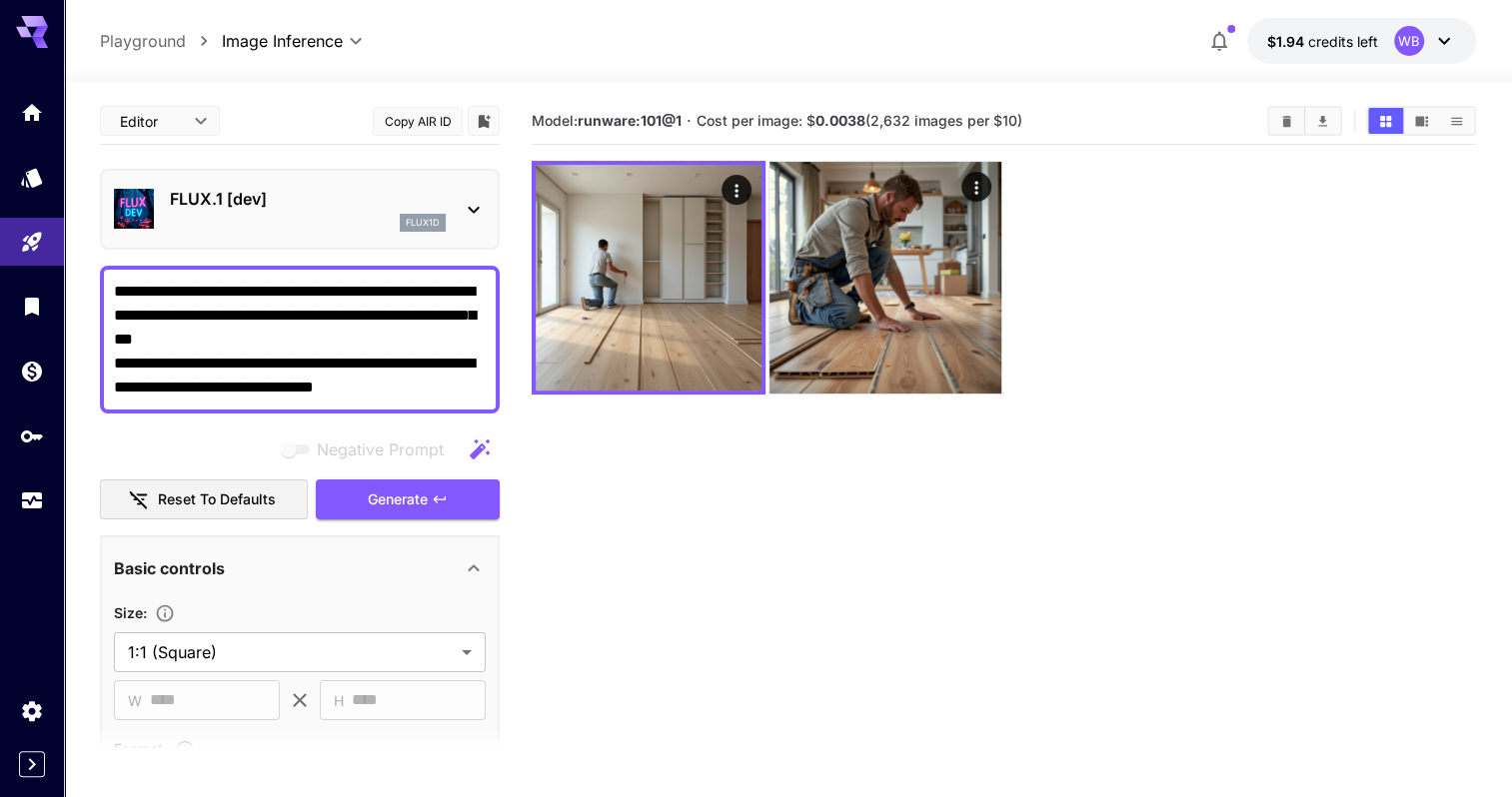 paste on "**********" 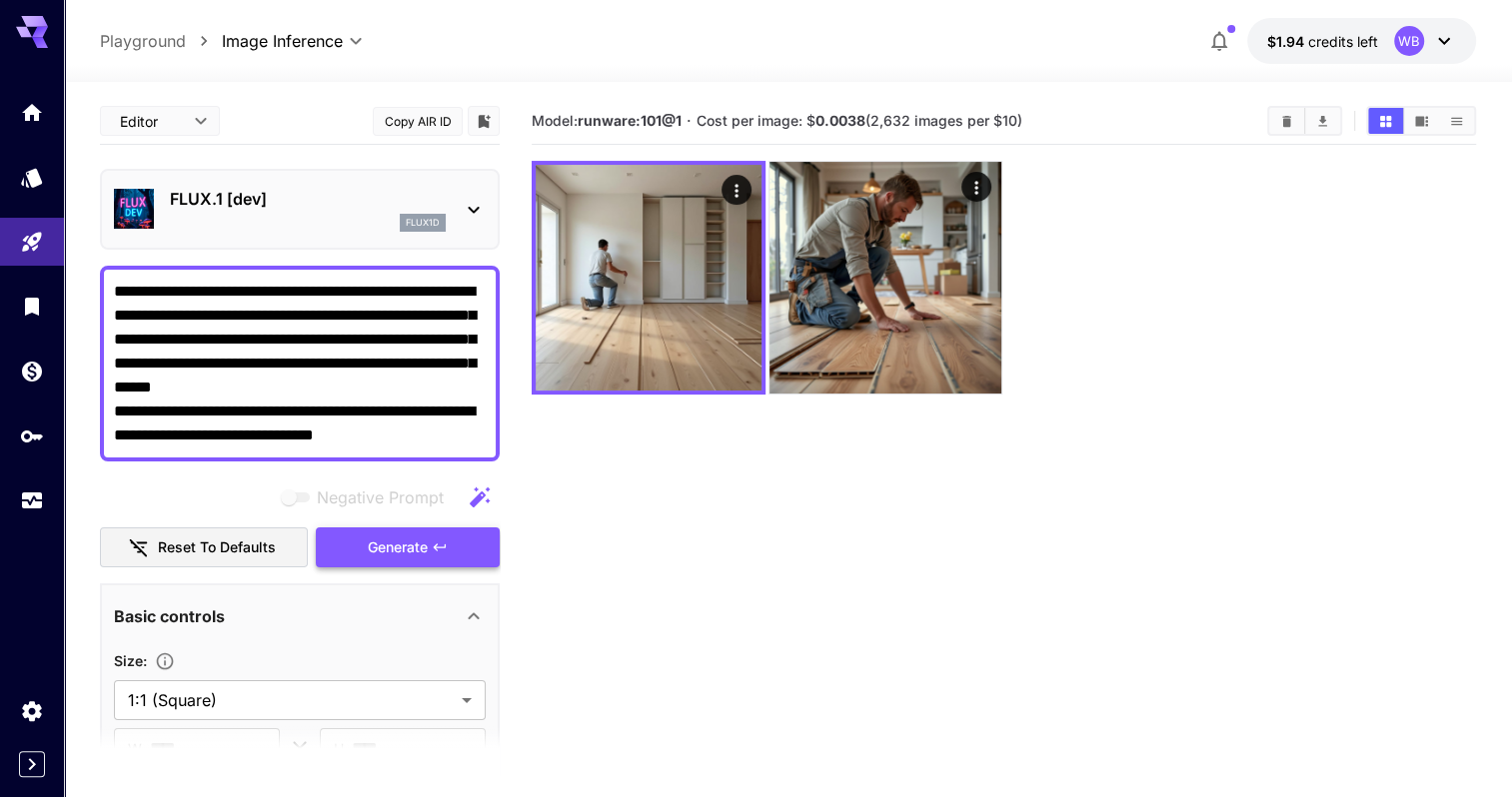 type on "**********" 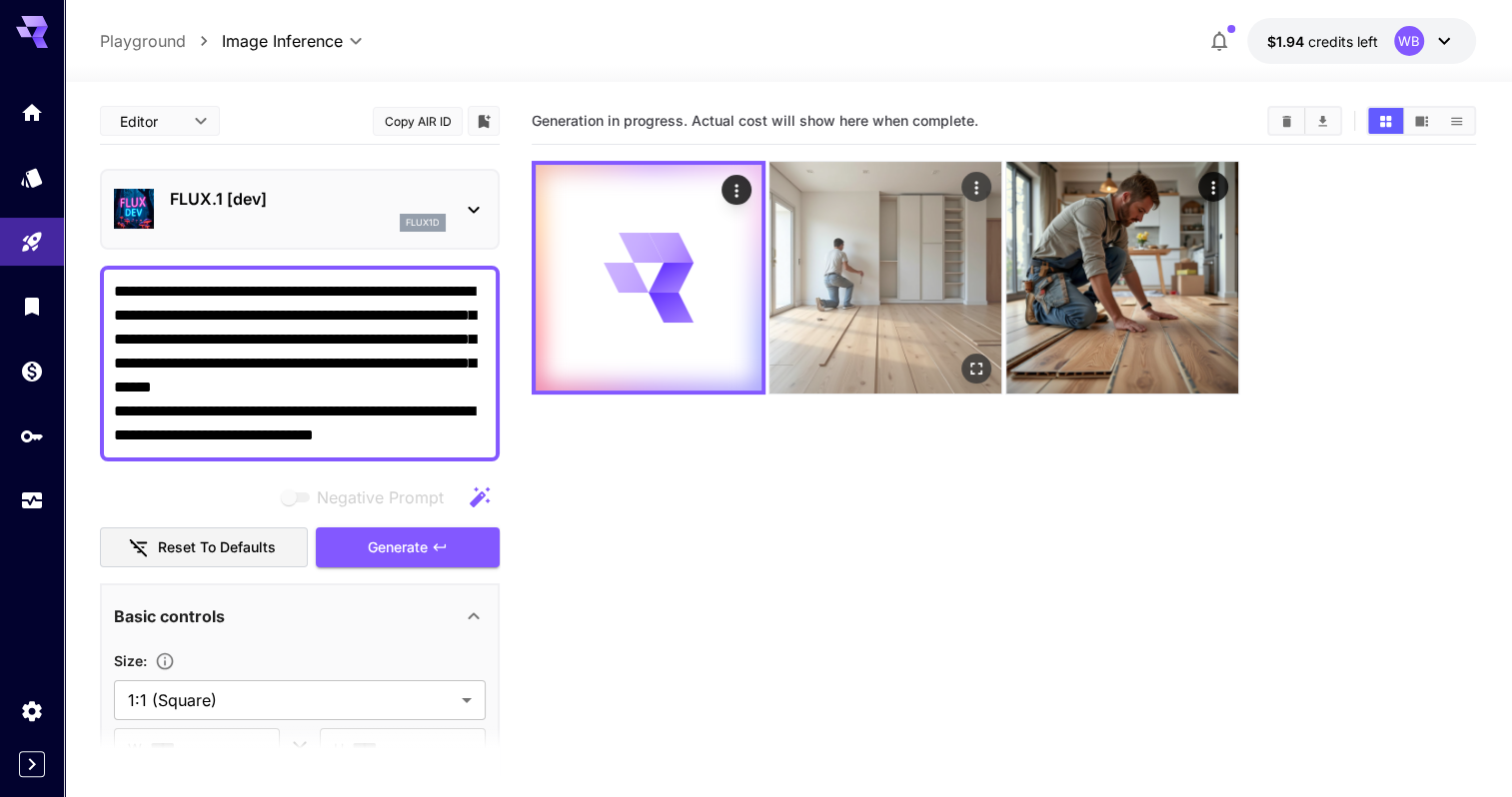 click at bounding box center [885, 278] 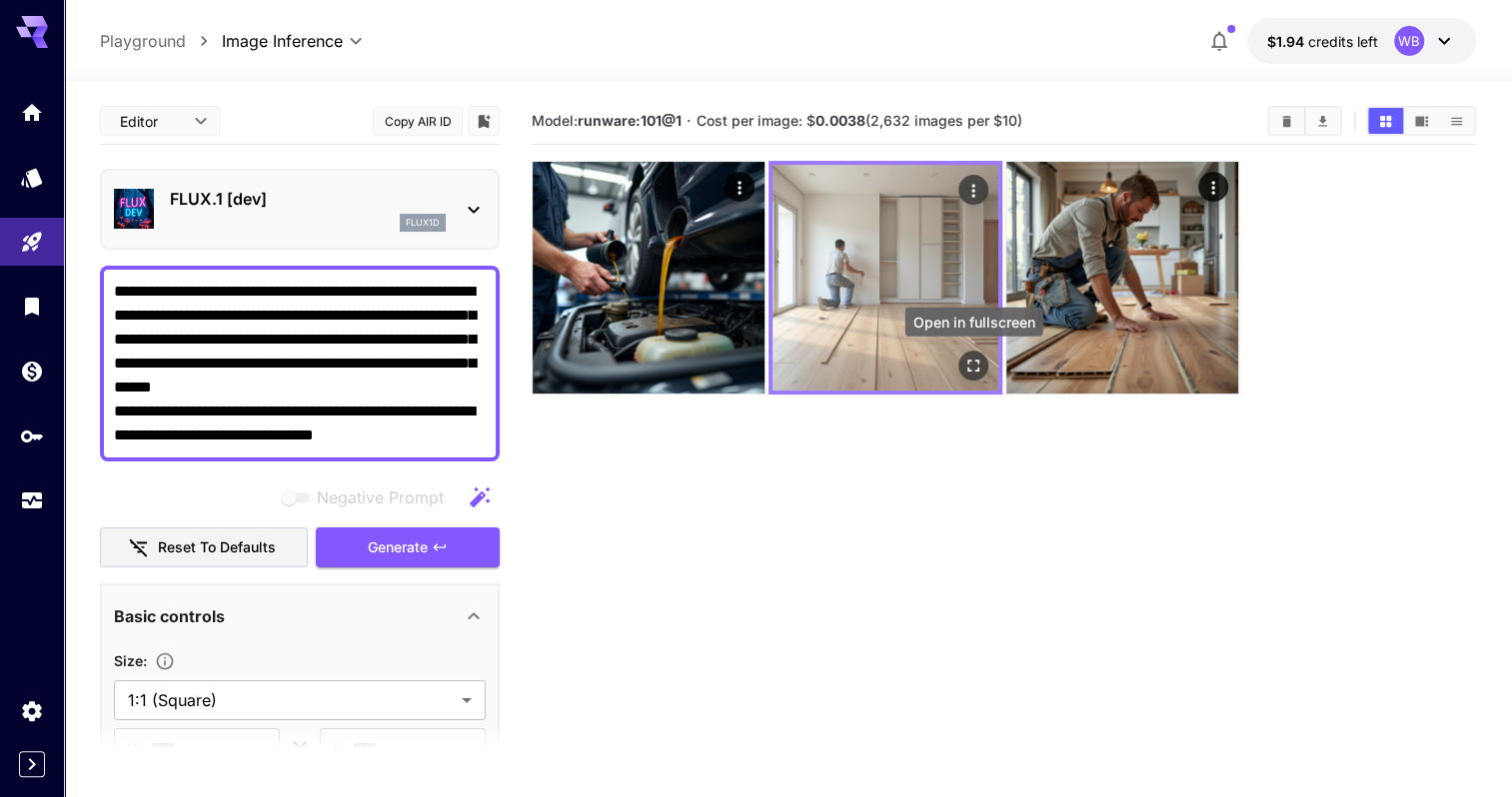 click 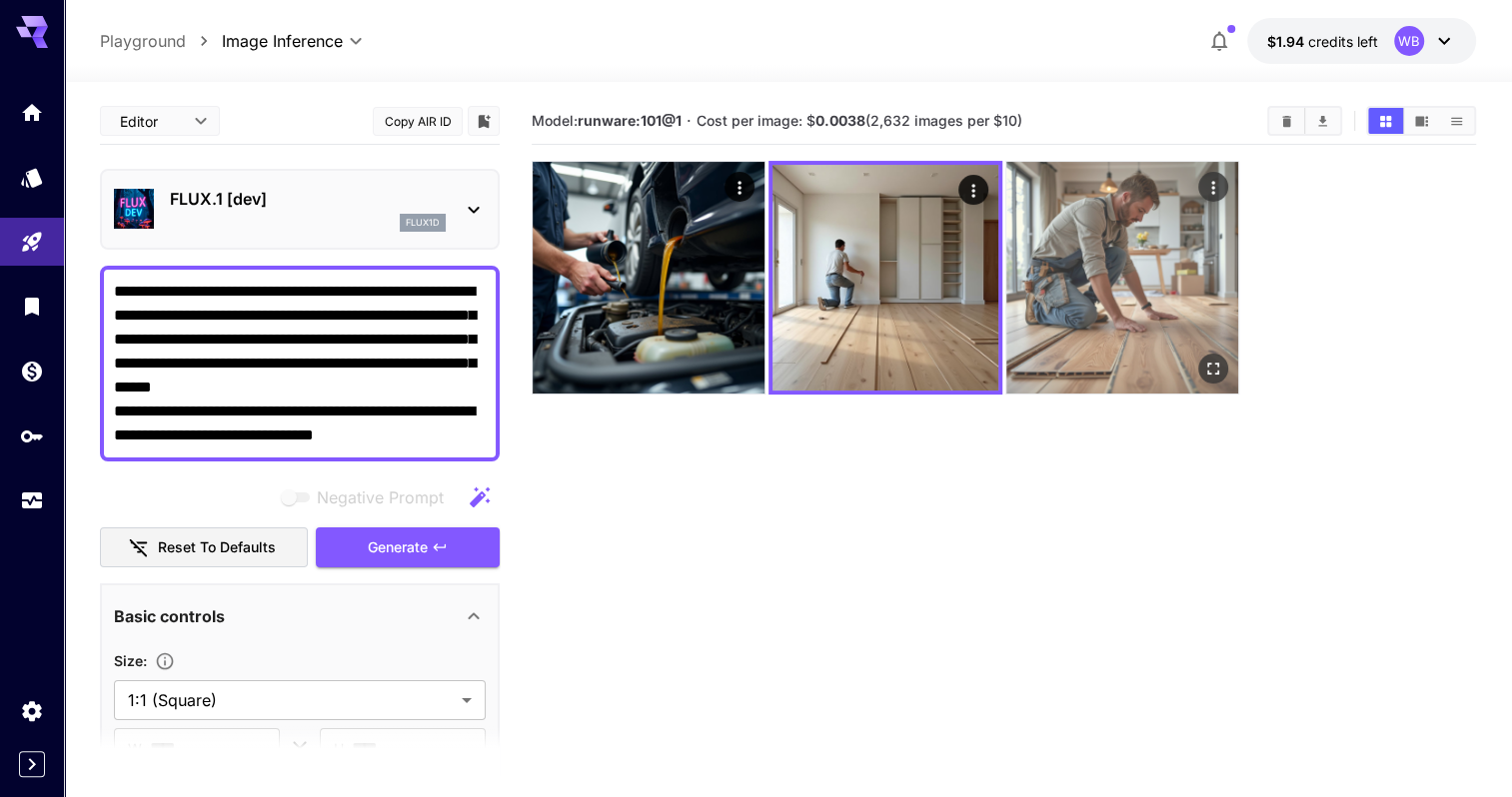 click at bounding box center [1122, 278] 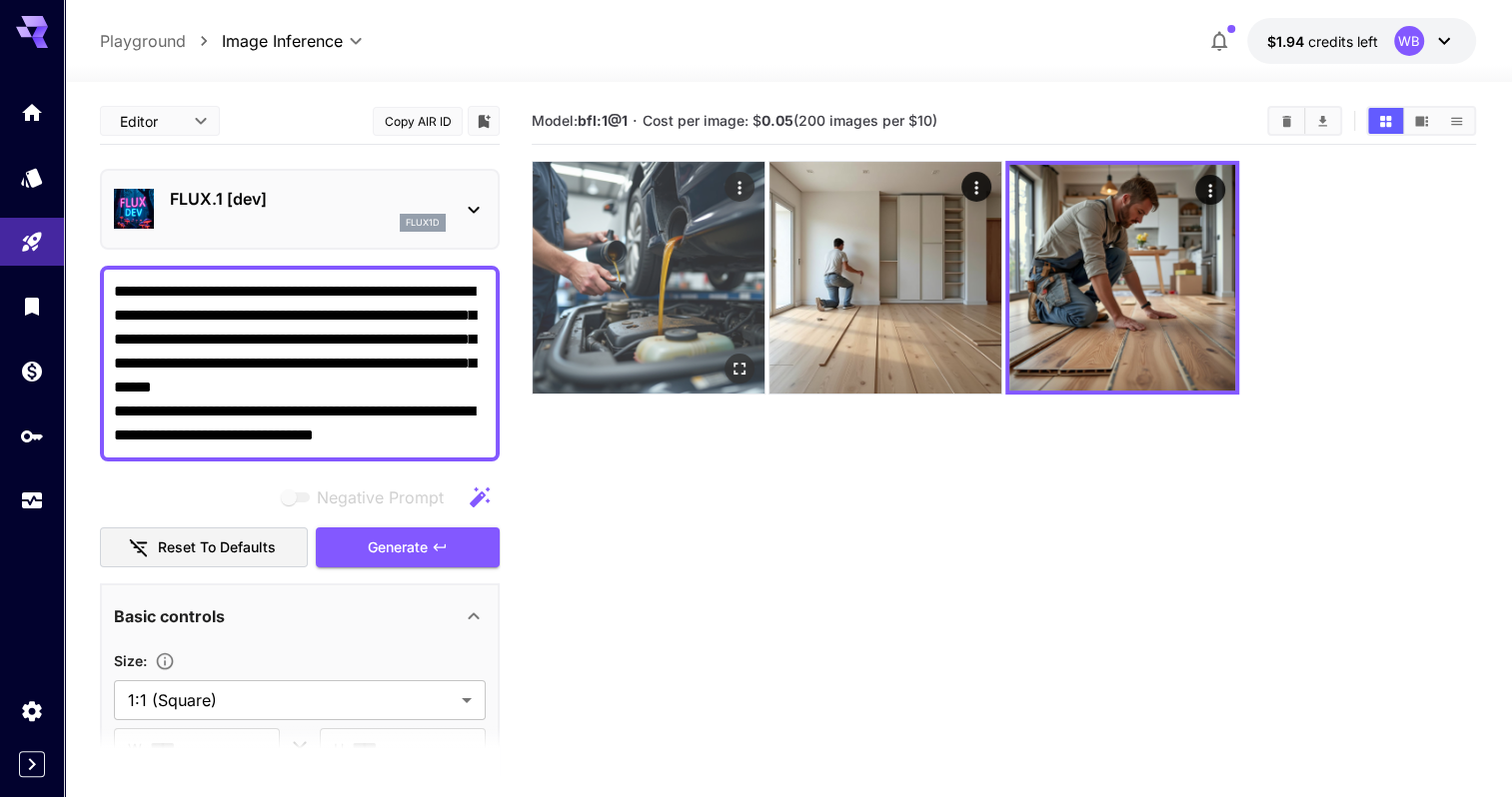 click at bounding box center [649, 278] 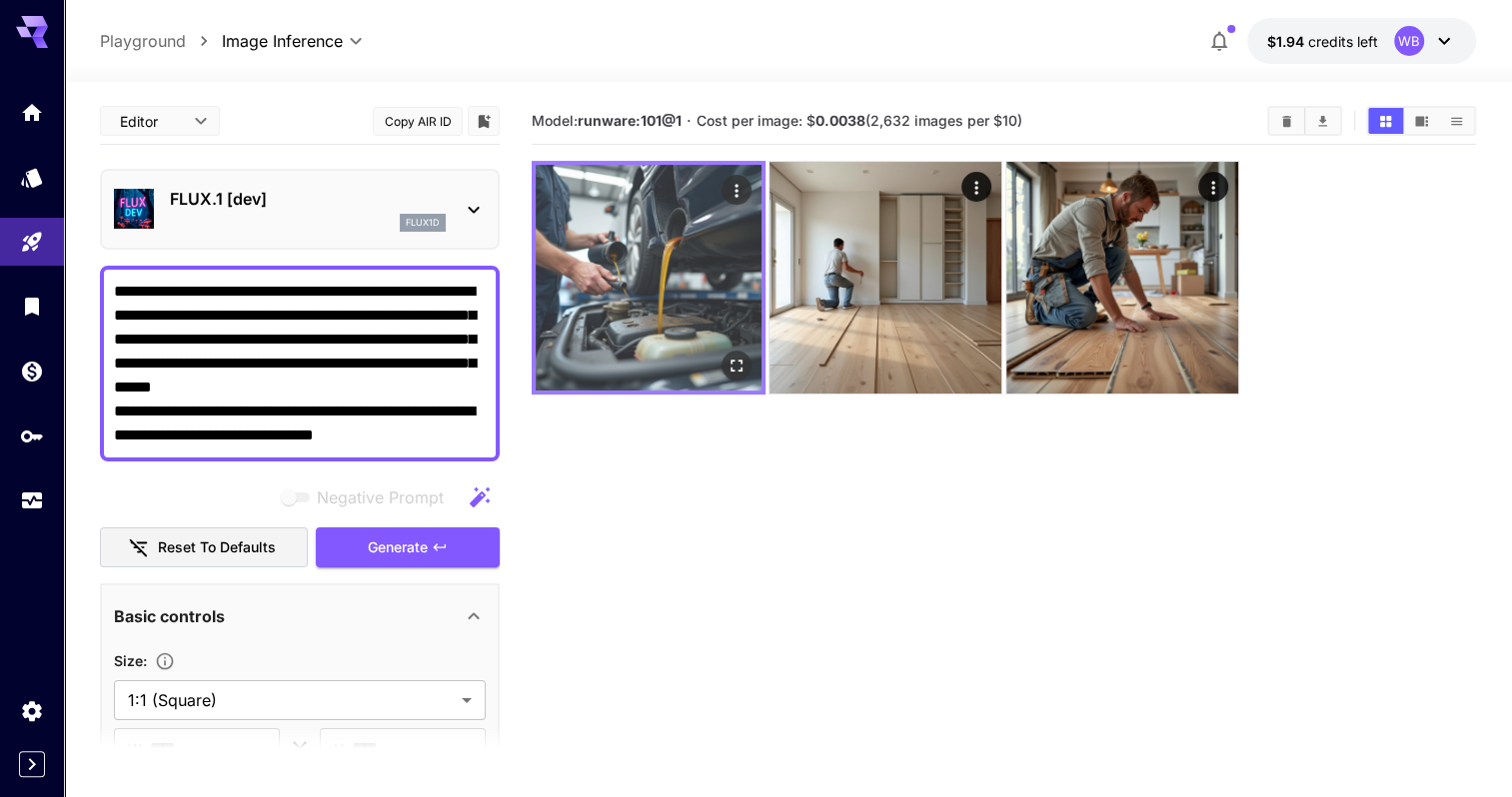 click at bounding box center [649, 278] 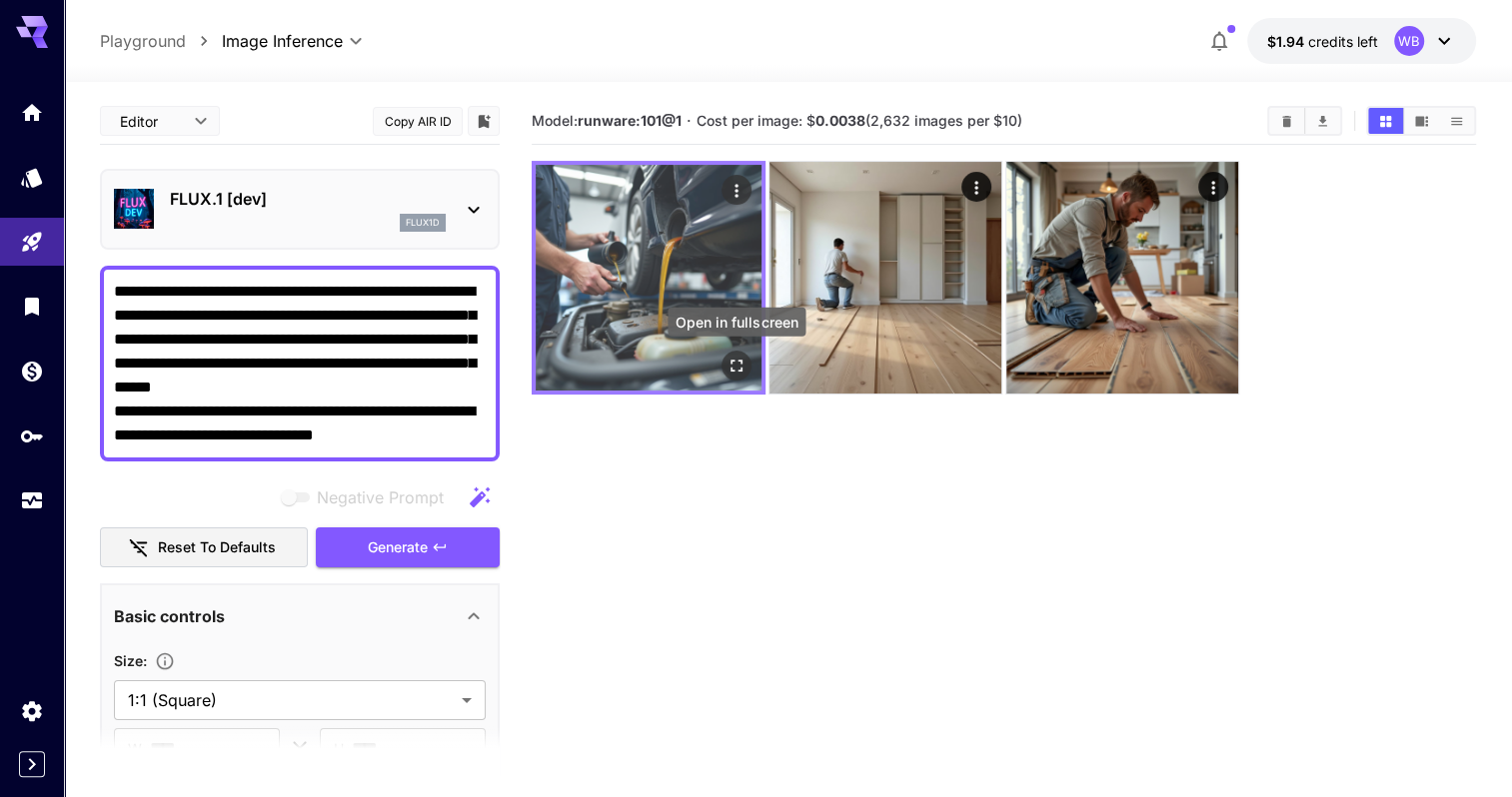 click 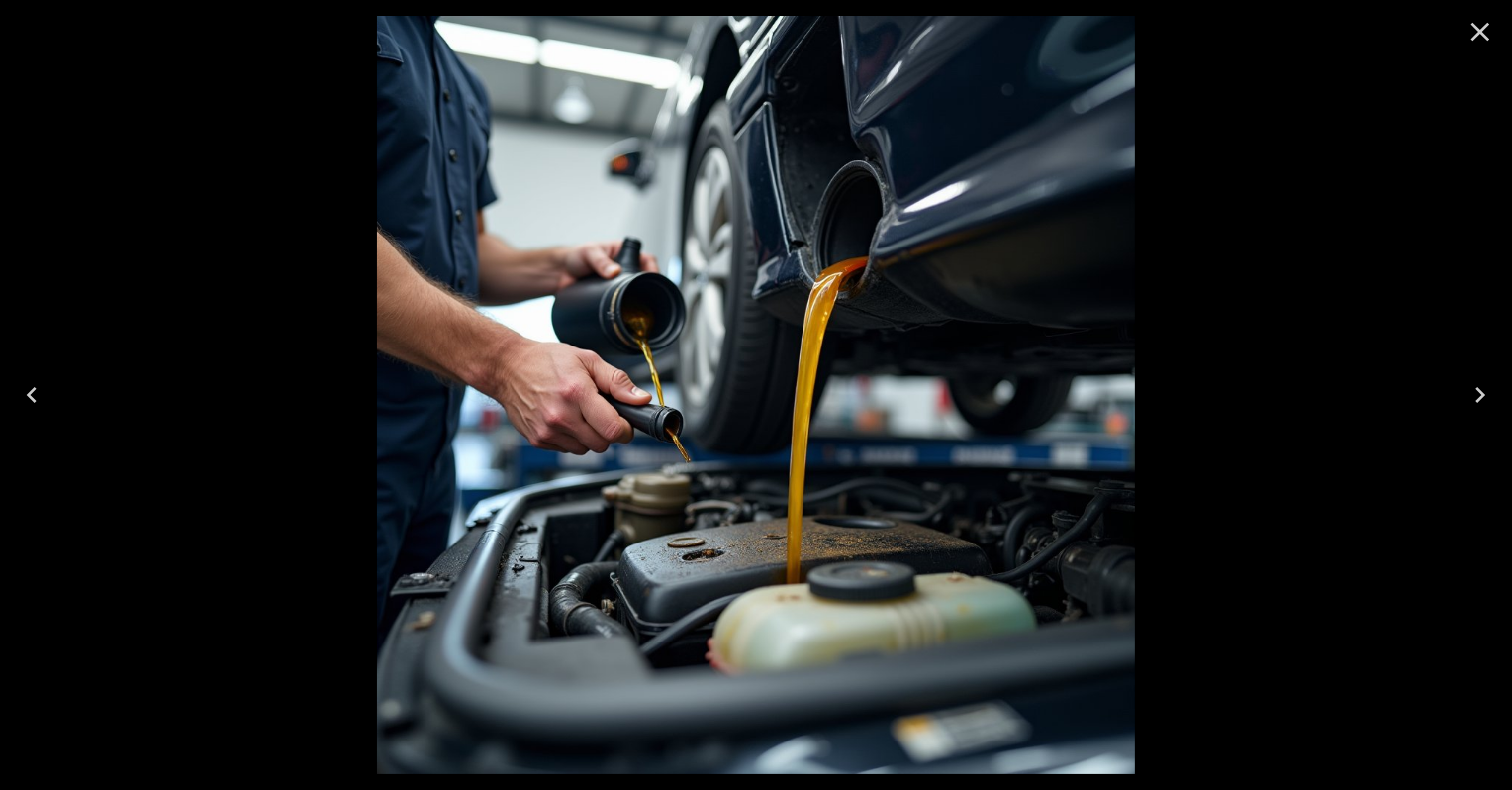click 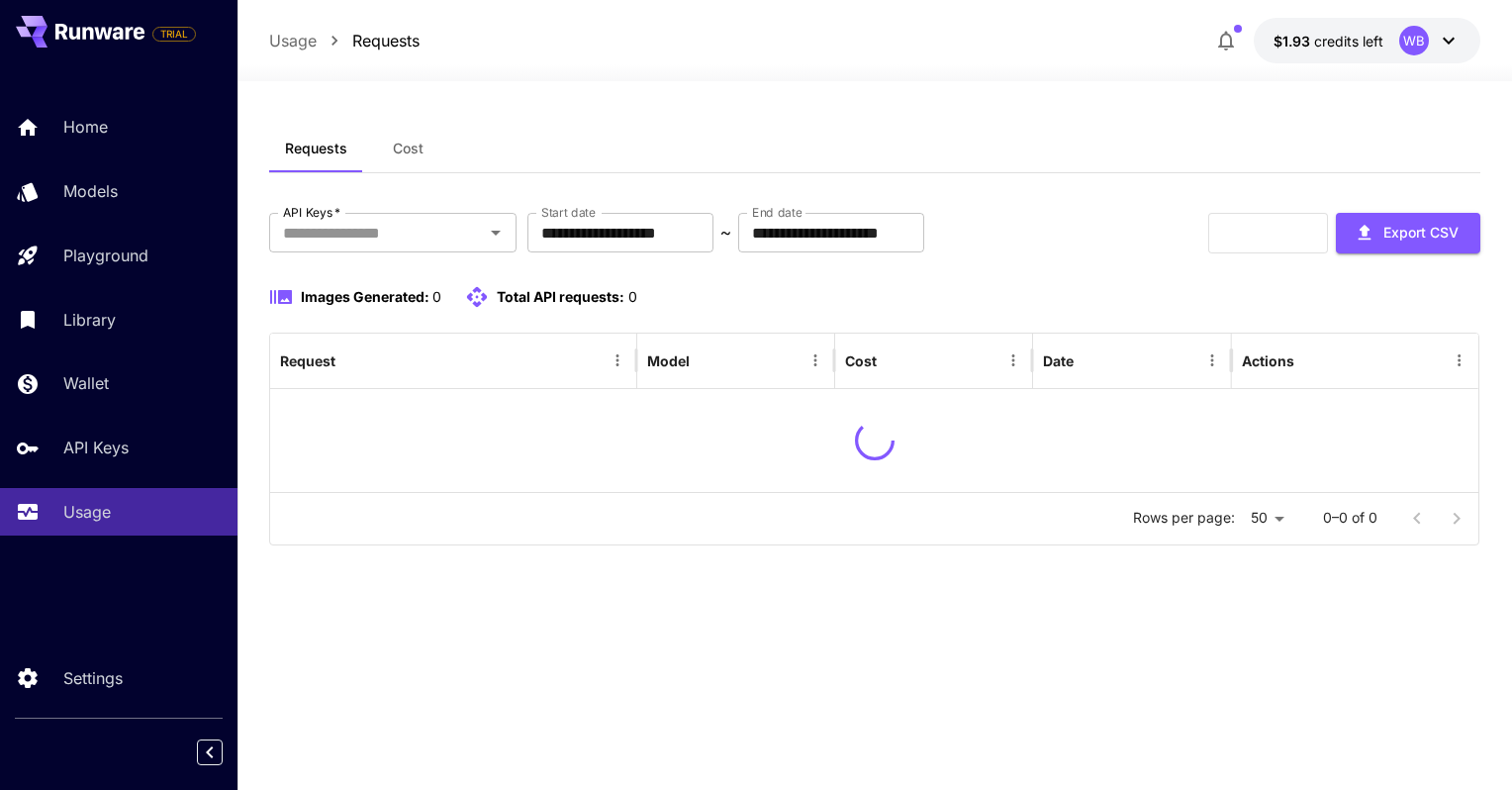 scroll, scrollTop: 0, scrollLeft: 0, axis: both 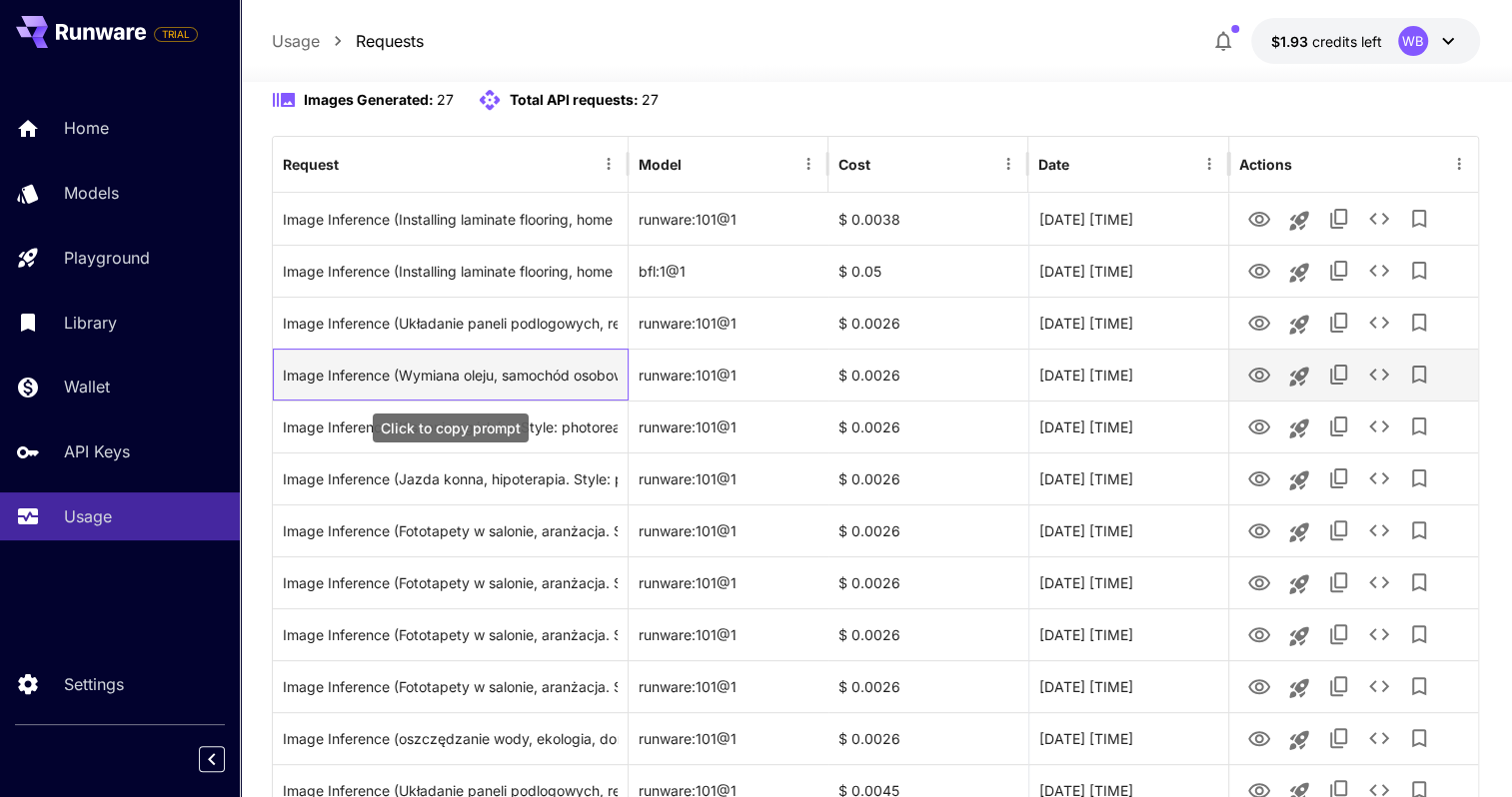 click on "Image Inference (Wymiana oleju, samochód osobowy, interwały. Style: photorealistic photo, high detail, realistic, professional photography, 8k)" at bounding box center [450, 375] 